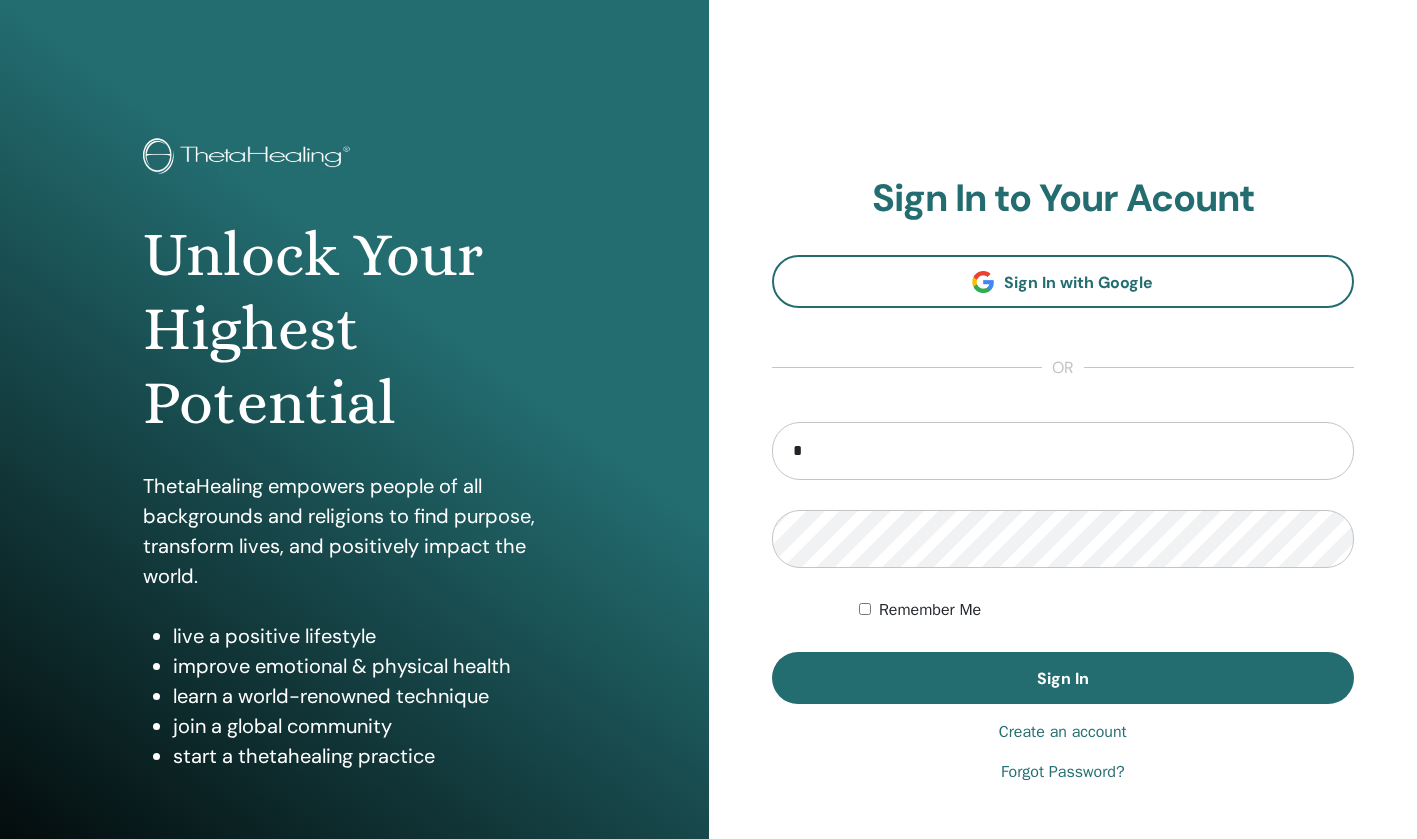 scroll, scrollTop: 0, scrollLeft: 0, axis: both 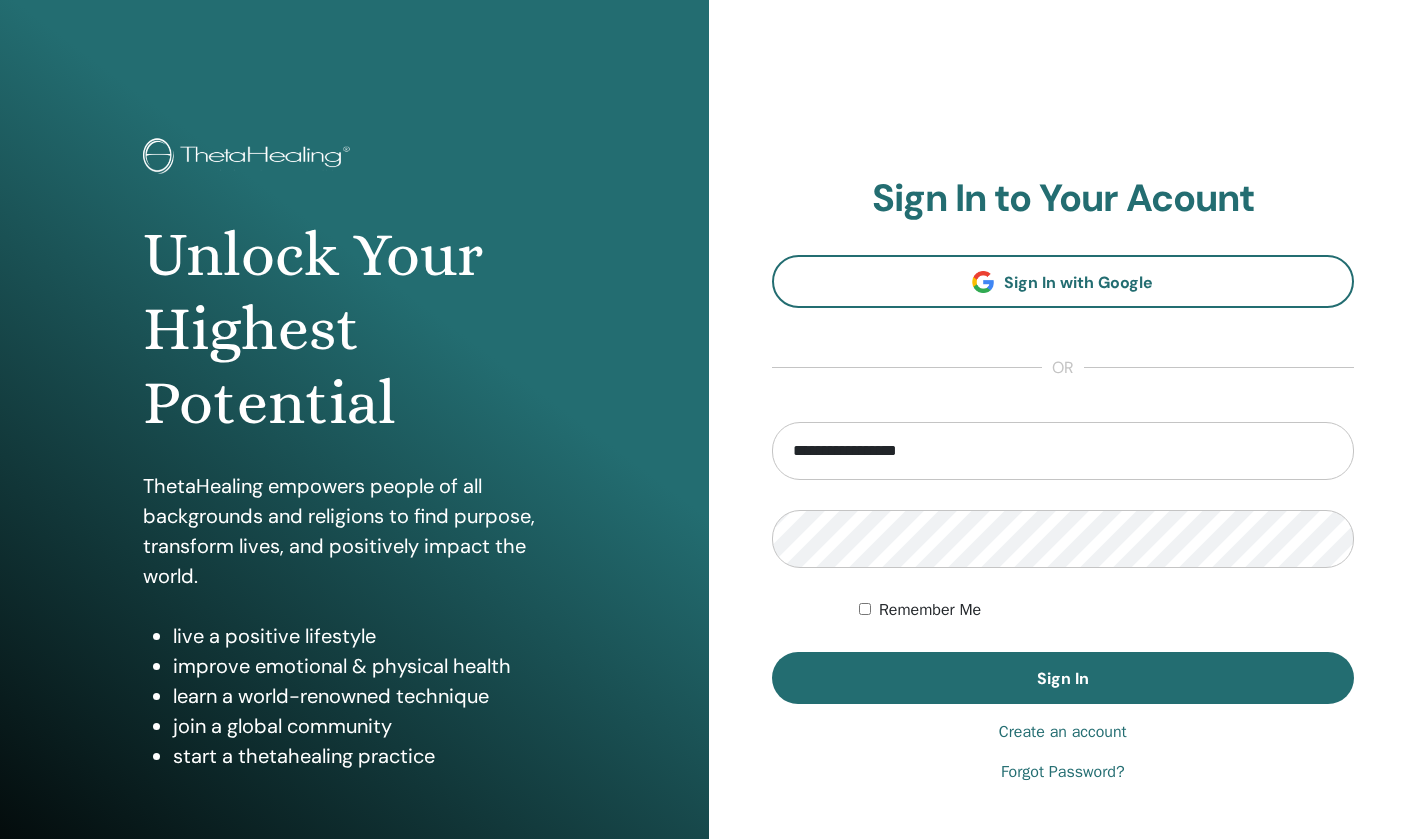 type on "**********" 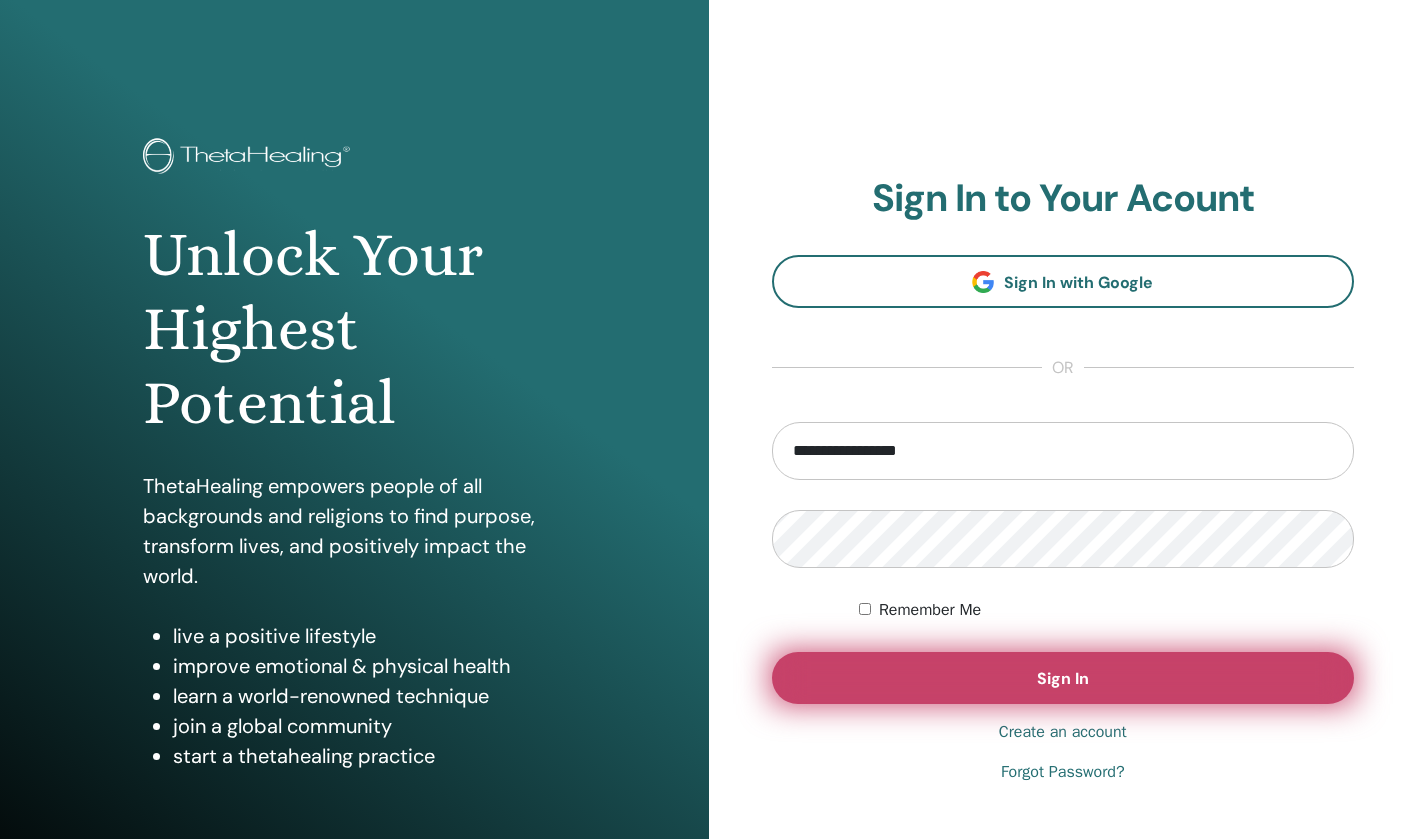 click on "Sign In" at bounding box center [1063, 678] 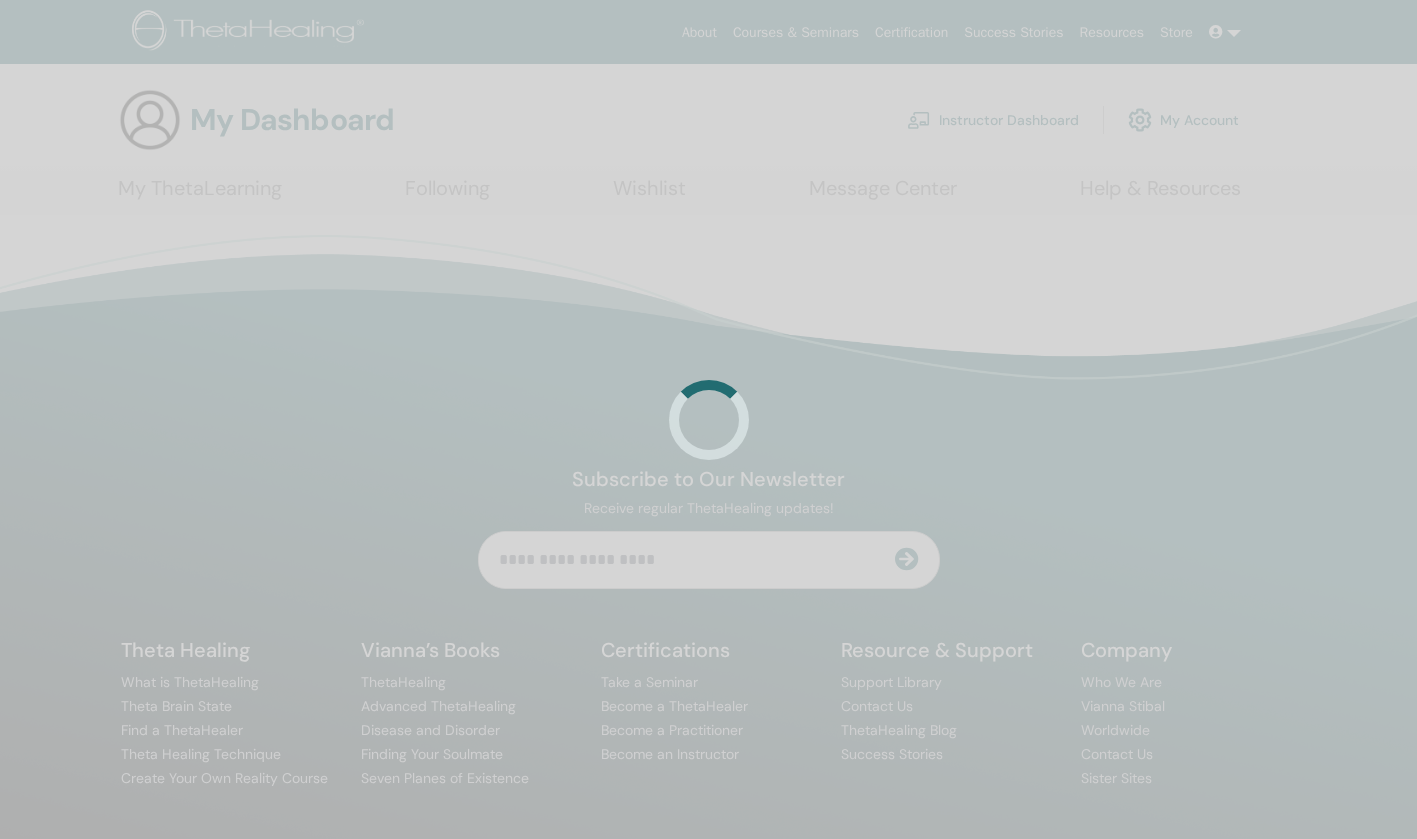 scroll, scrollTop: 0, scrollLeft: 0, axis: both 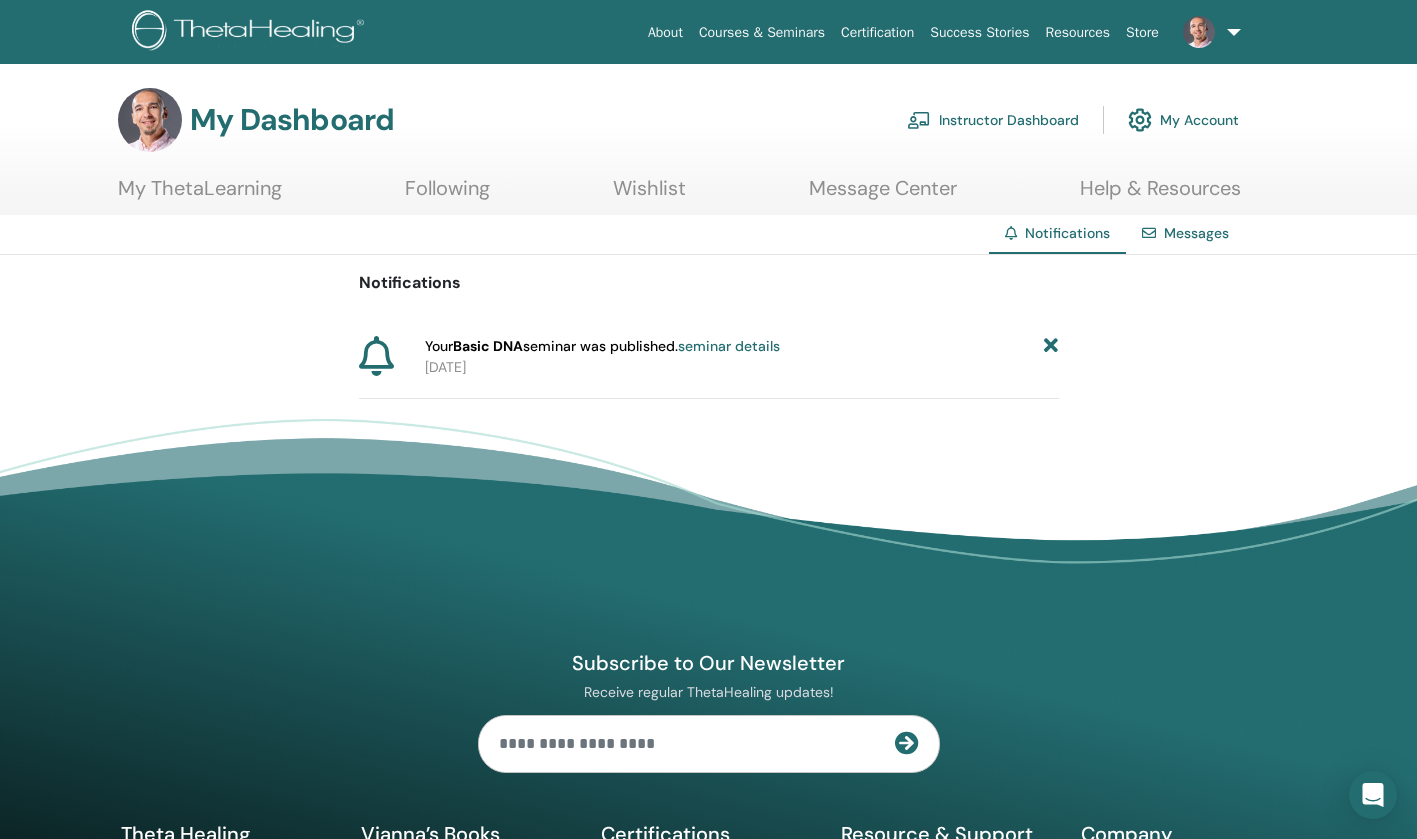 click on "seminar details" at bounding box center [729, 346] 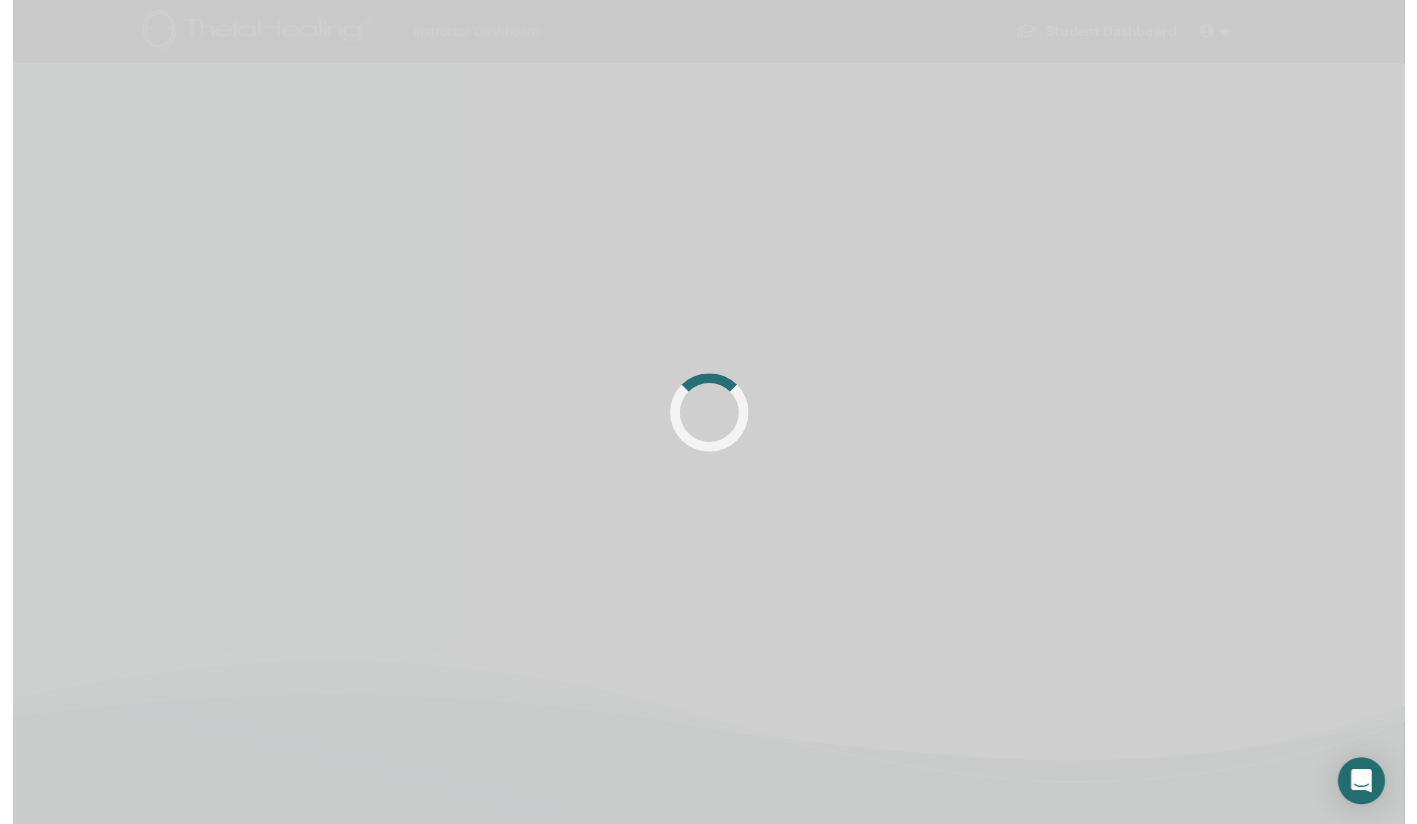 scroll, scrollTop: 0, scrollLeft: 0, axis: both 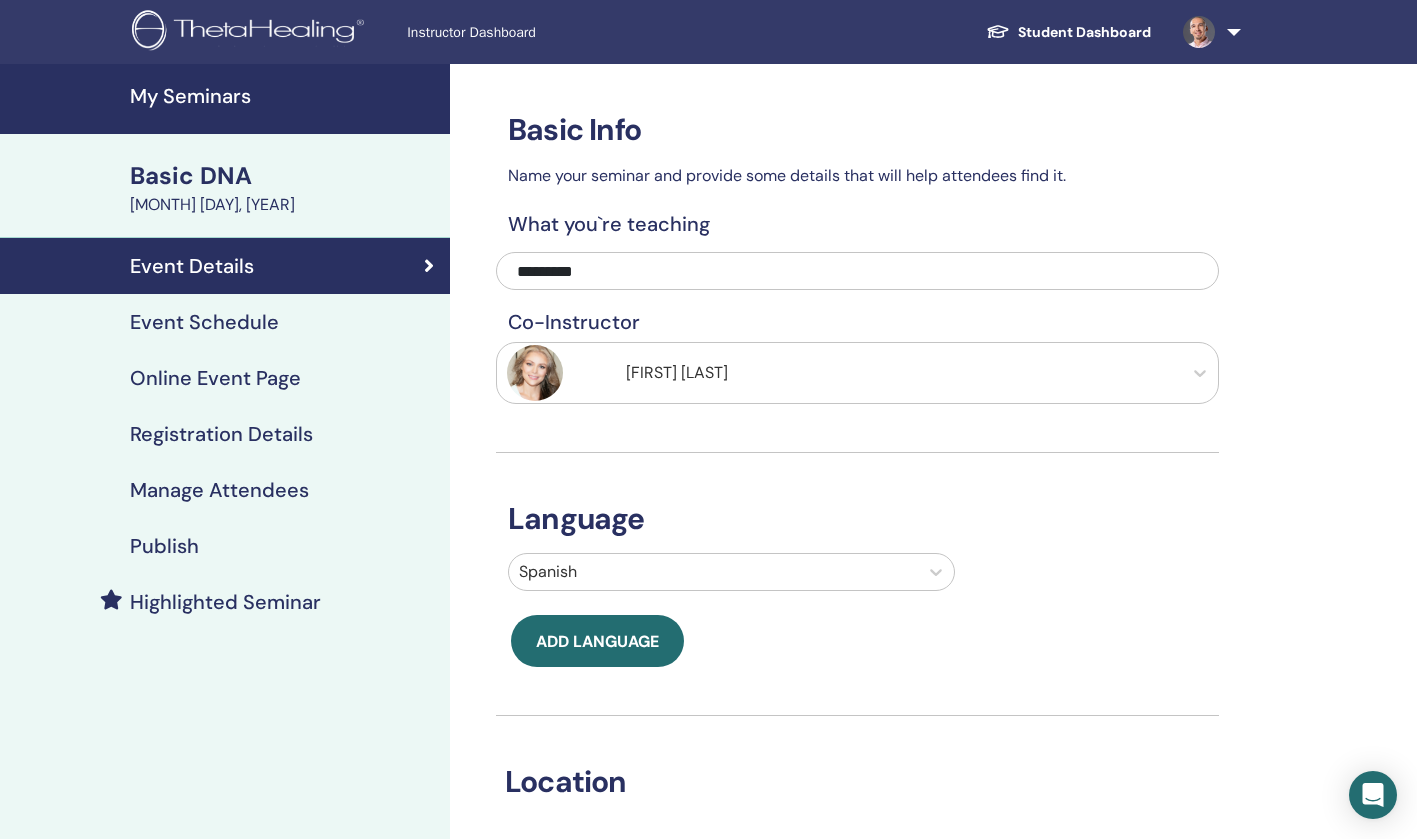 click on "Event Schedule" at bounding box center (204, 322) 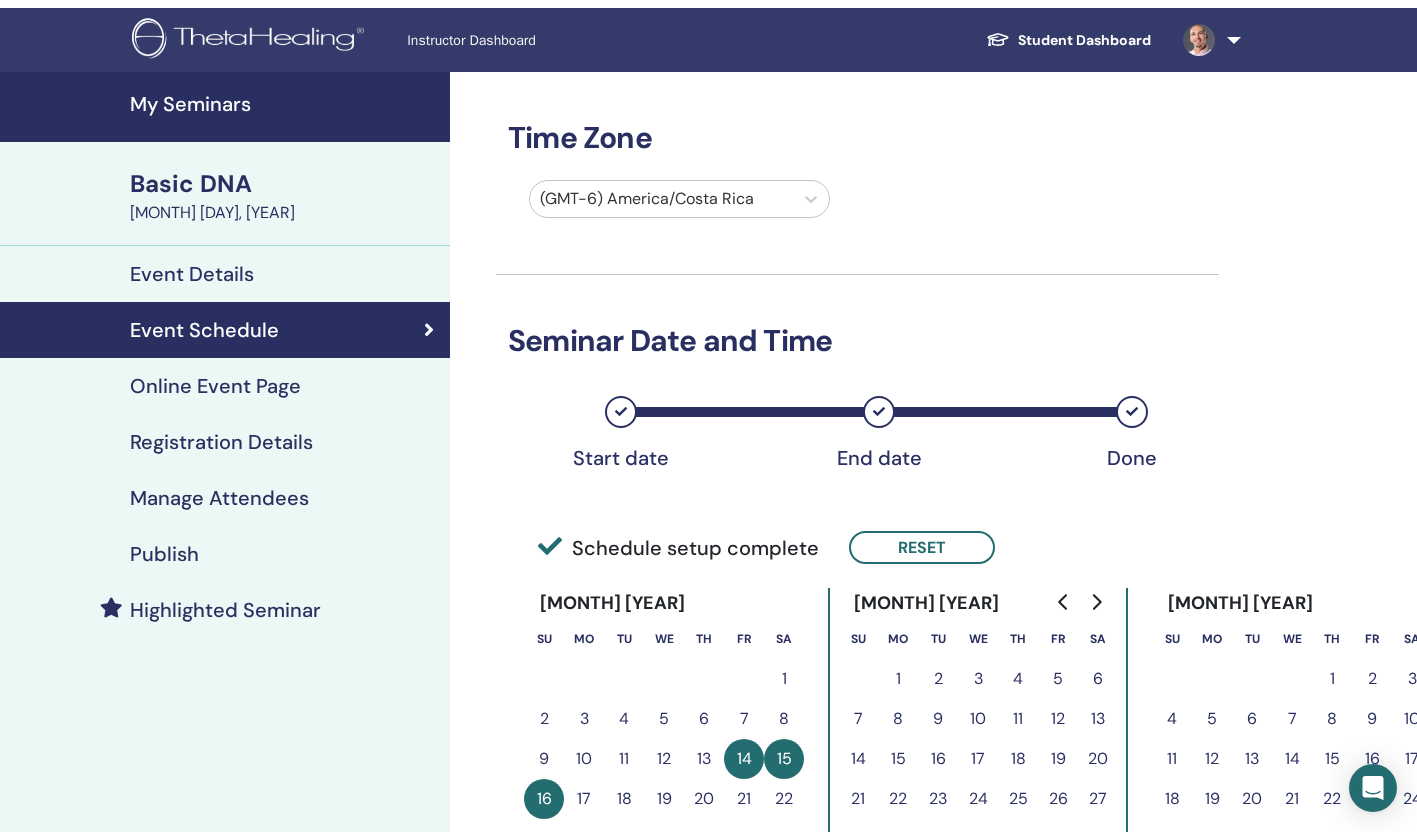 scroll, scrollTop: 0, scrollLeft: 0, axis: both 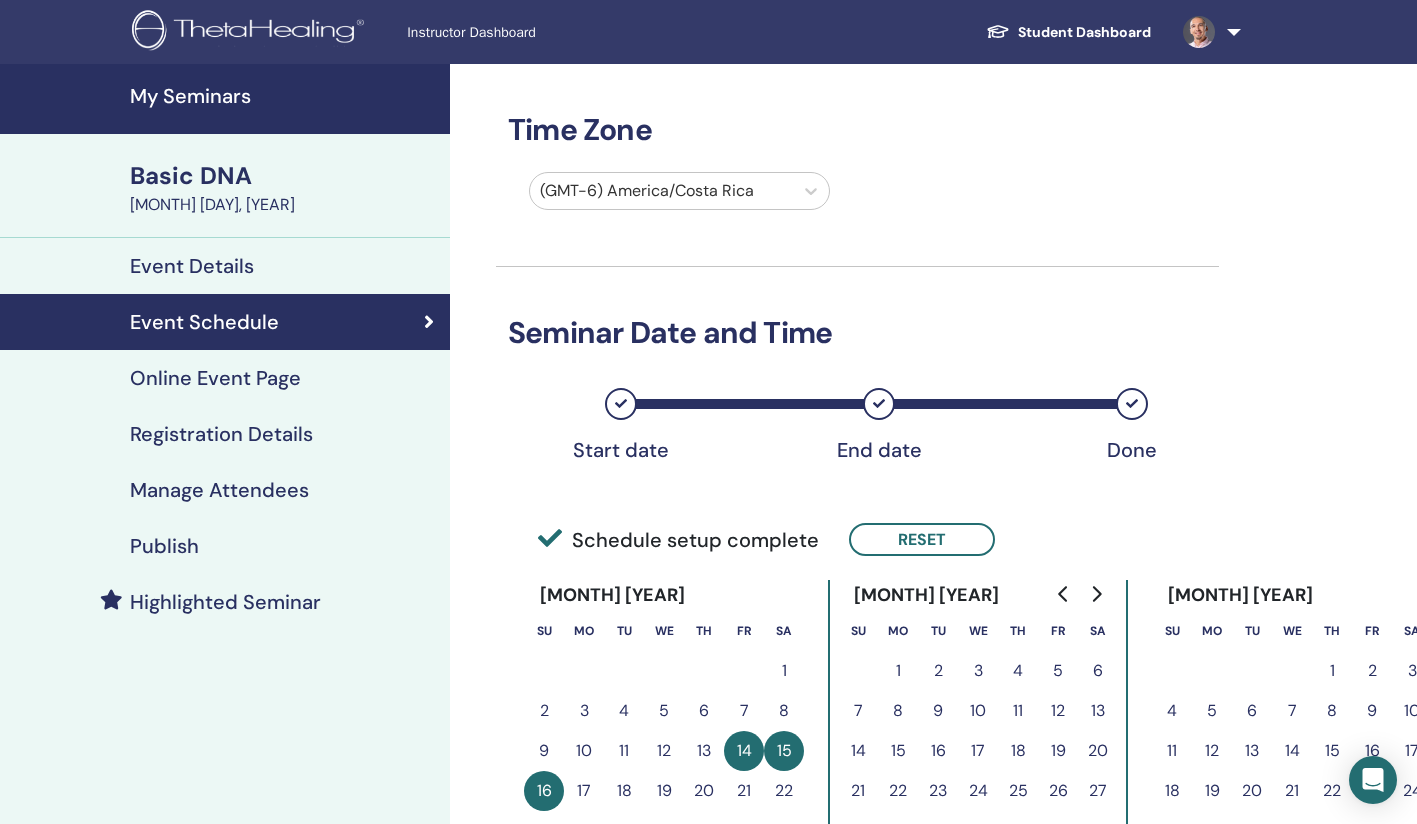click on "Basic DNA" at bounding box center [284, 176] 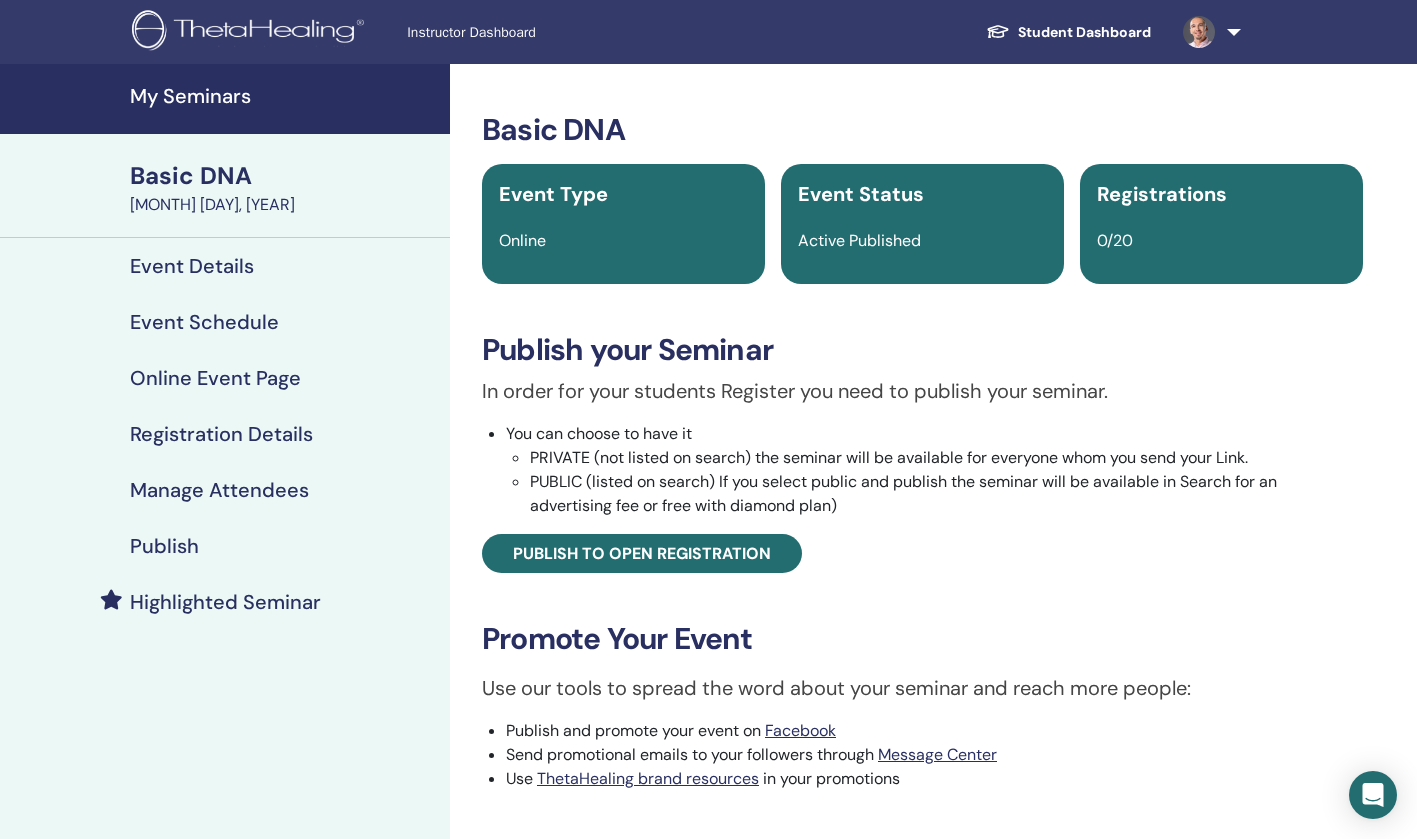 click on "My Seminars" at bounding box center [284, 96] 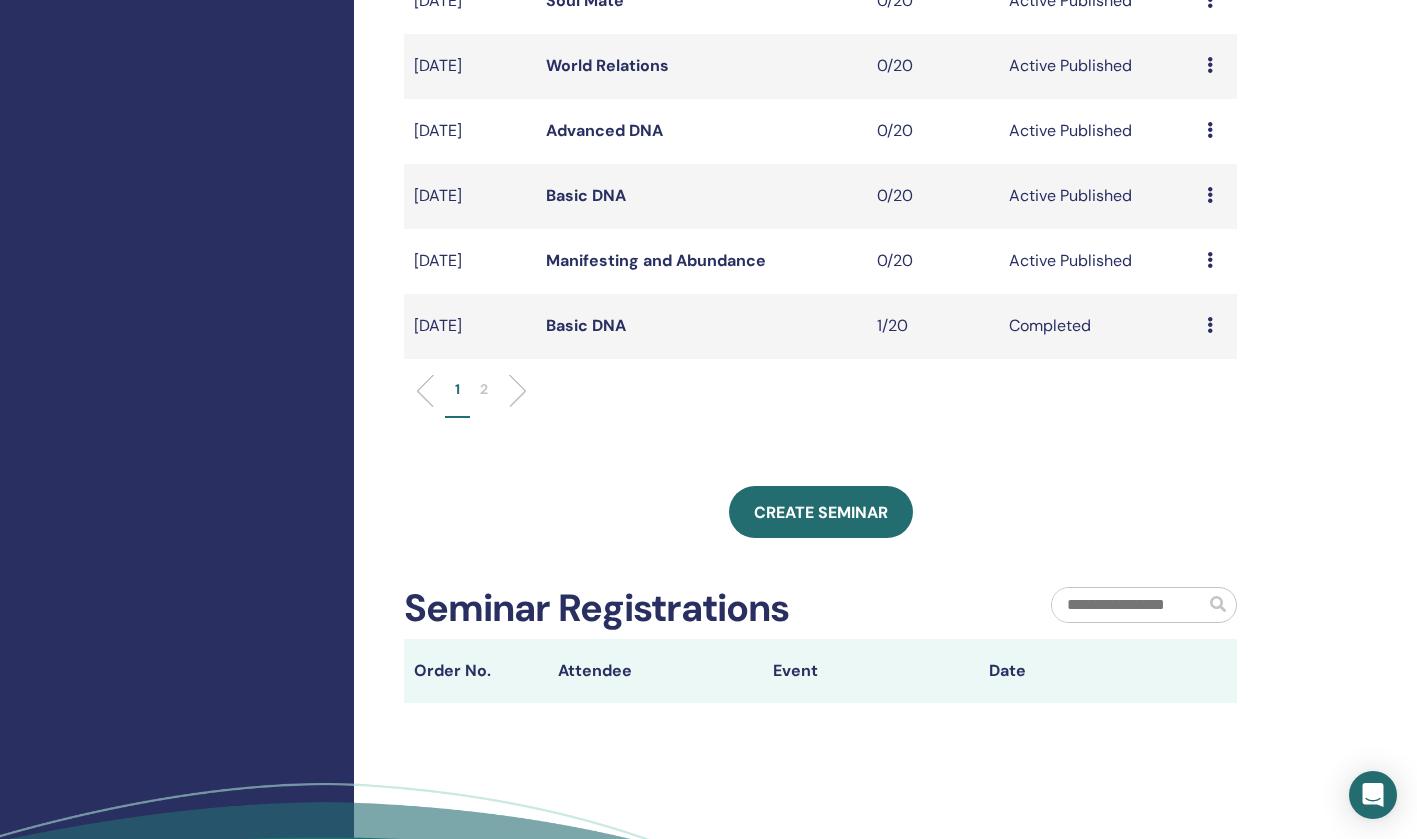 scroll, scrollTop: 673, scrollLeft: 0, axis: vertical 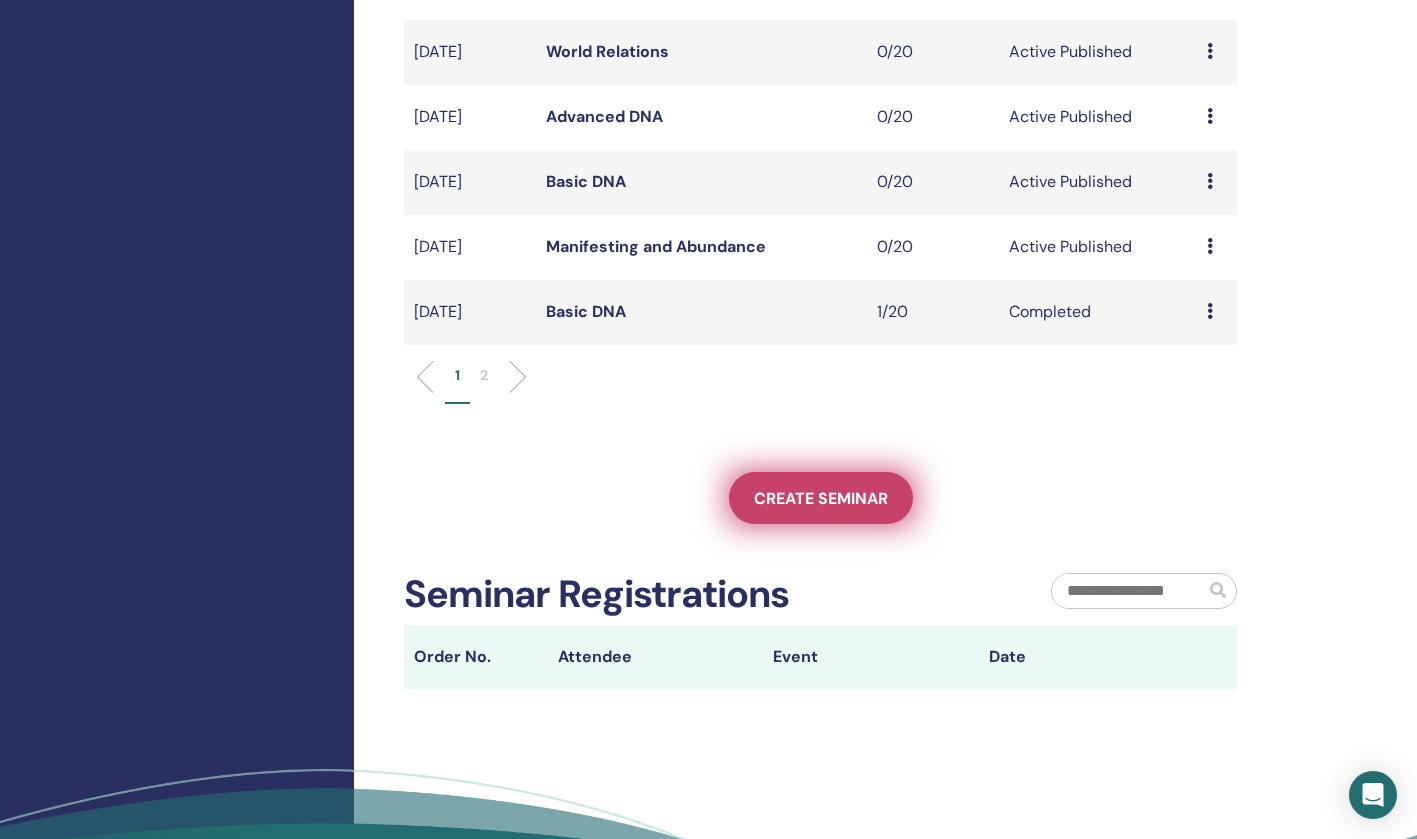 click on "Create seminar" at bounding box center [821, 498] 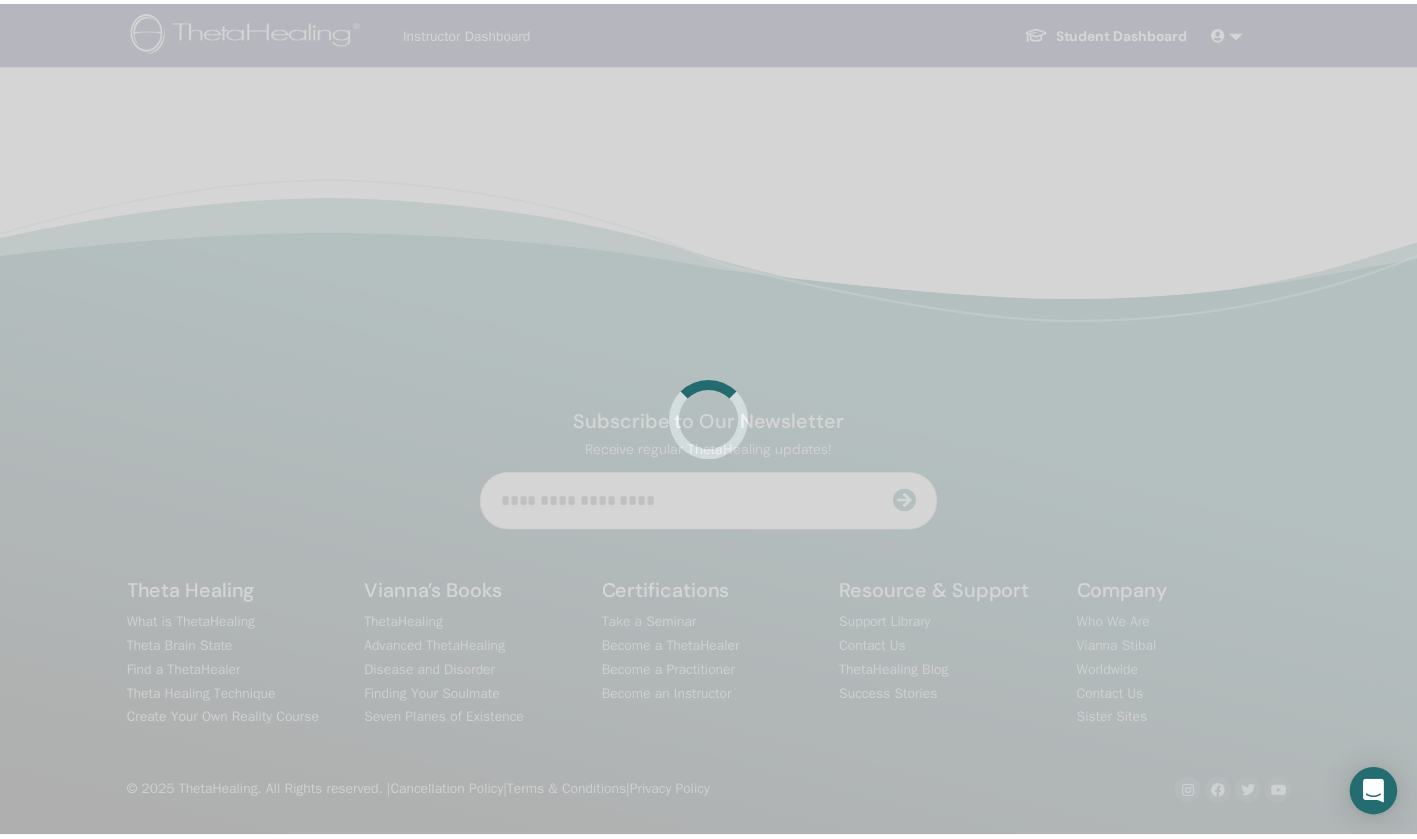 scroll, scrollTop: 0, scrollLeft: 0, axis: both 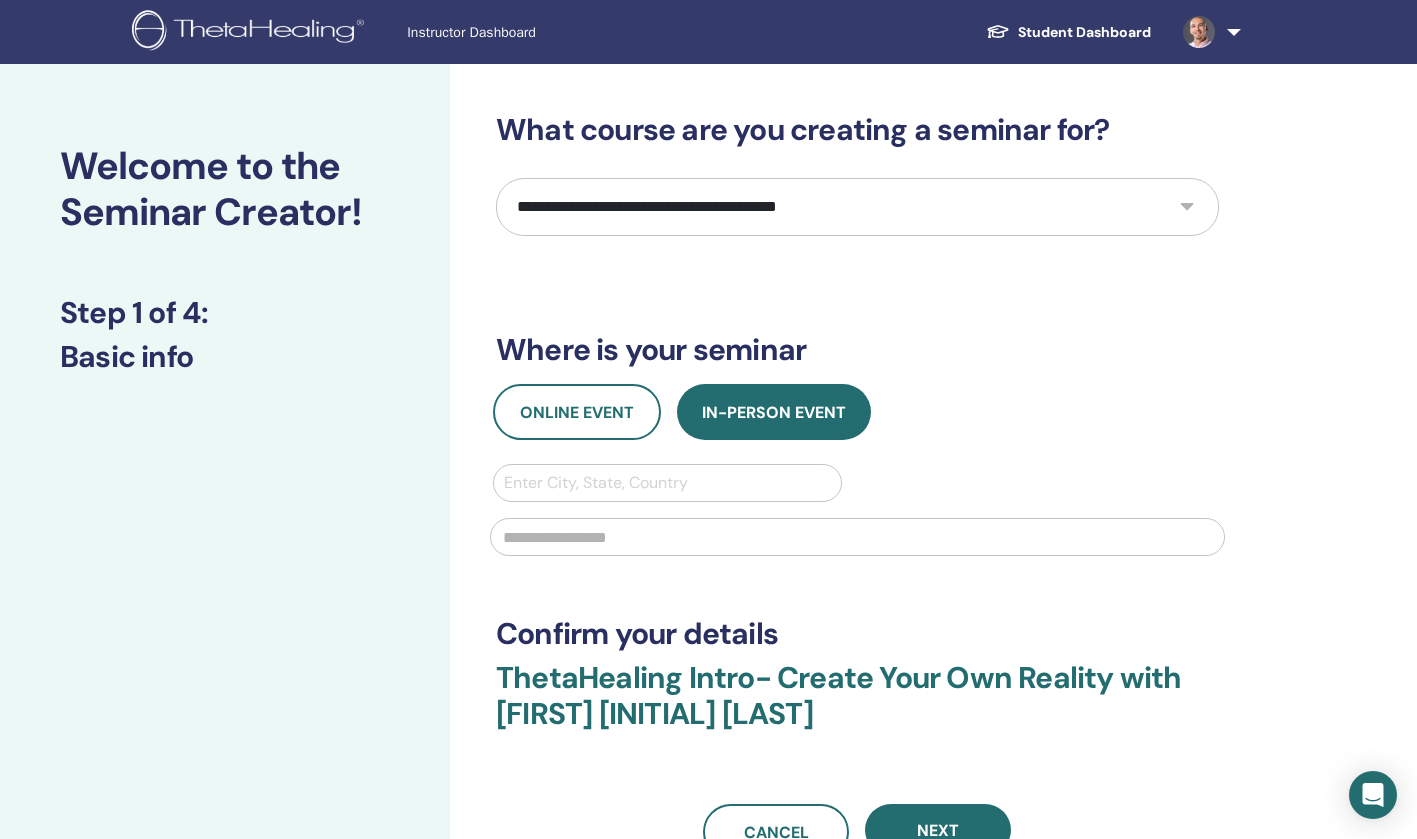 select on "*" 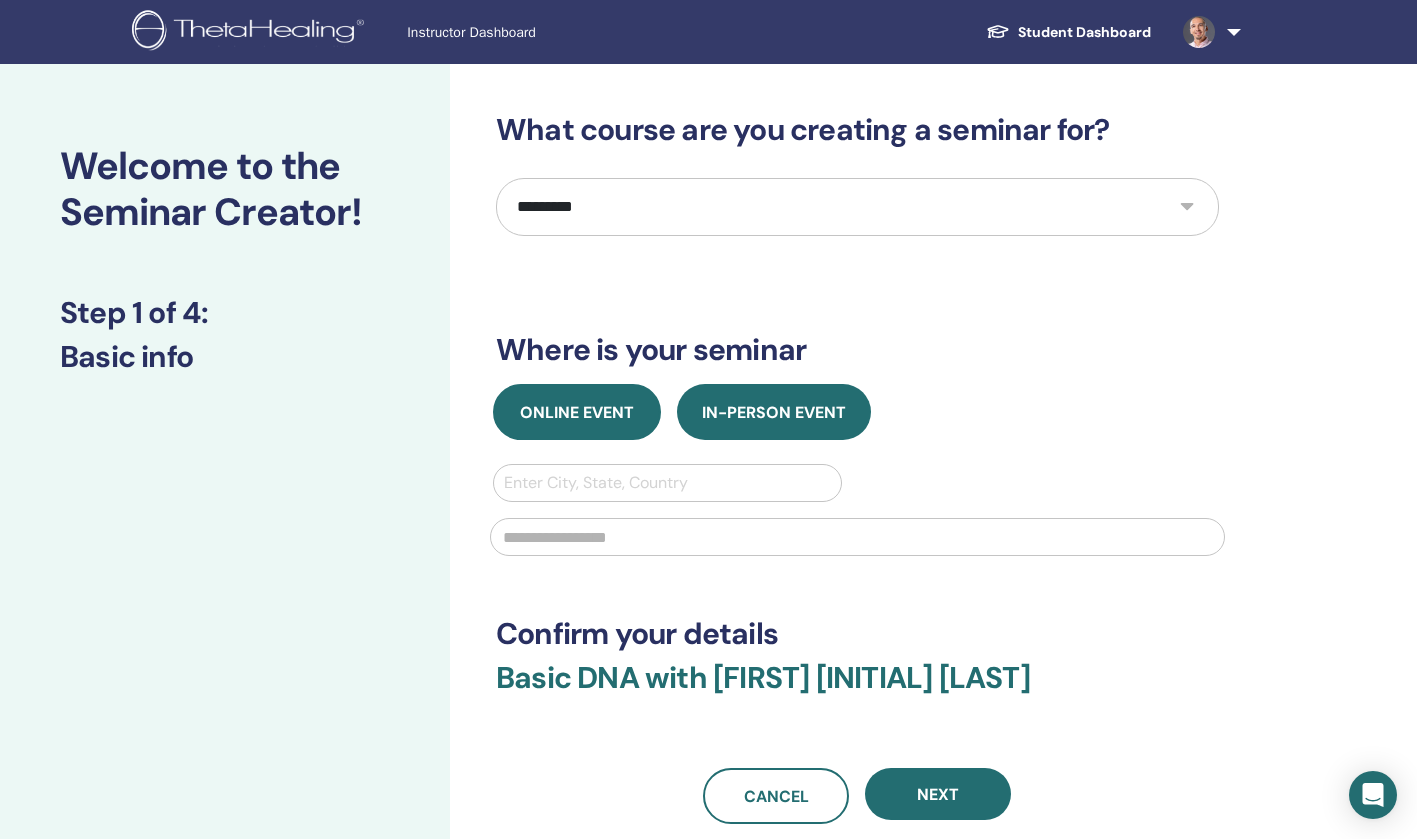 click on "Online Event" at bounding box center [577, 412] 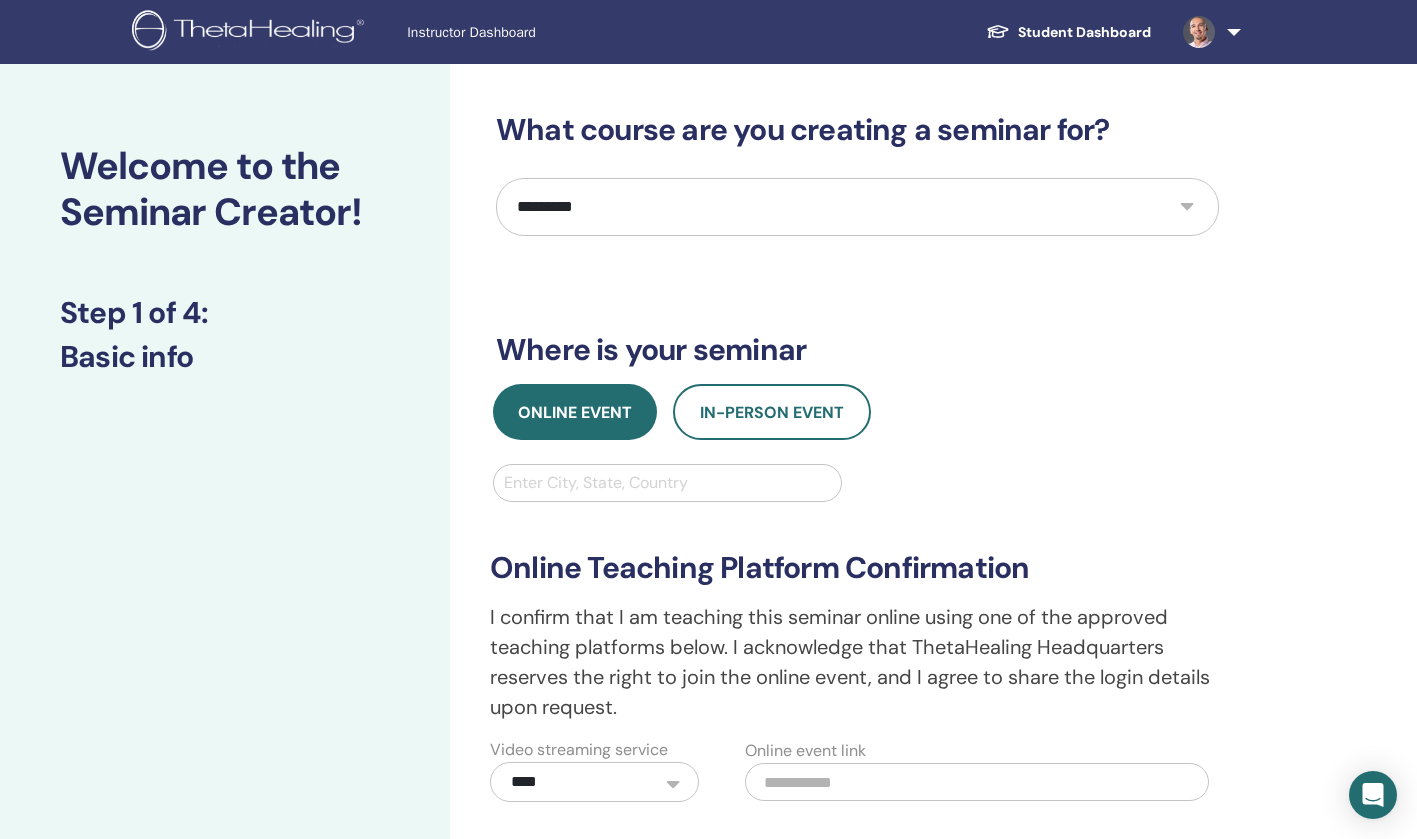 click on "Enter City, State, Country" at bounding box center [667, 483] 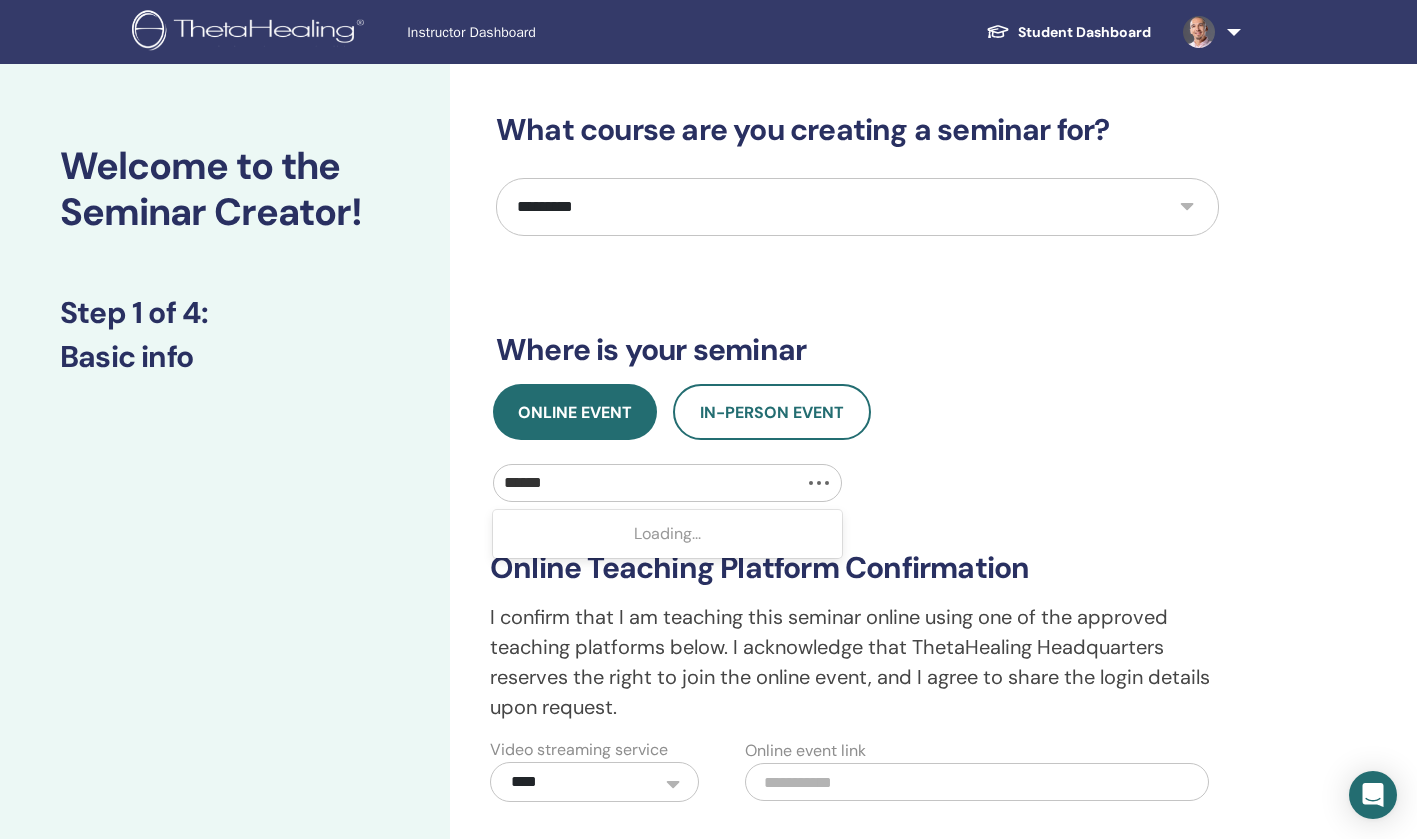 type on "*******" 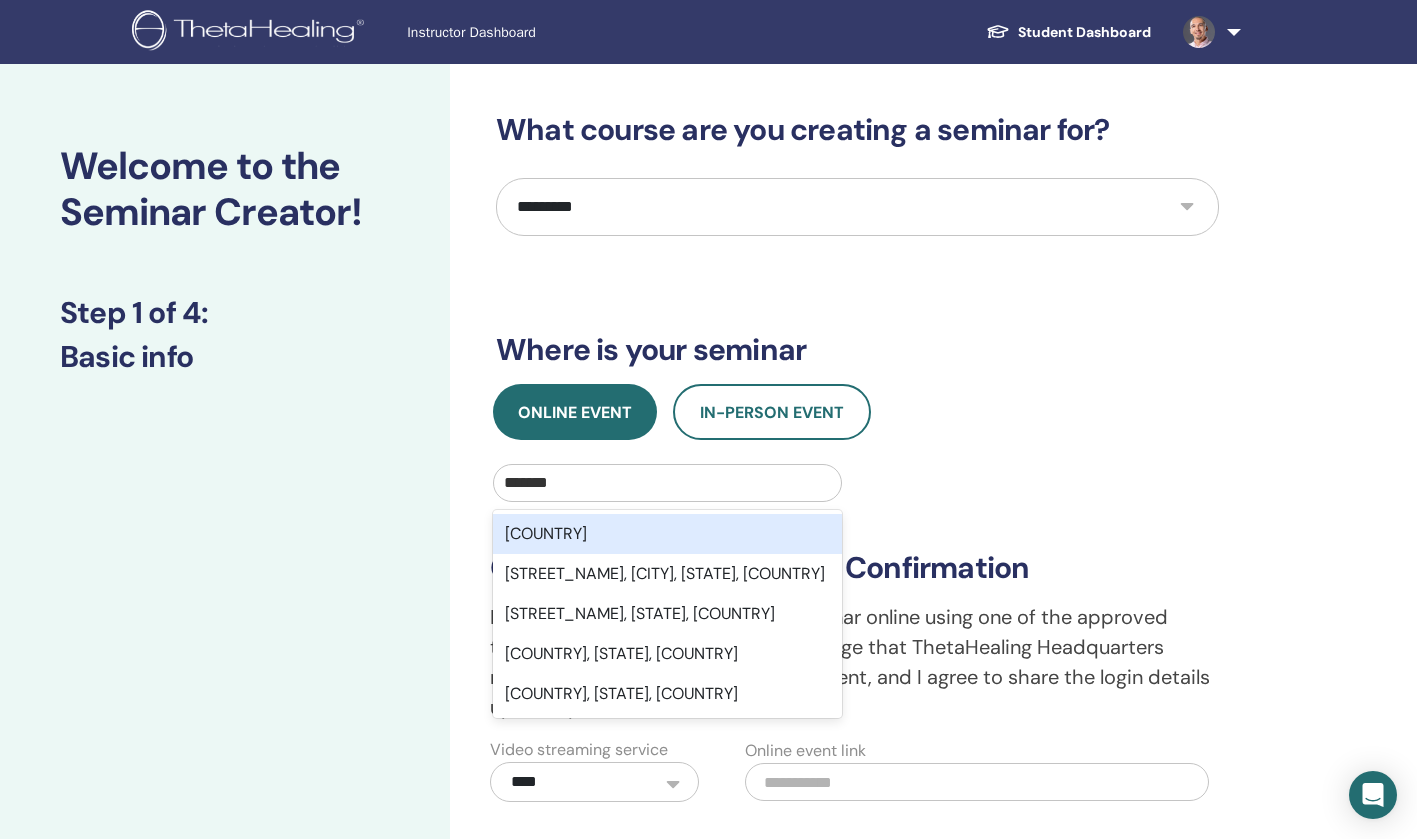 click on "[LOCATION]" at bounding box center (667, 534) 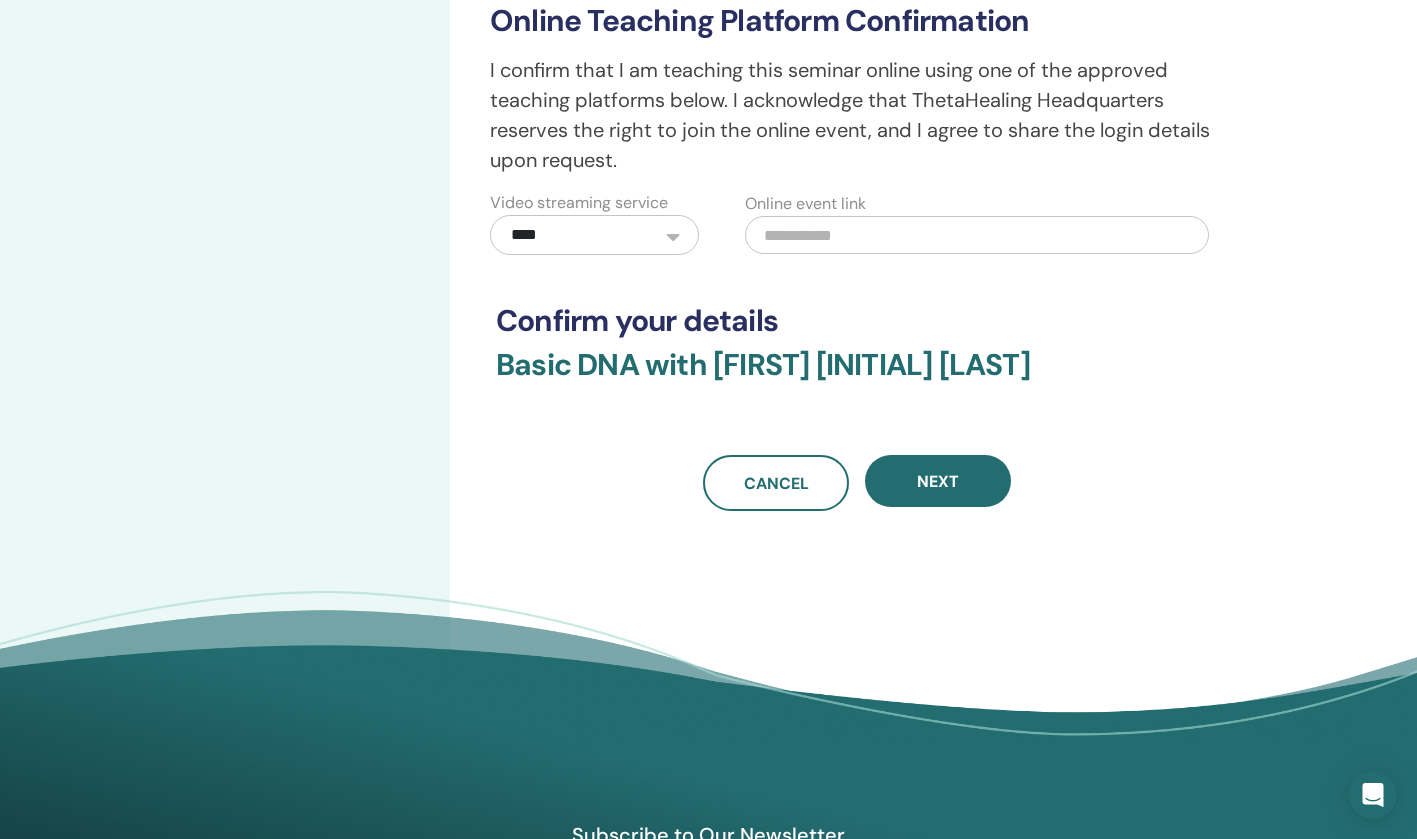 scroll, scrollTop: 554, scrollLeft: 0, axis: vertical 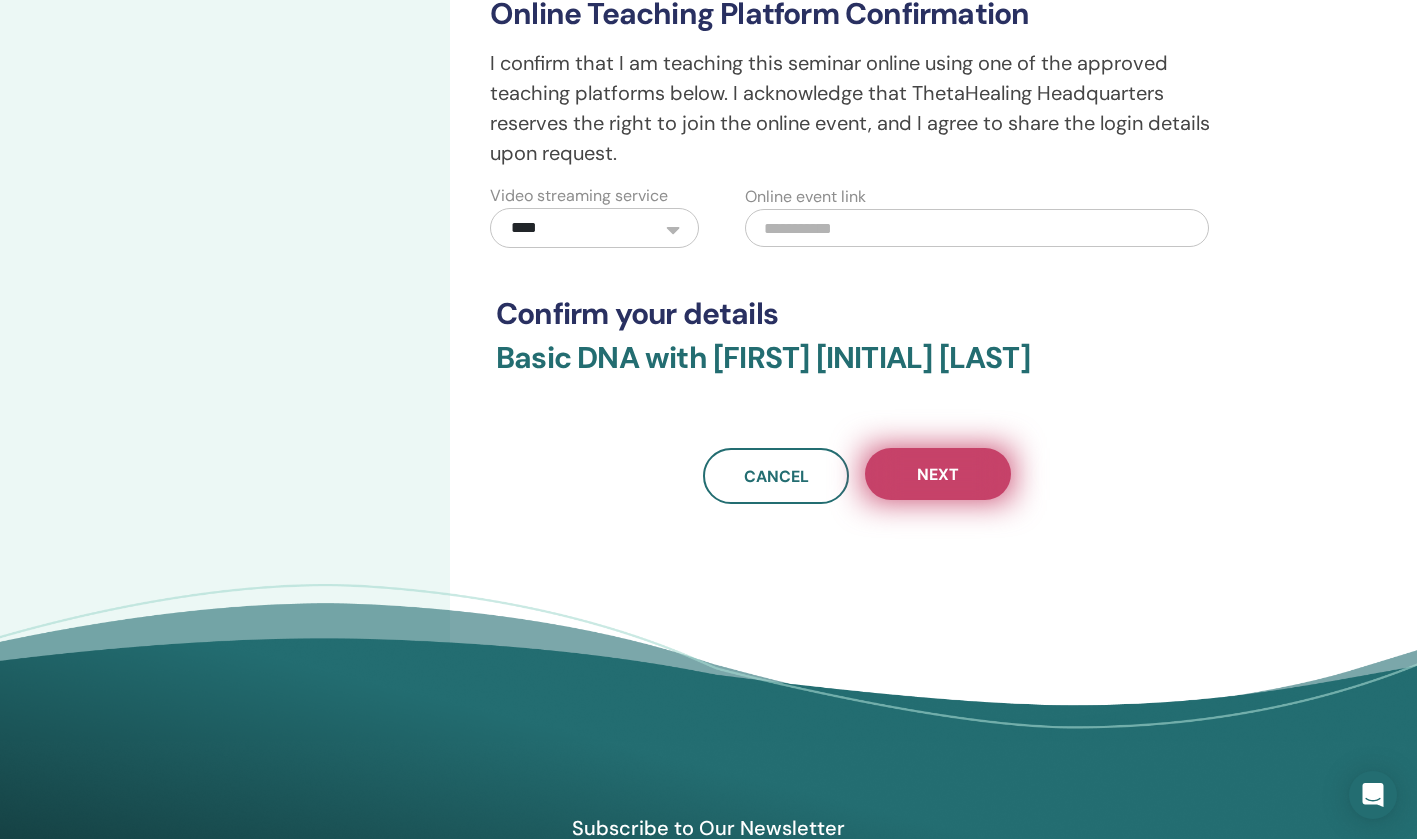click on "Next" at bounding box center (938, 474) 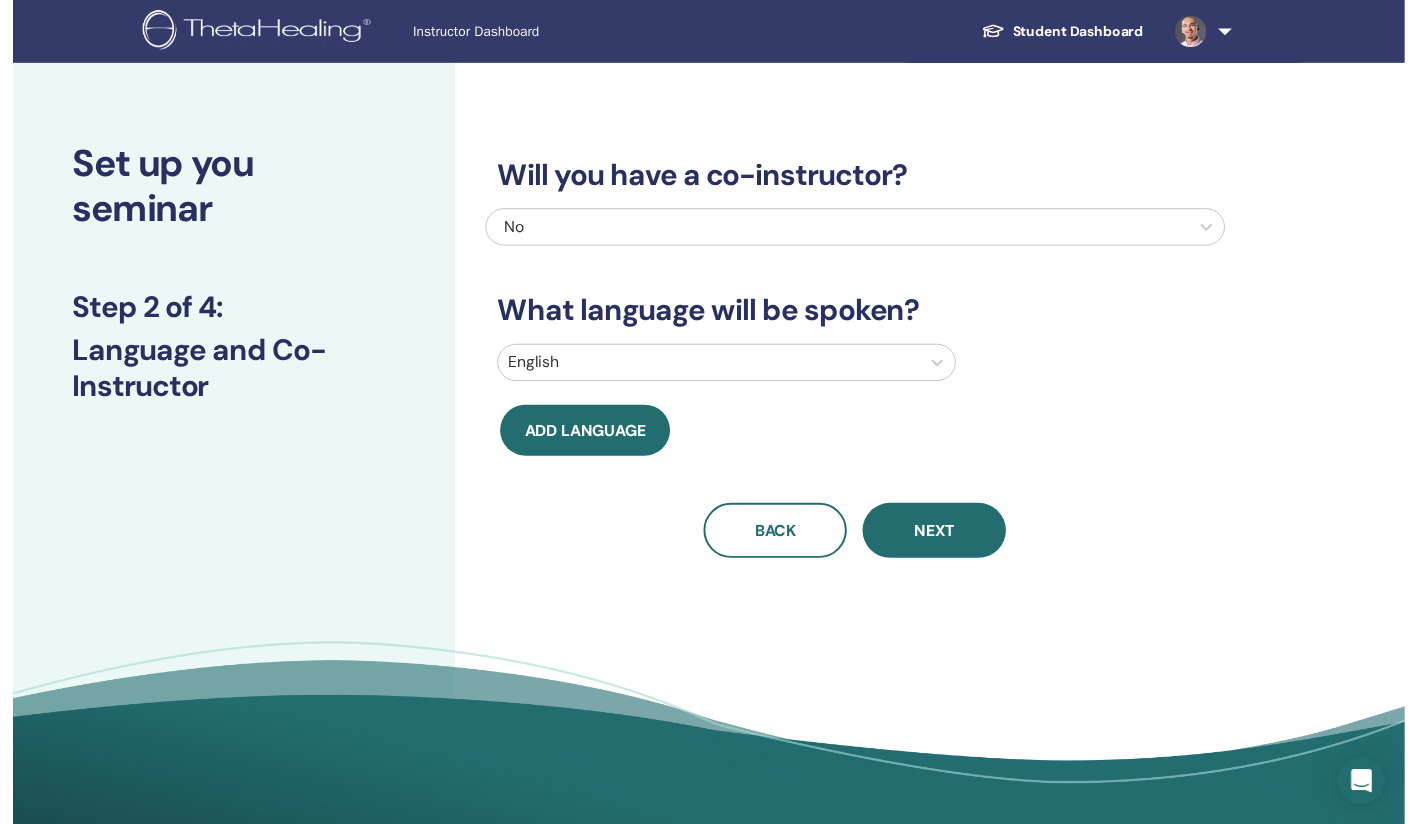 scroll, scrollTop: 0, scrollLeft: 0, axis: both 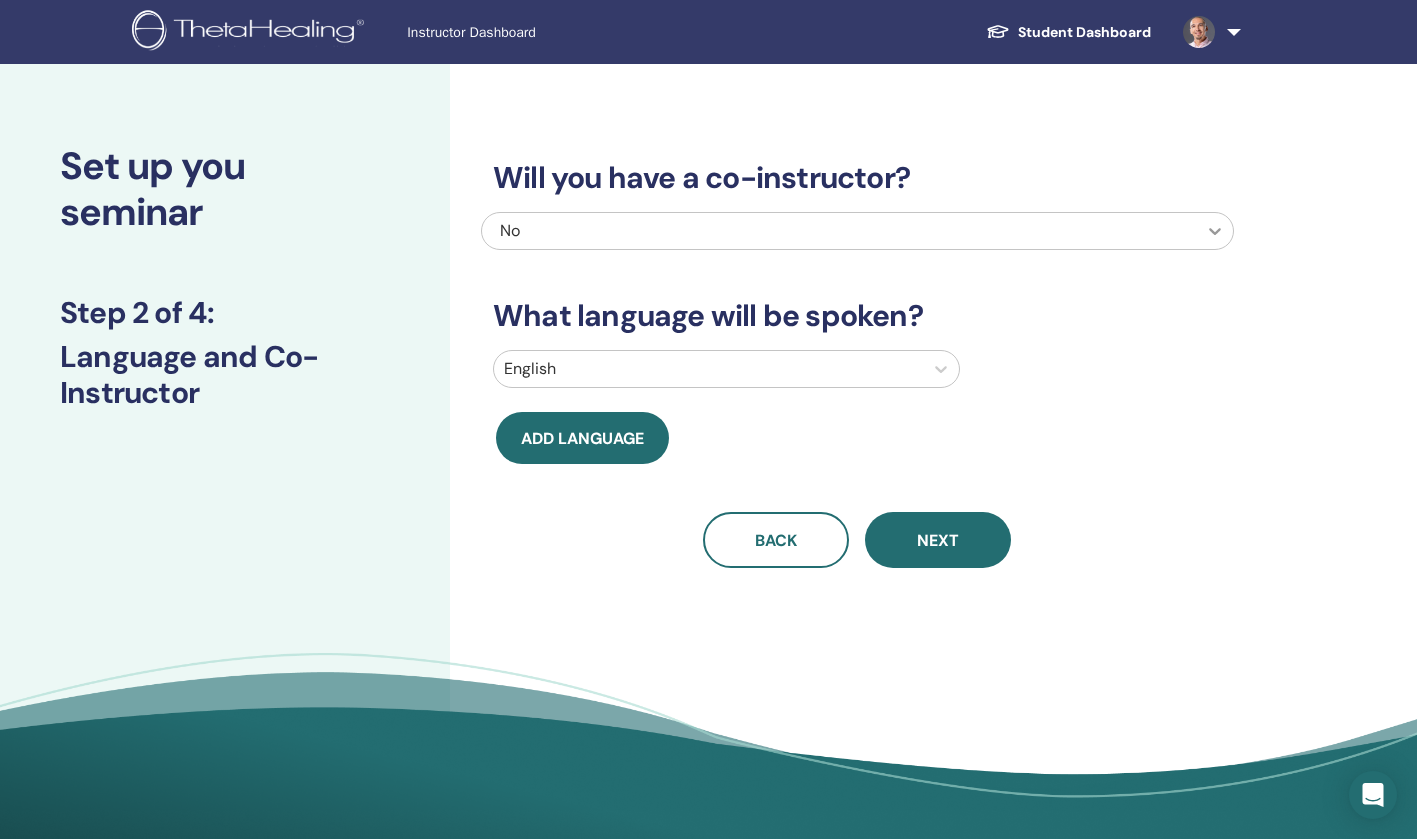 click 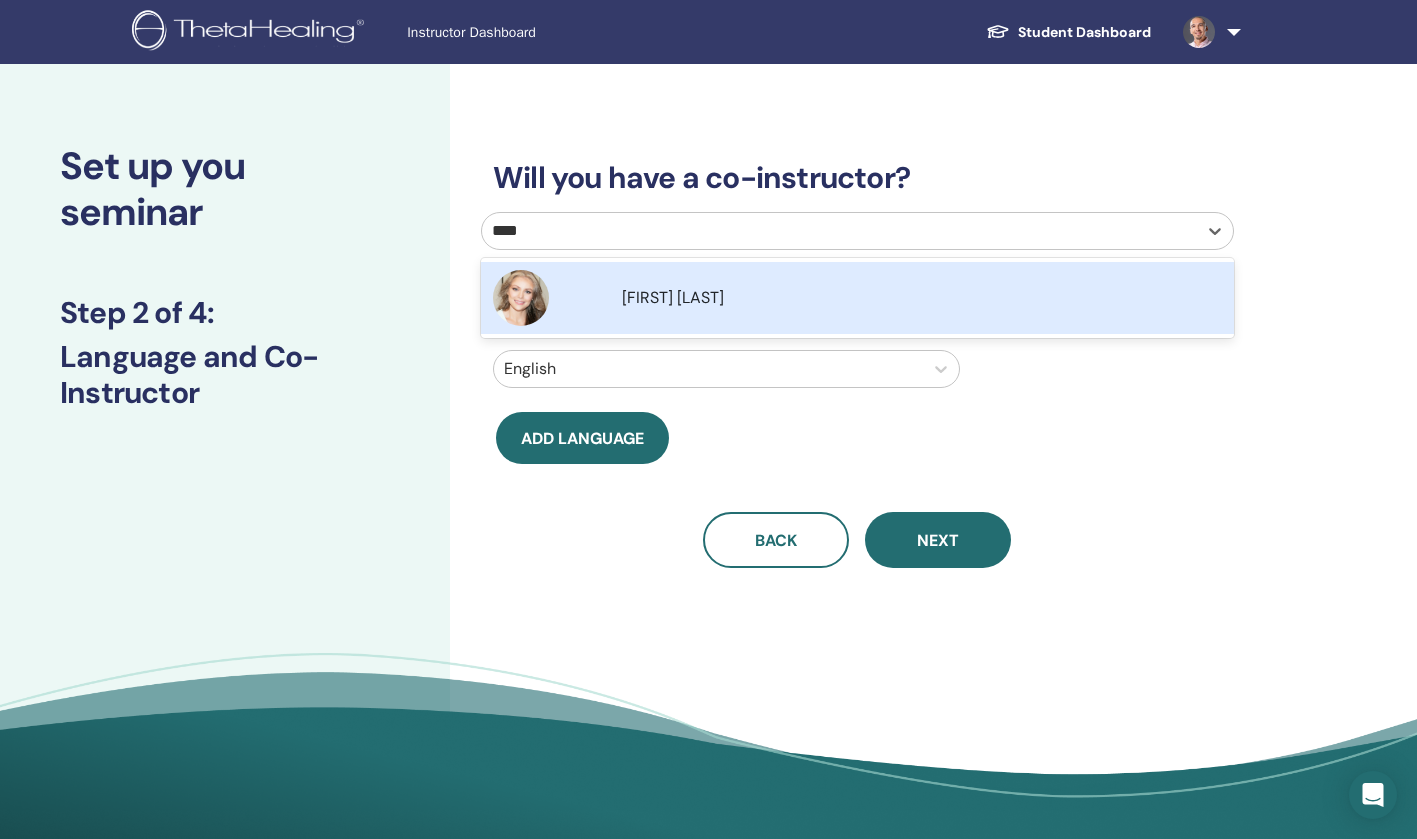 type on "*****" 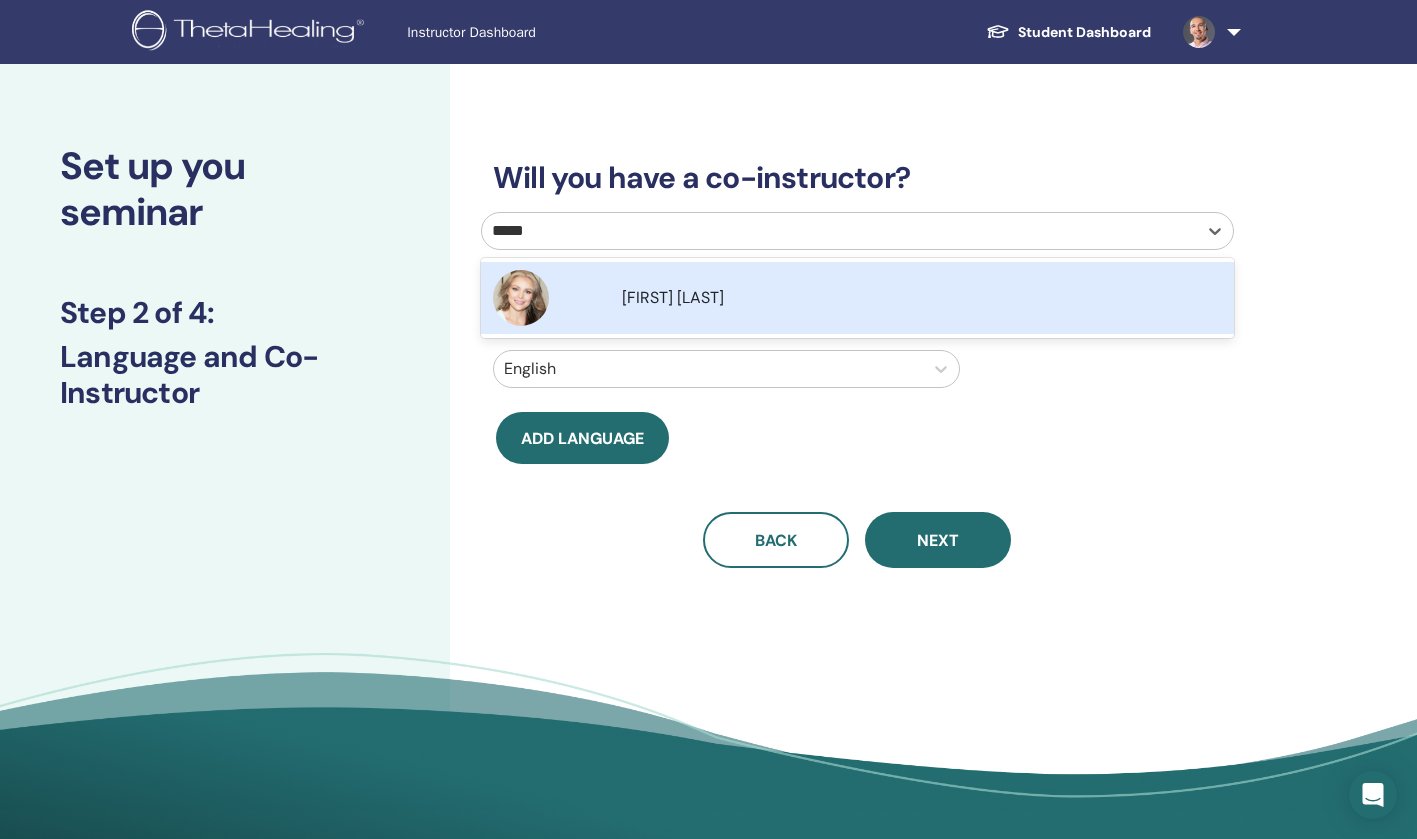 click on "[FIRST] [LAST]" at bounding box center [921, 298] 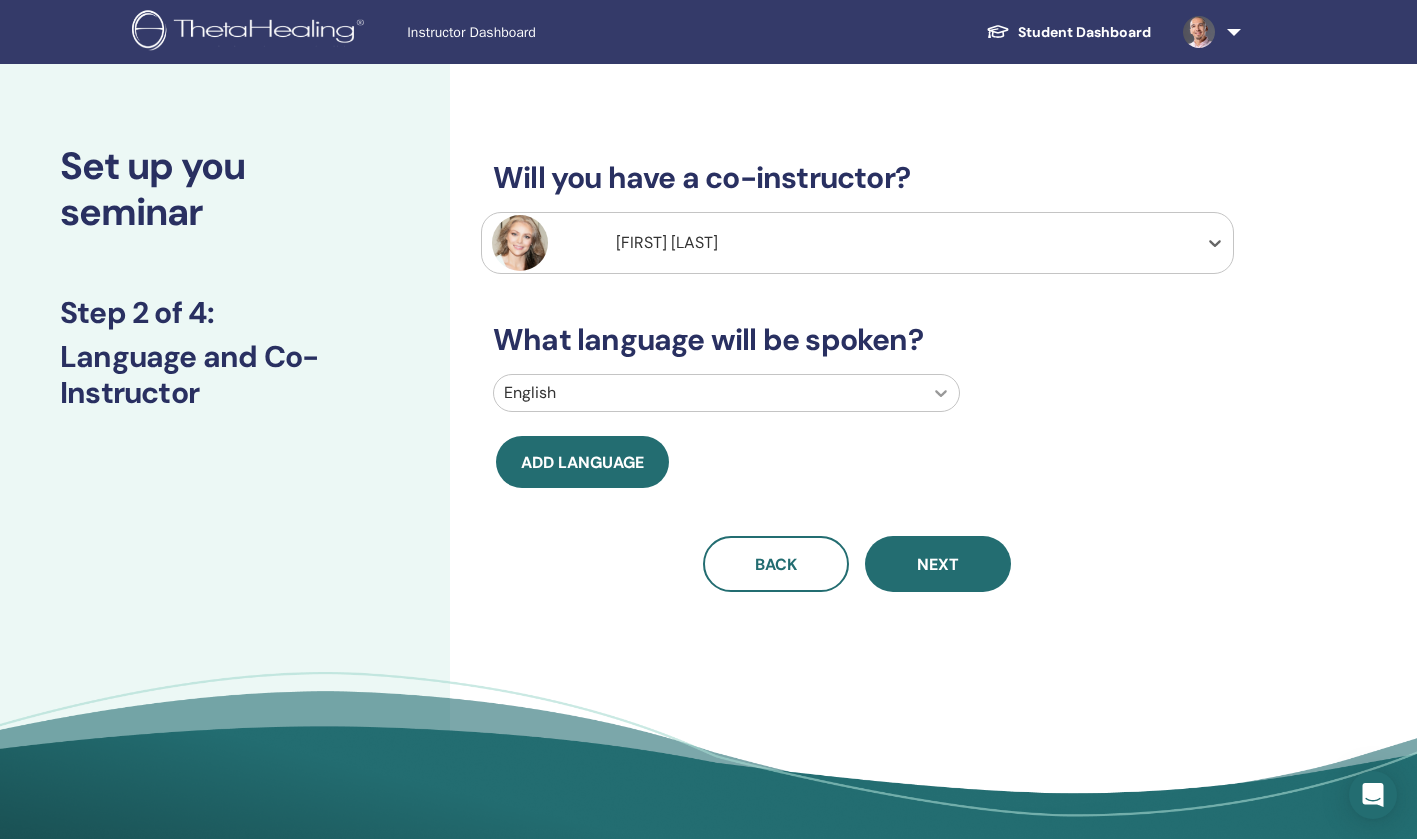 click 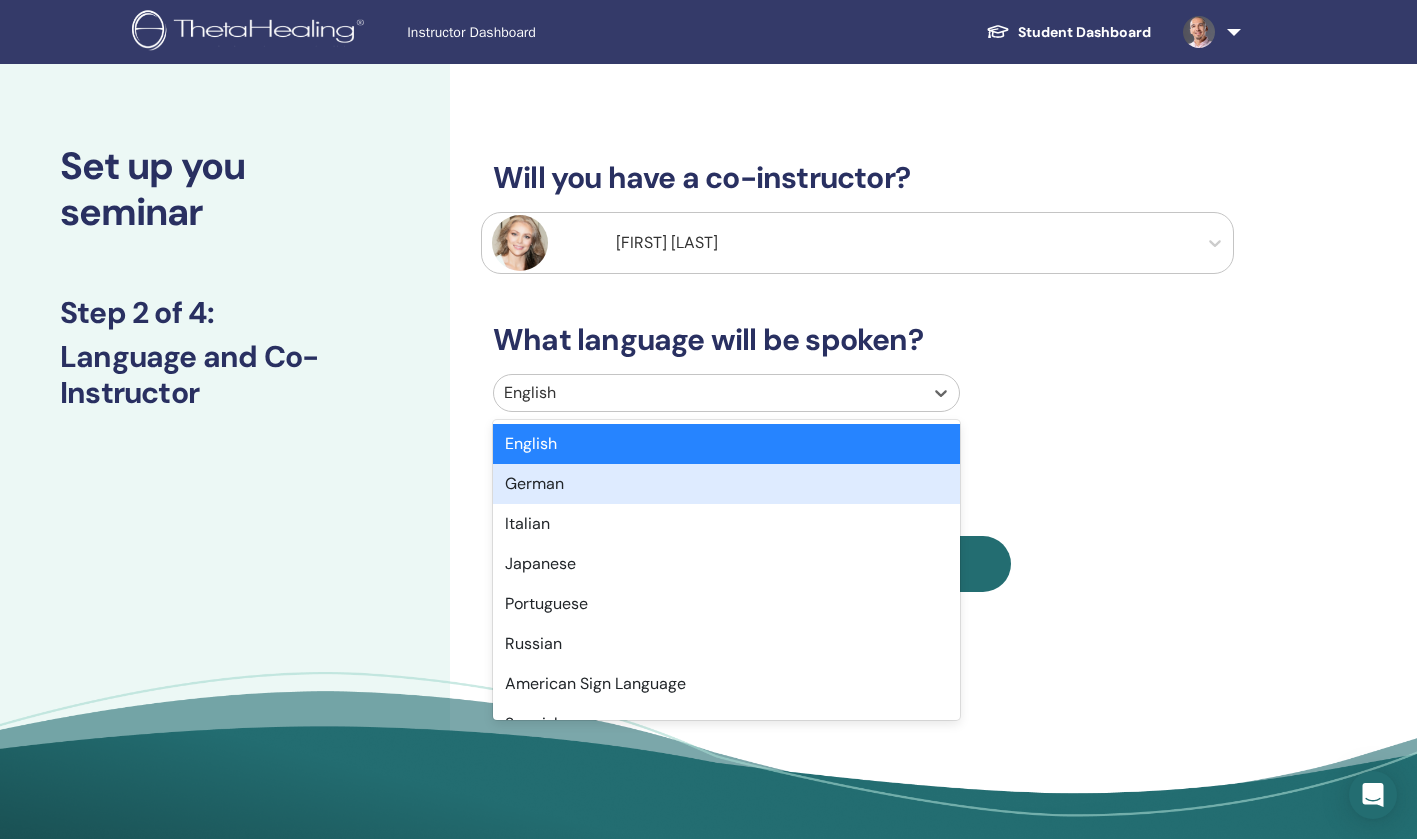 click on "German" at bounding box center (726, 484) 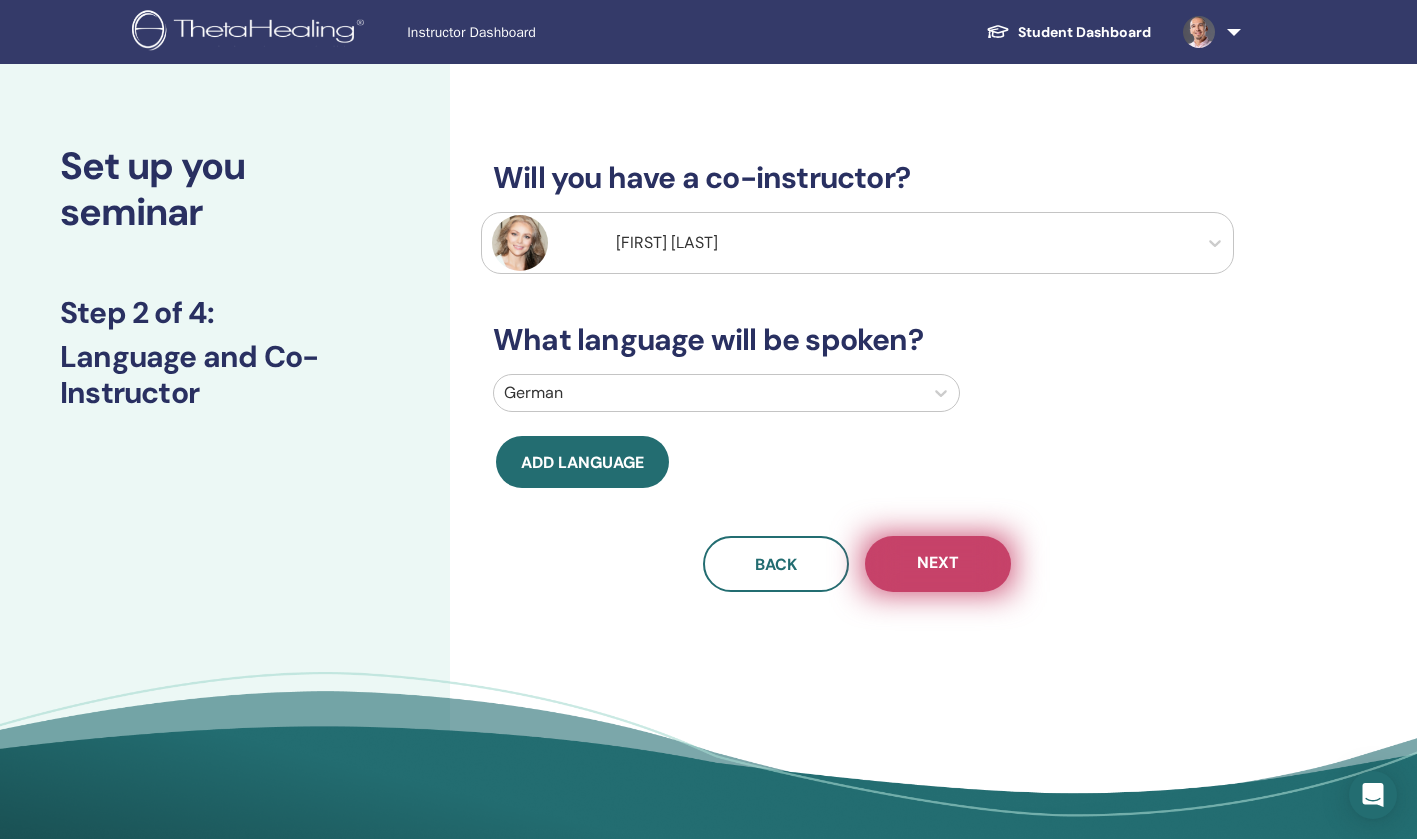 click on "Next" at bounding box center (938, 564) 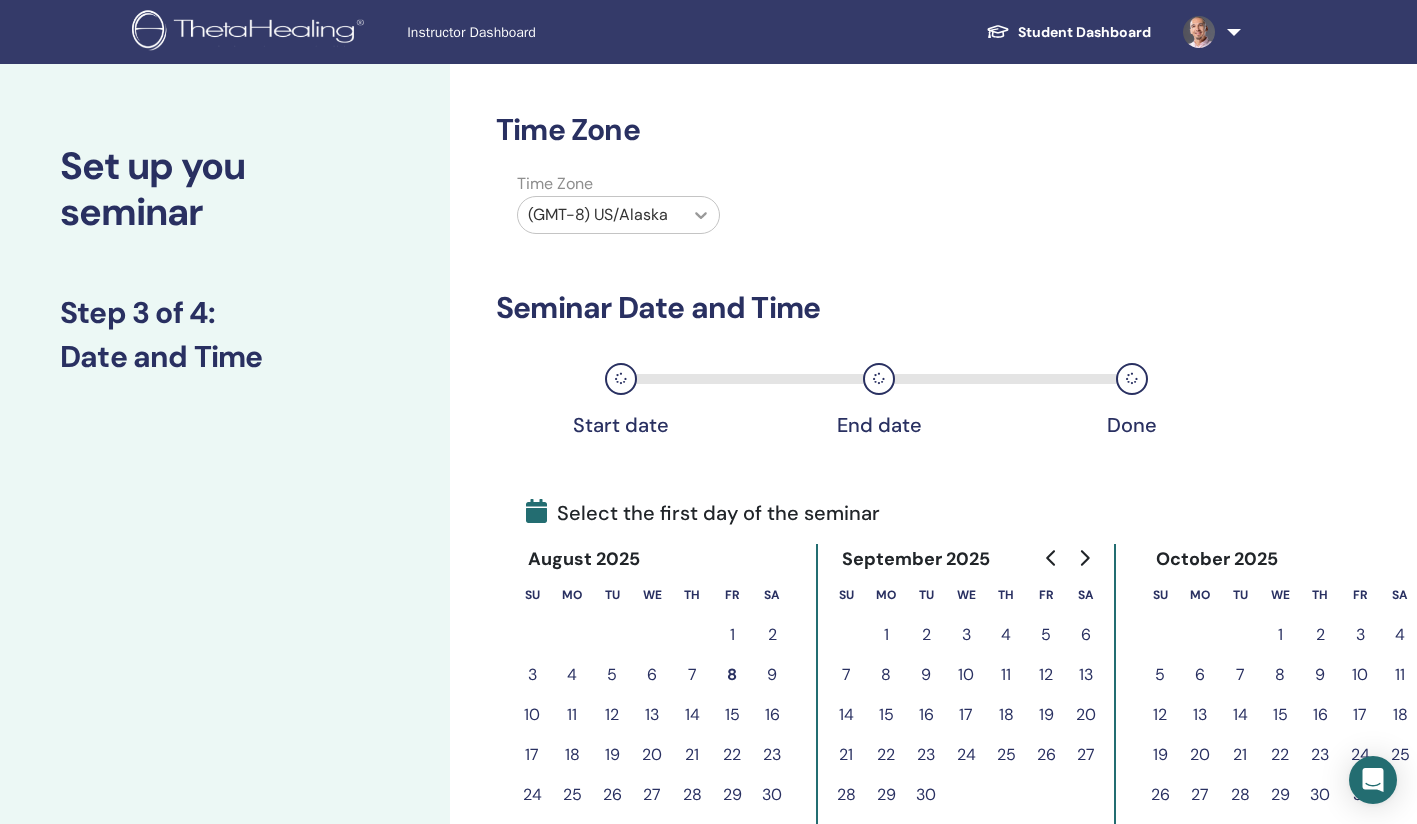 click 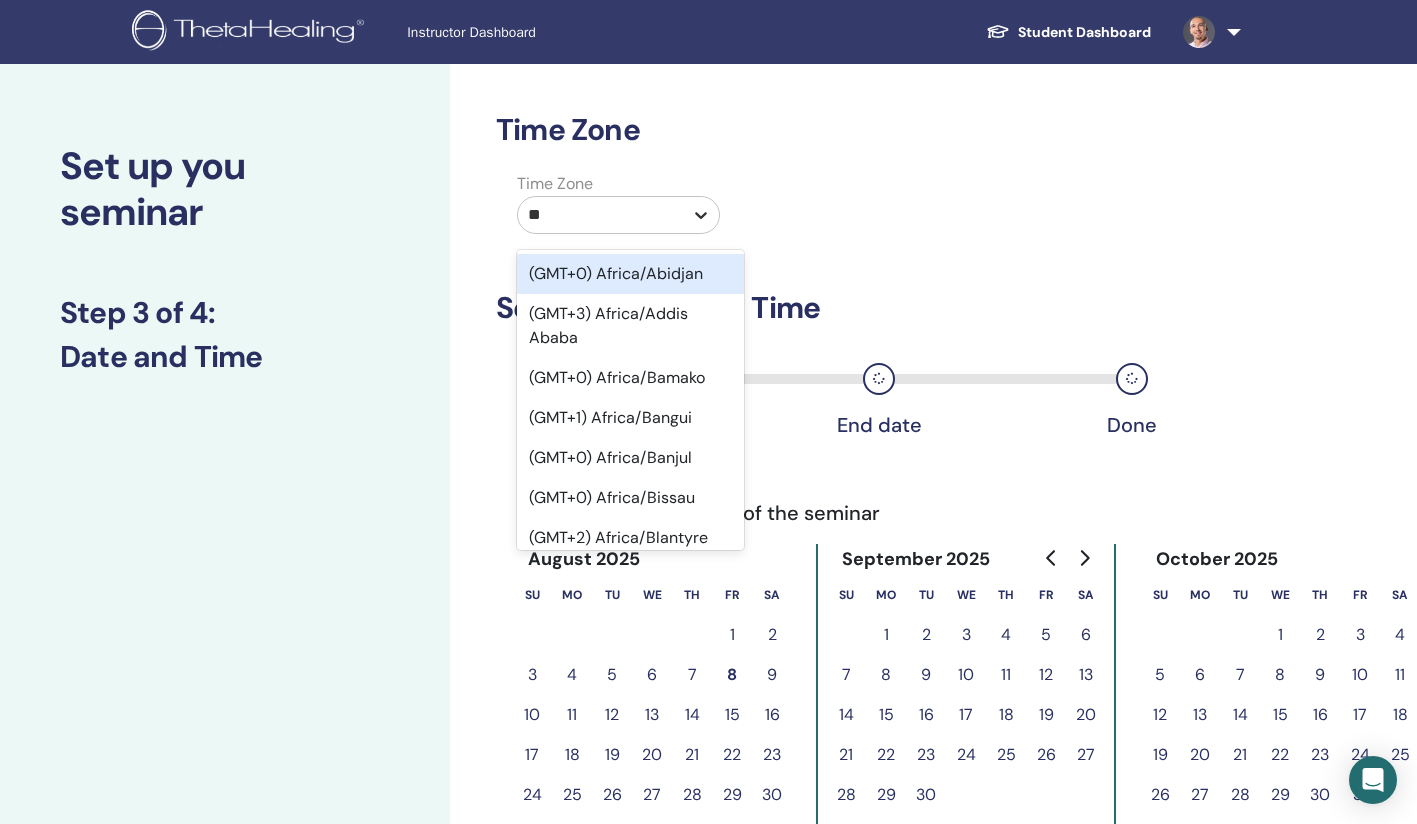 type on "***" 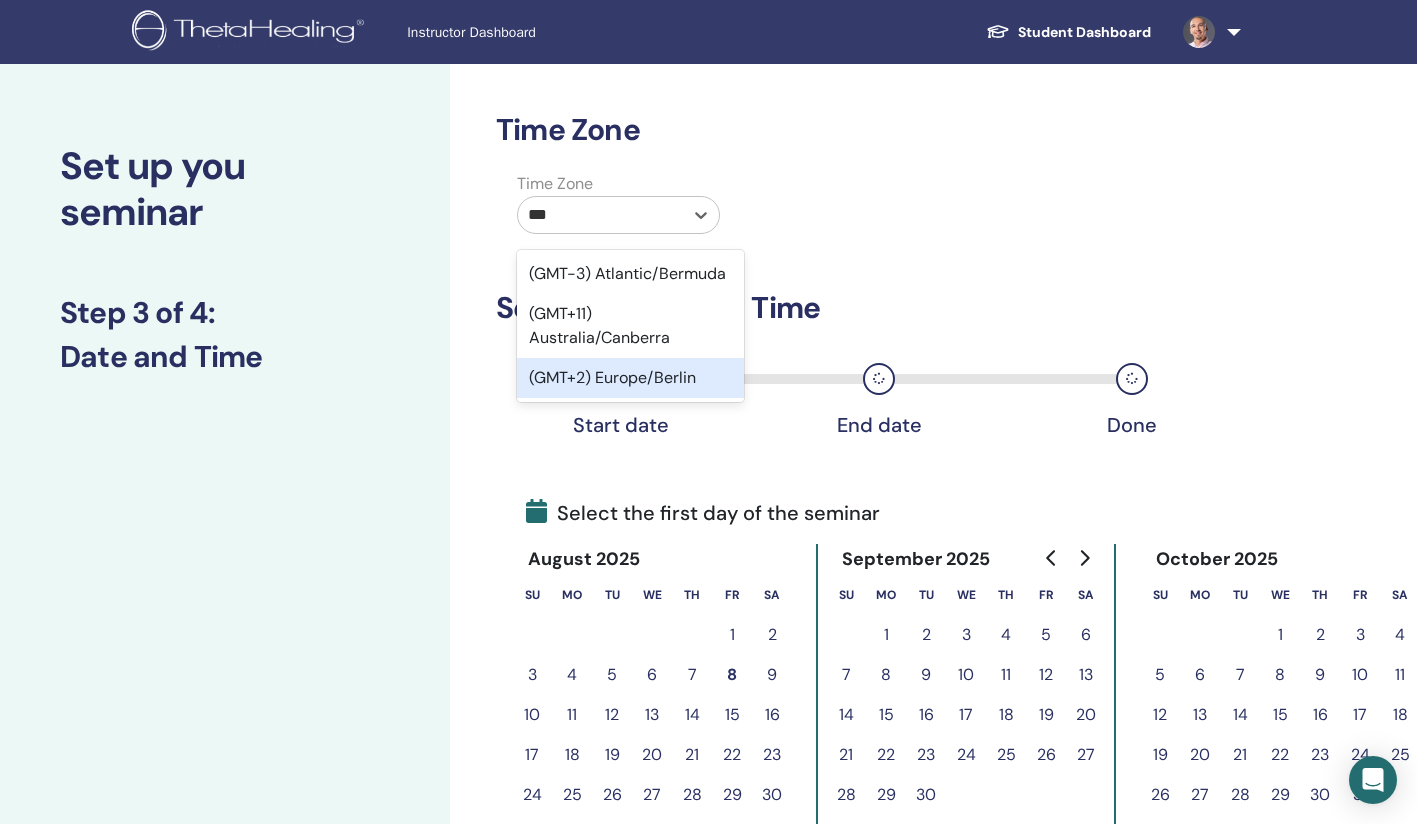 click on "(GMT+2) Europe/Berlin" at bounding box center (630, 378) 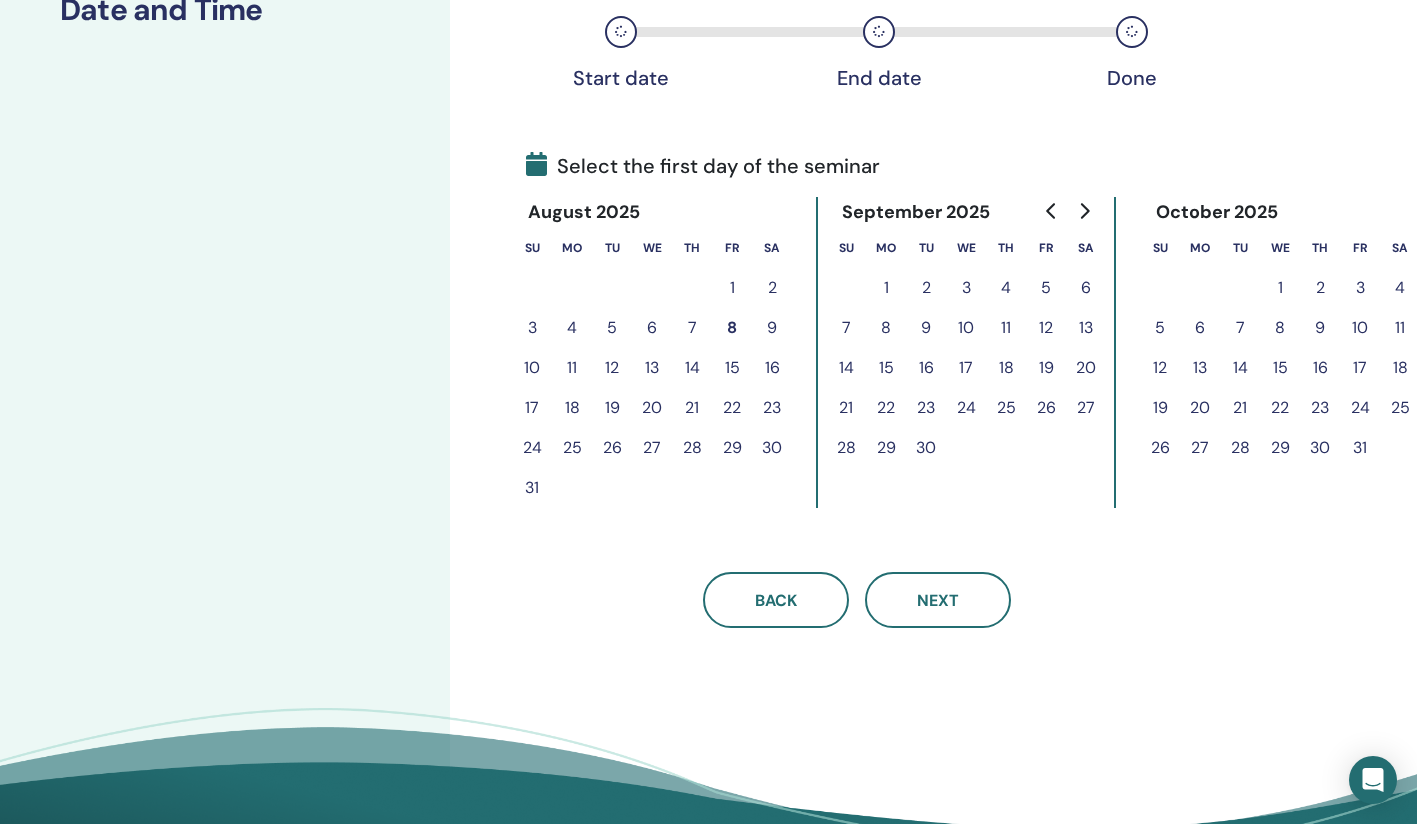 scroll, scrollTop: 357, scrollLeft: 0, axis: vertical 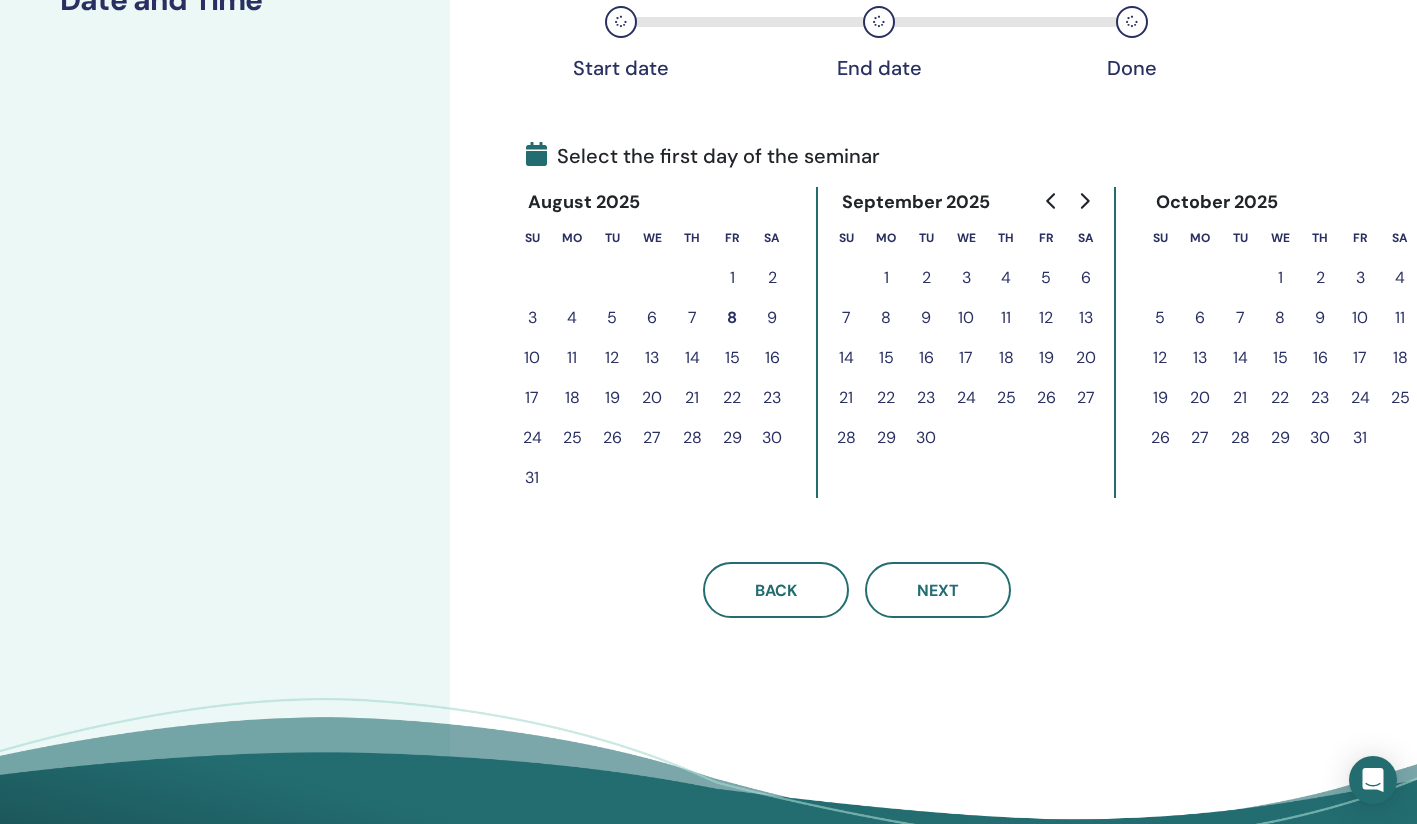 click 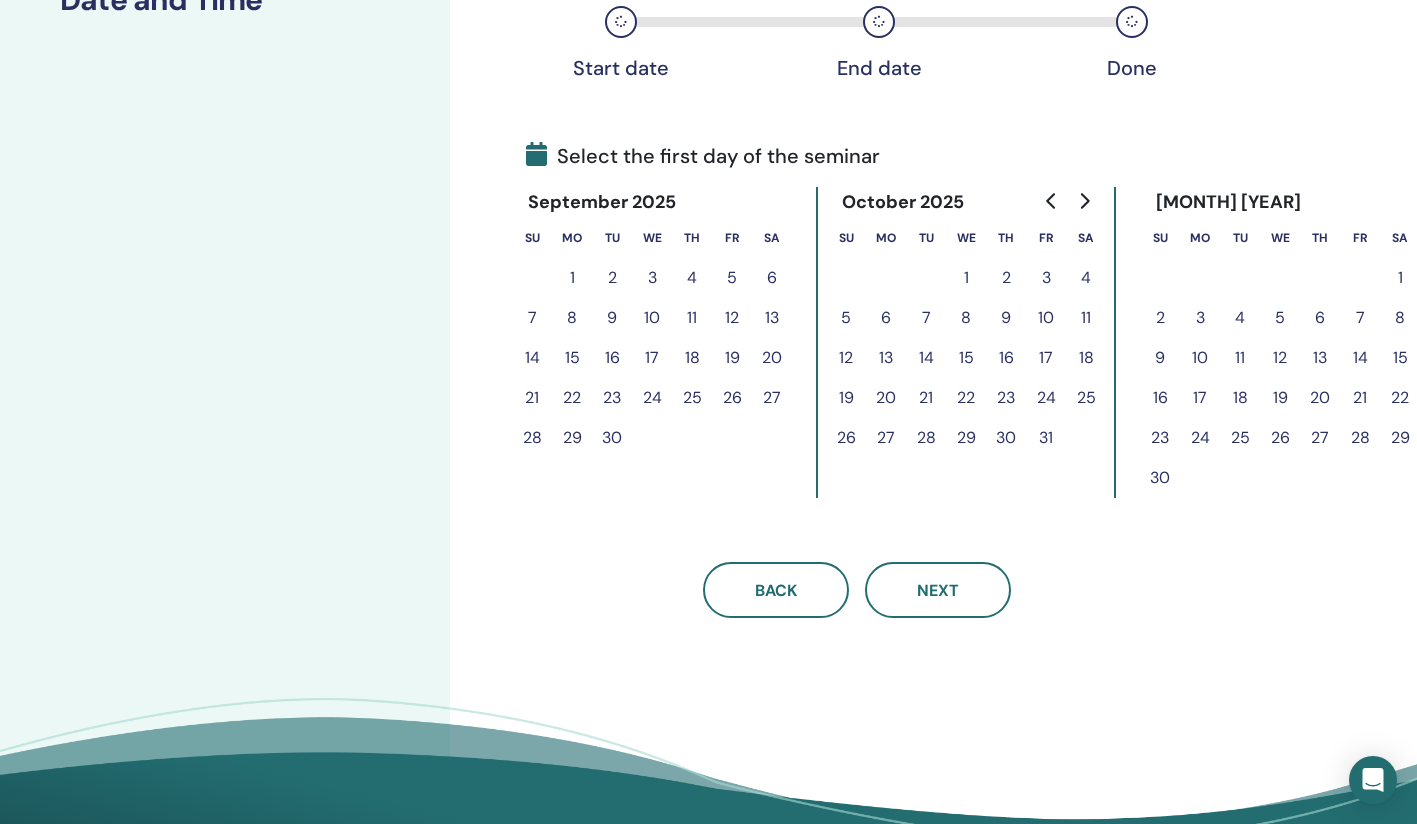 click 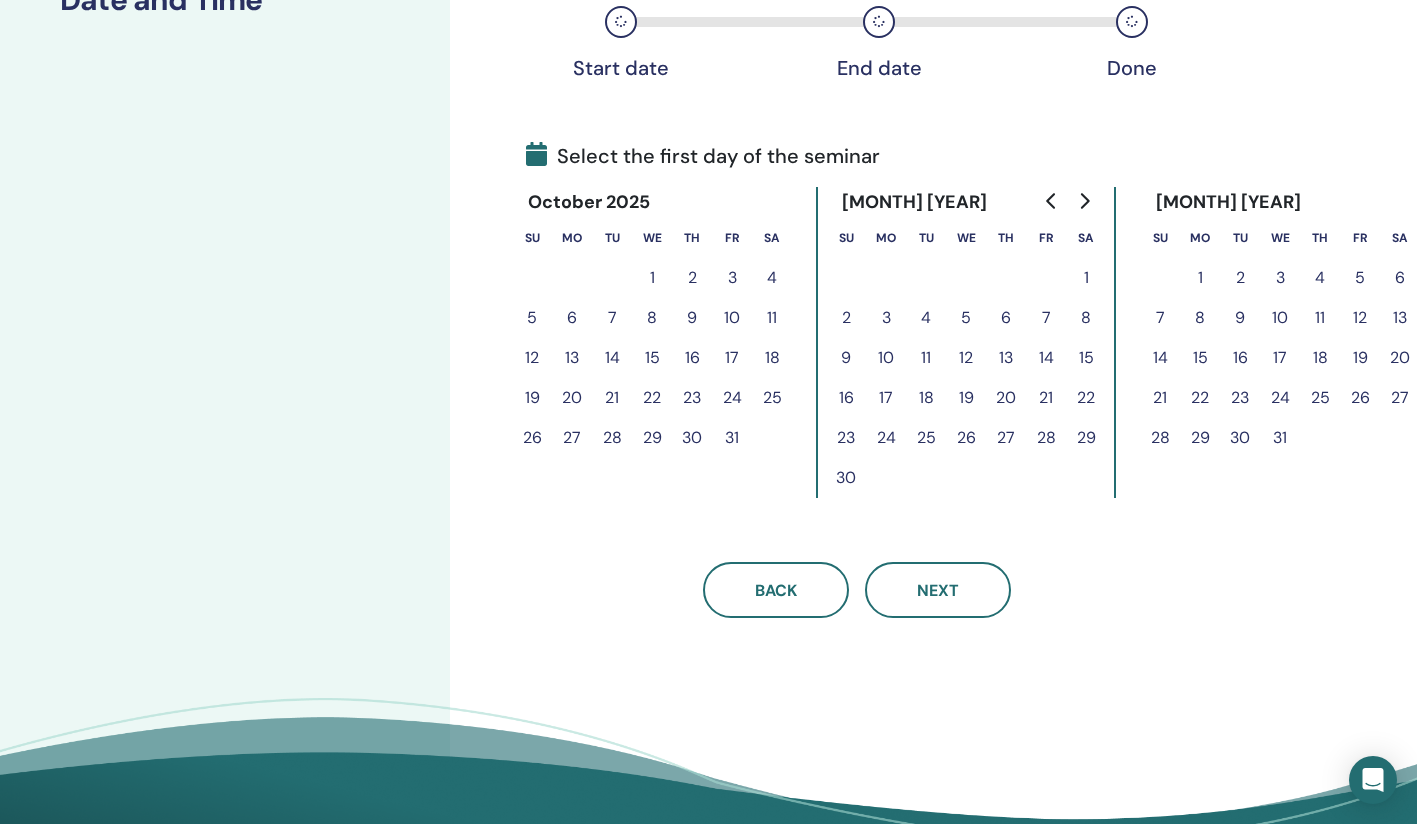 click 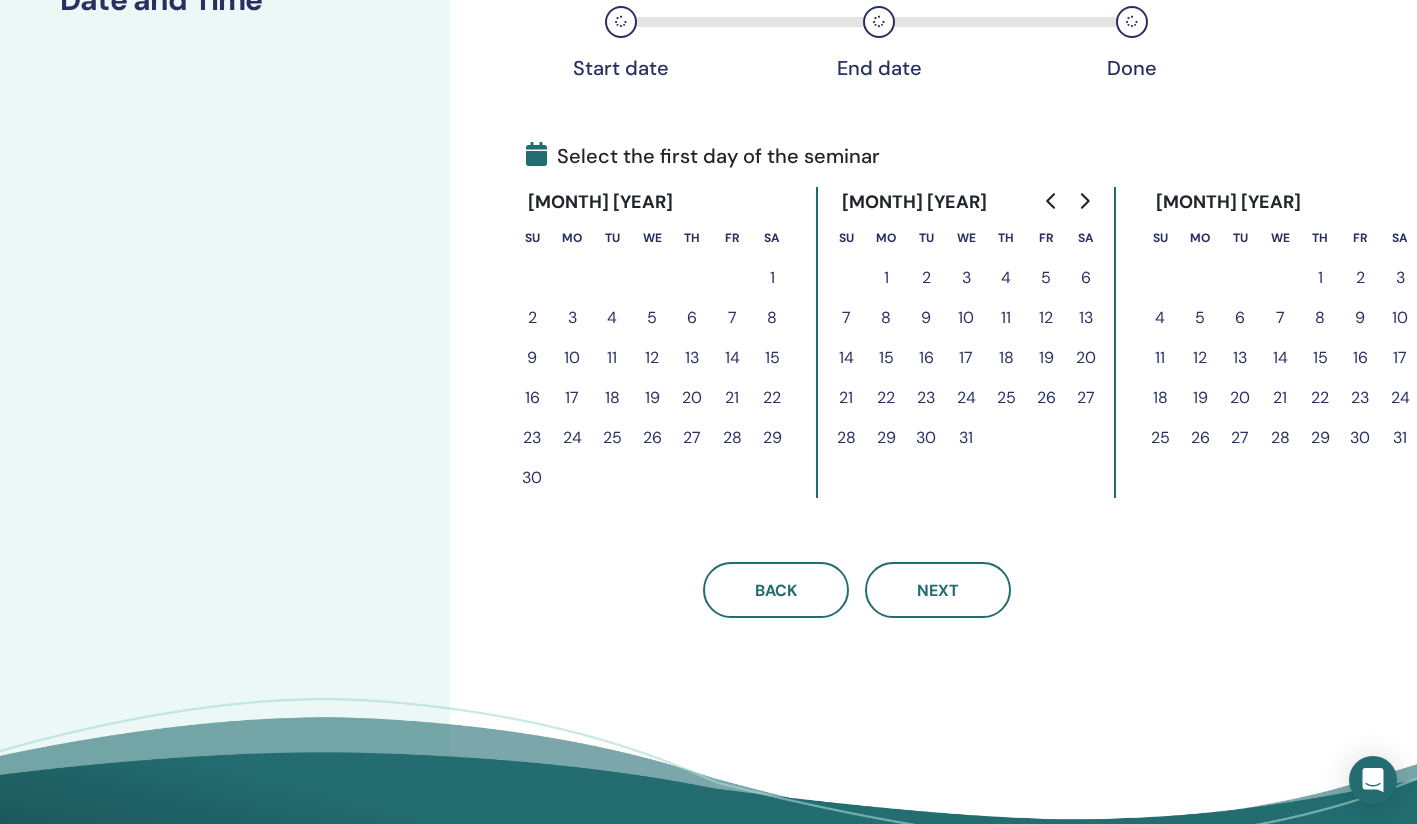 click on "7" at bounding box center [732, 318] 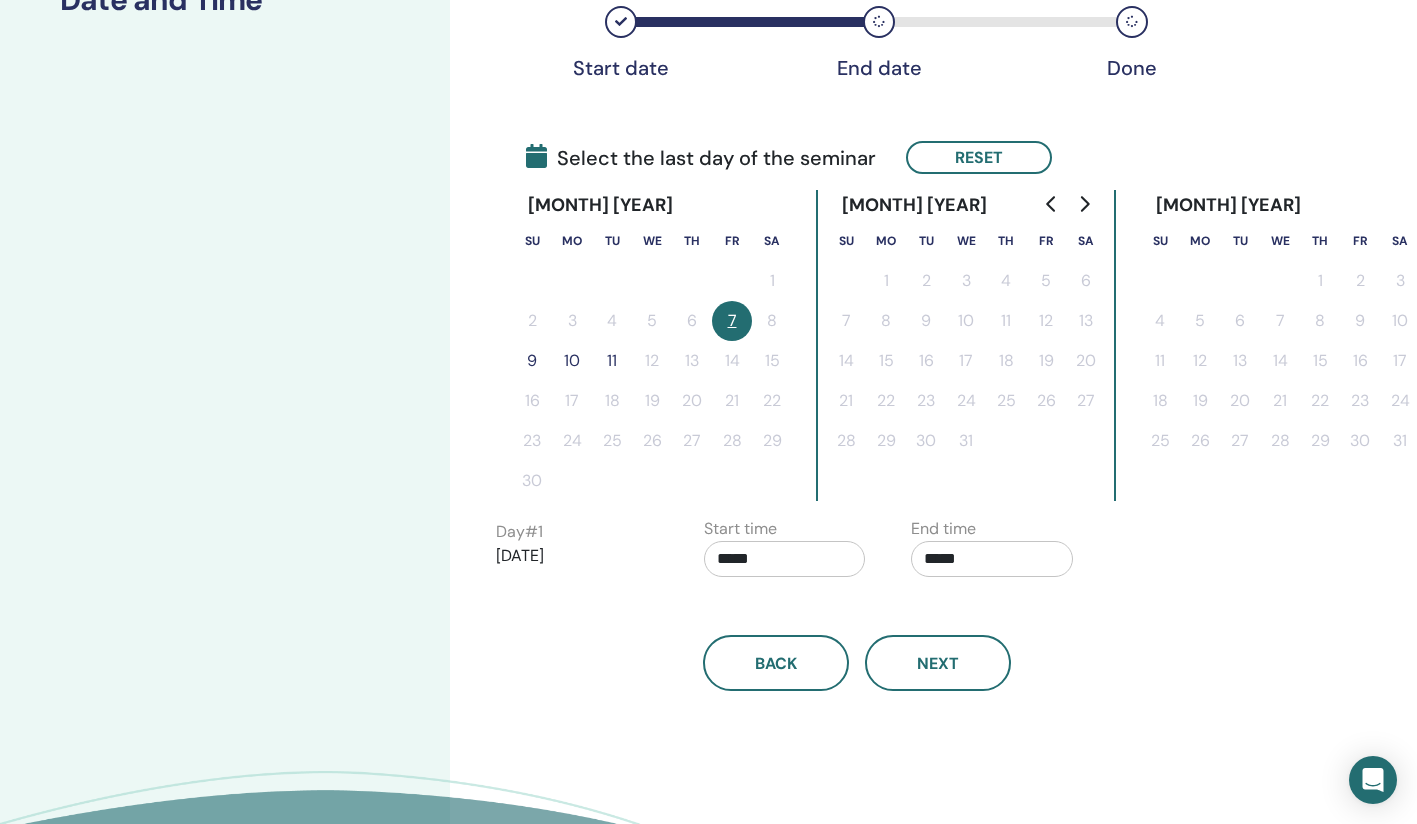 click on "9" at bounding box center [532, 361] 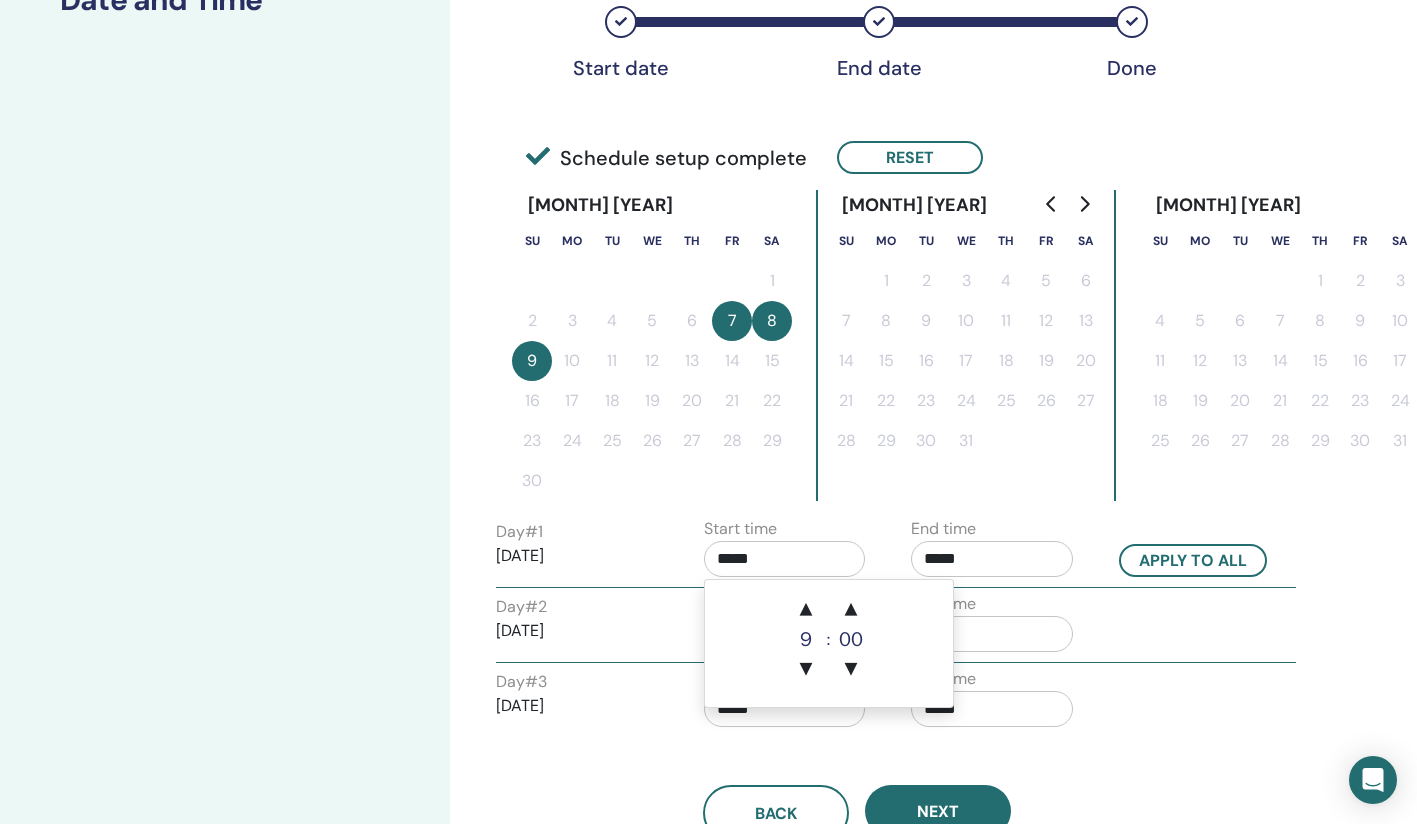 click on "*****" at bounding box center [785, 559] 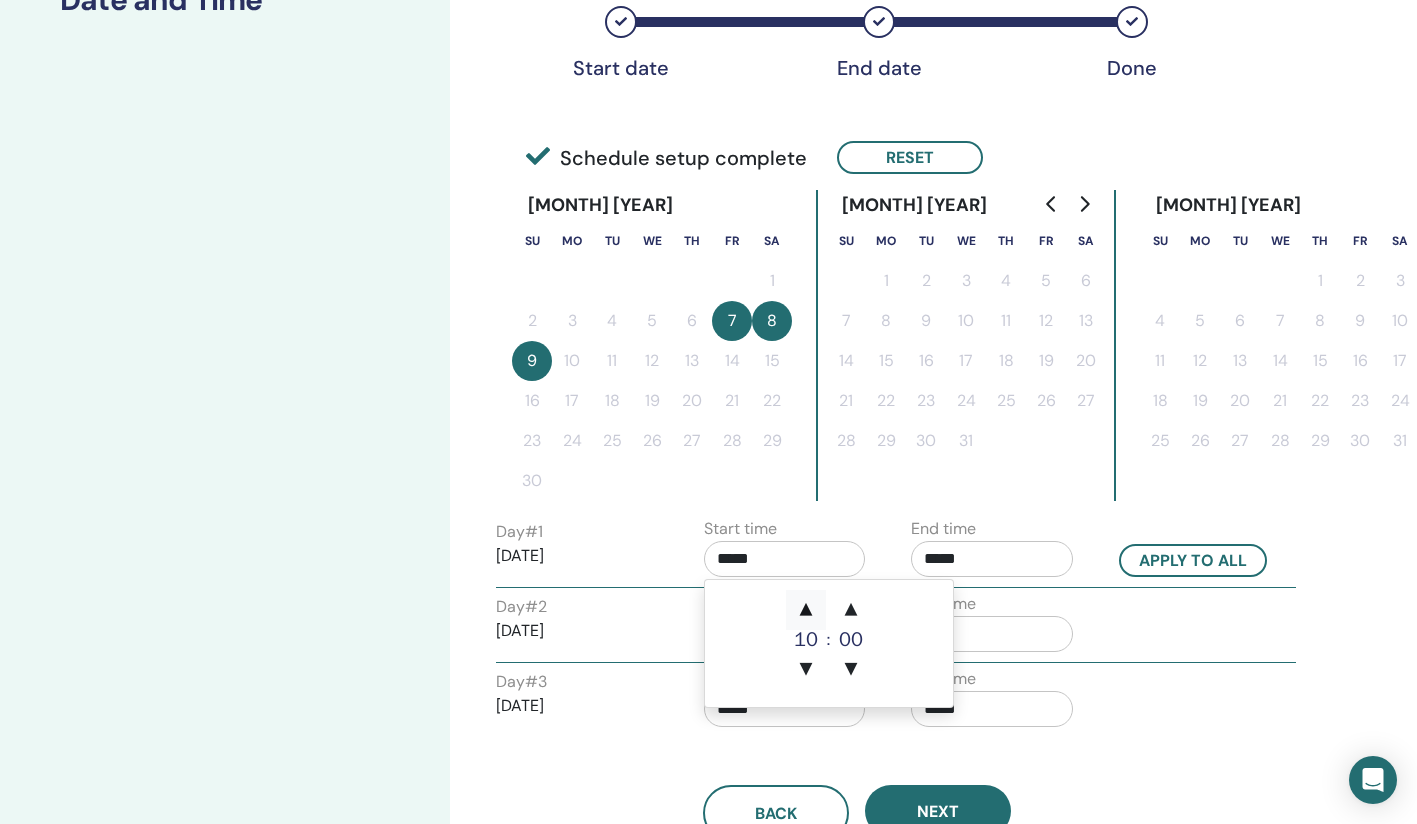 click on "▲" at bounding box center (806, 610) 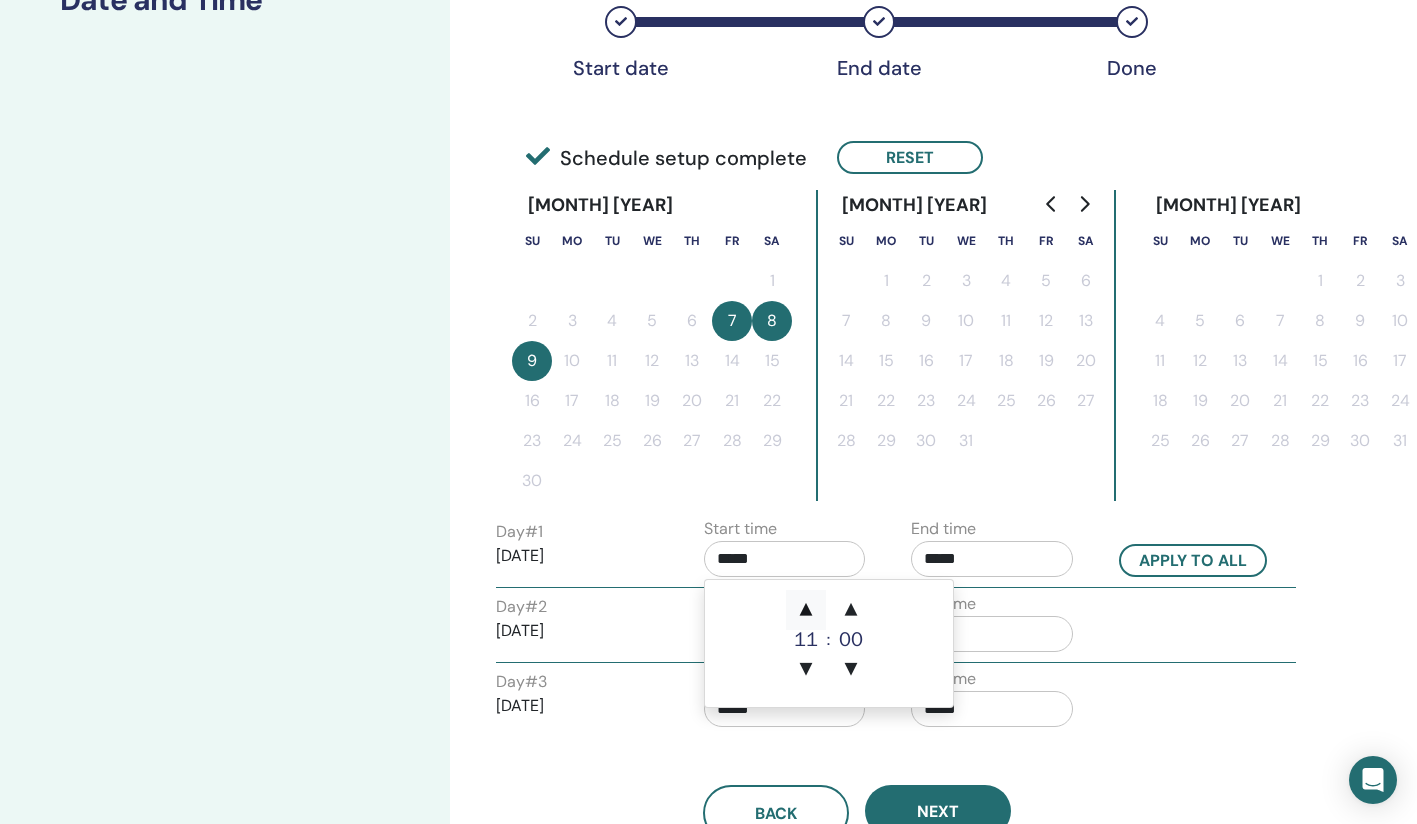 click on "▲" at bounding box center (806, 610) 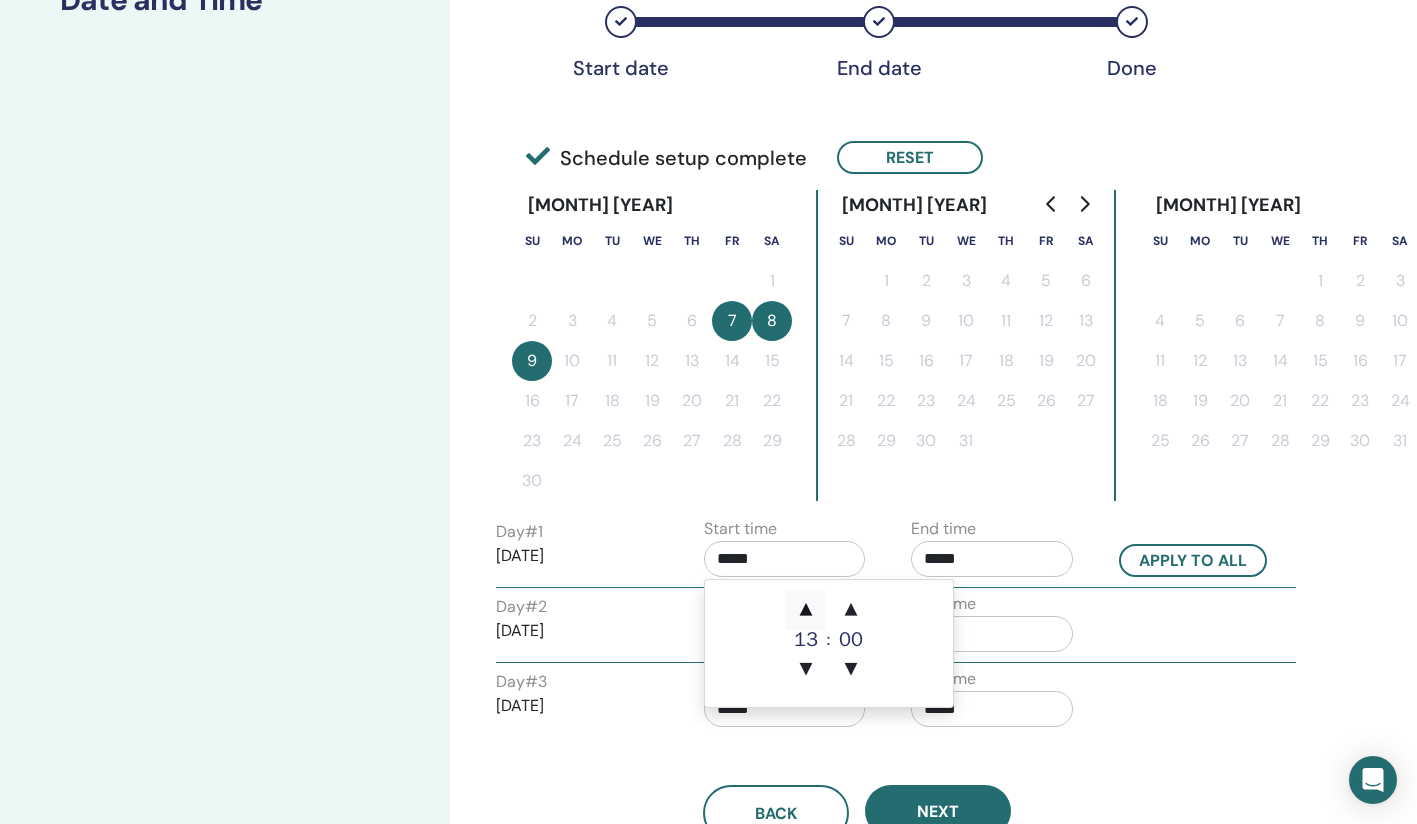 click on "▲" at bounding box center [806, 610] 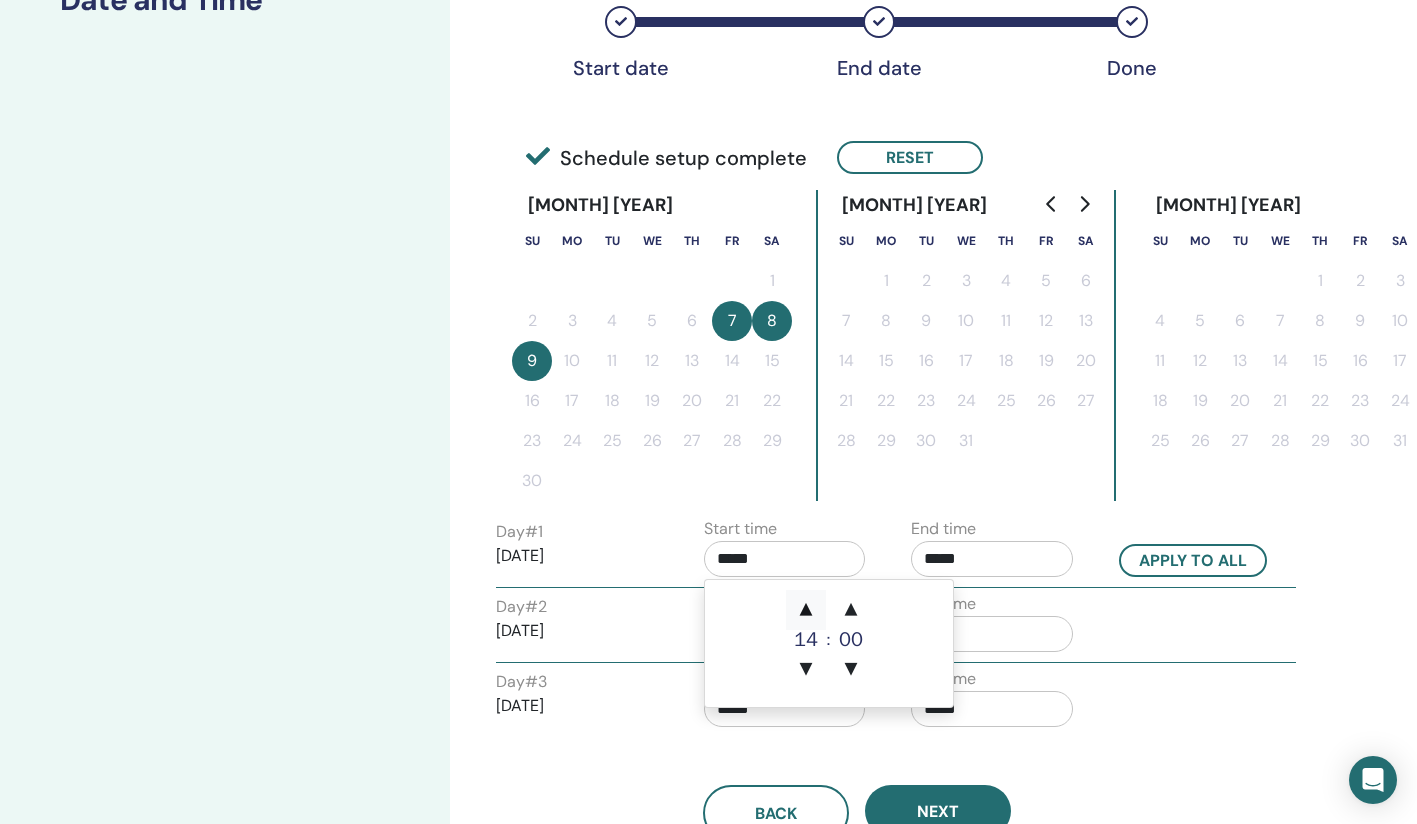 click on "▲" at bounding box center (806, 610) 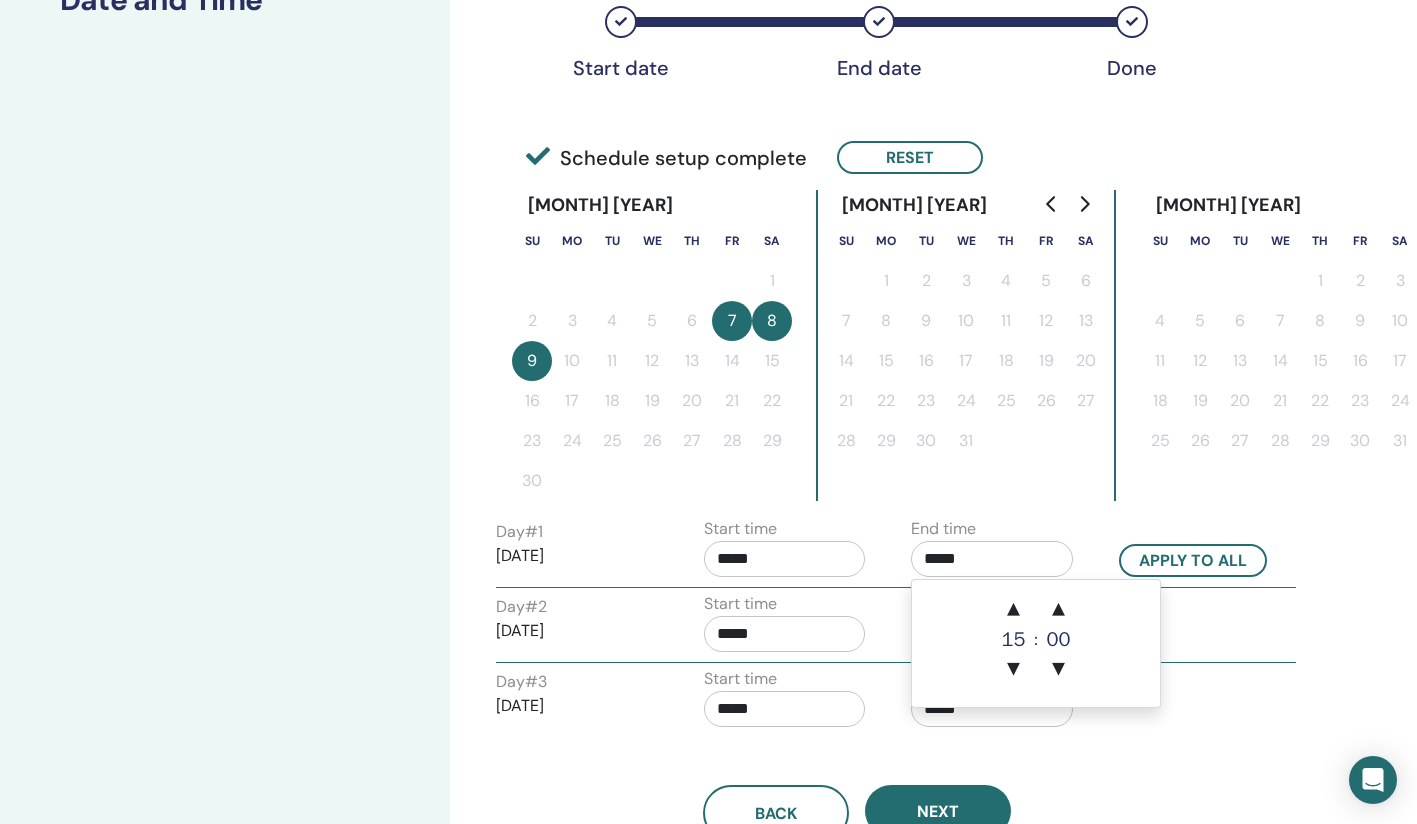 click on "*****" at bounding box center [992, 559] 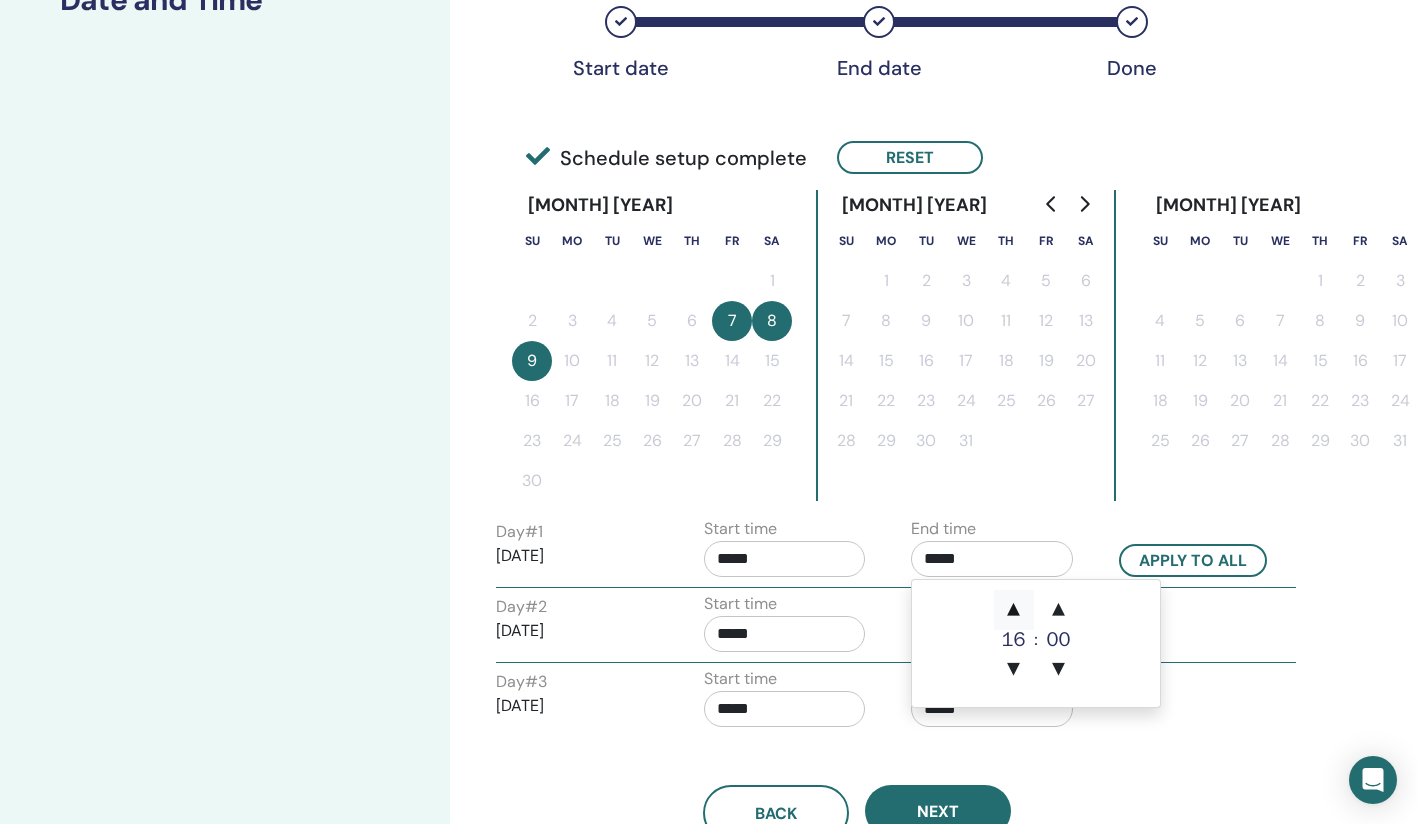 click on "▲" at bounding box center [1014, 610] 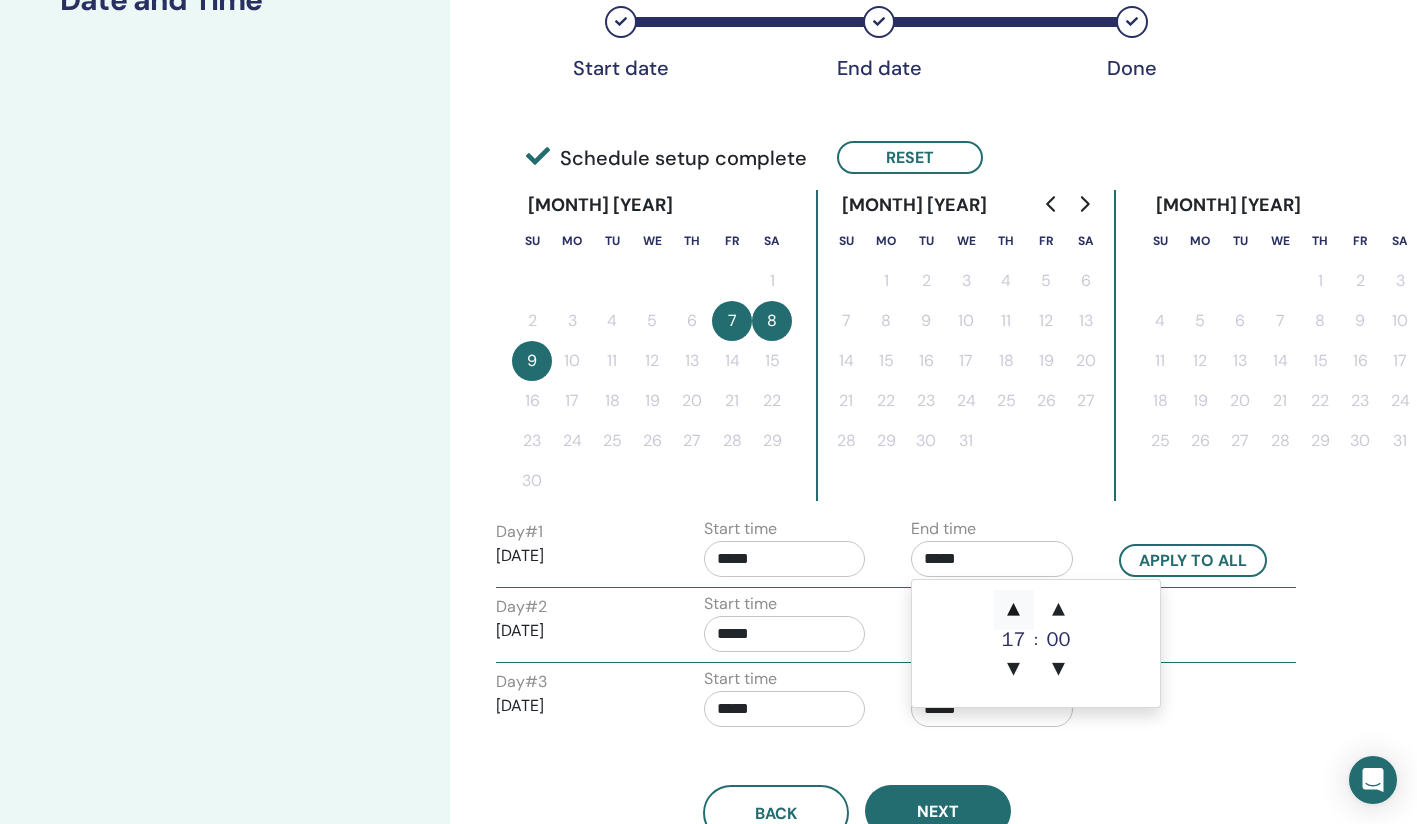 click on "▲" at bounding box center [1014, 610] 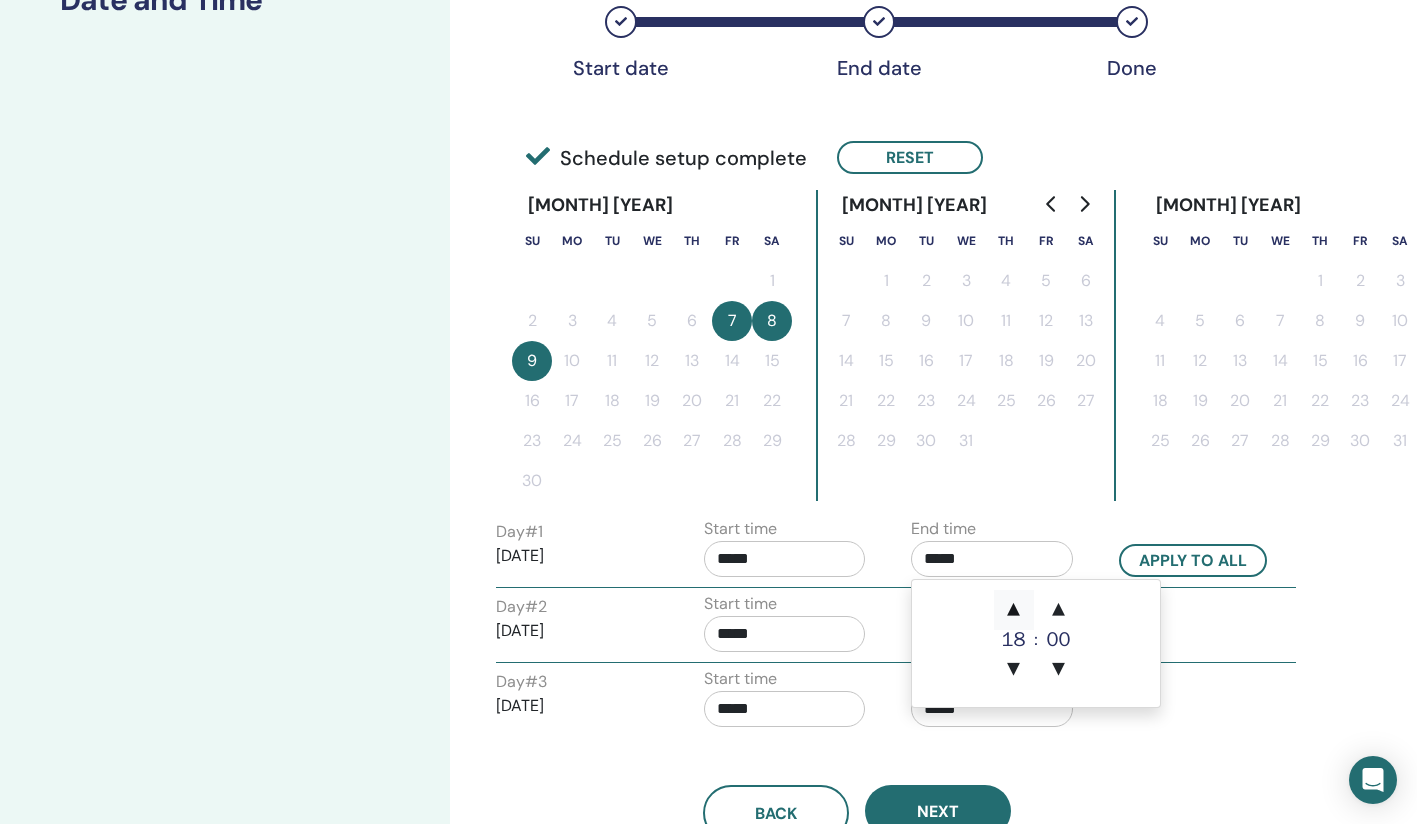 click on "▲" at bounding box center [1014, 610] 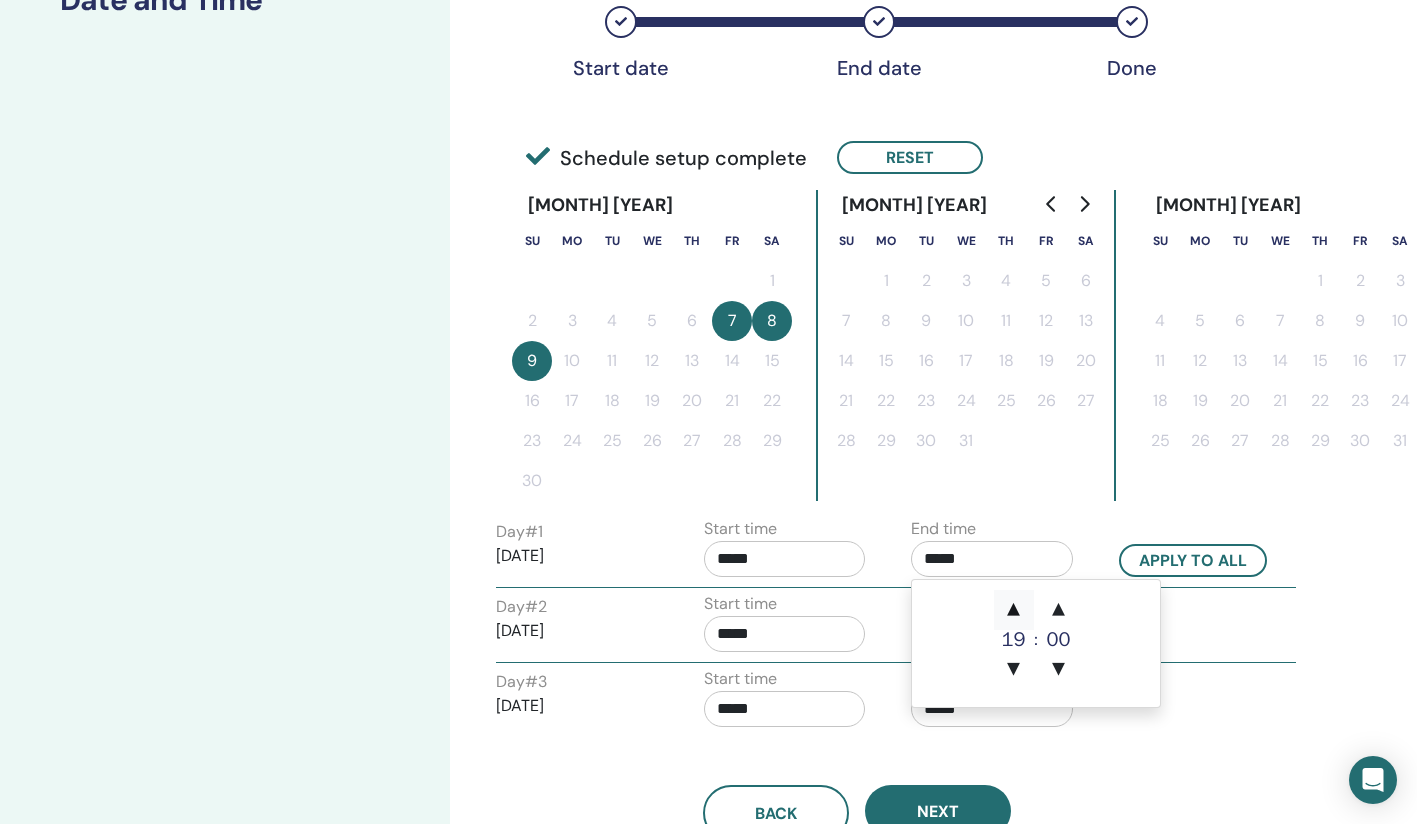 click on "▲" at bounding box center (1014, 610) 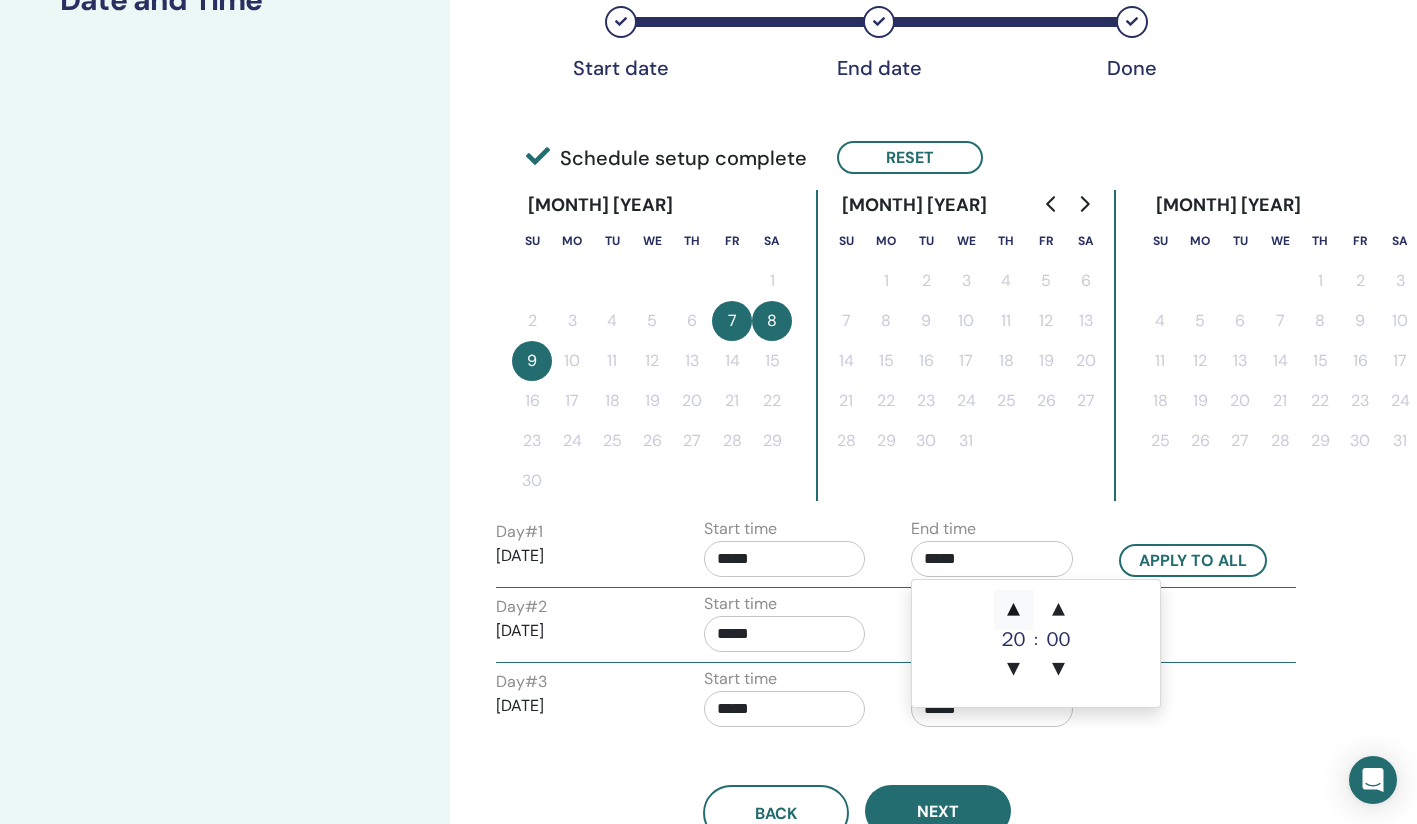 click on "▲" at bounding box center [1014, 610] 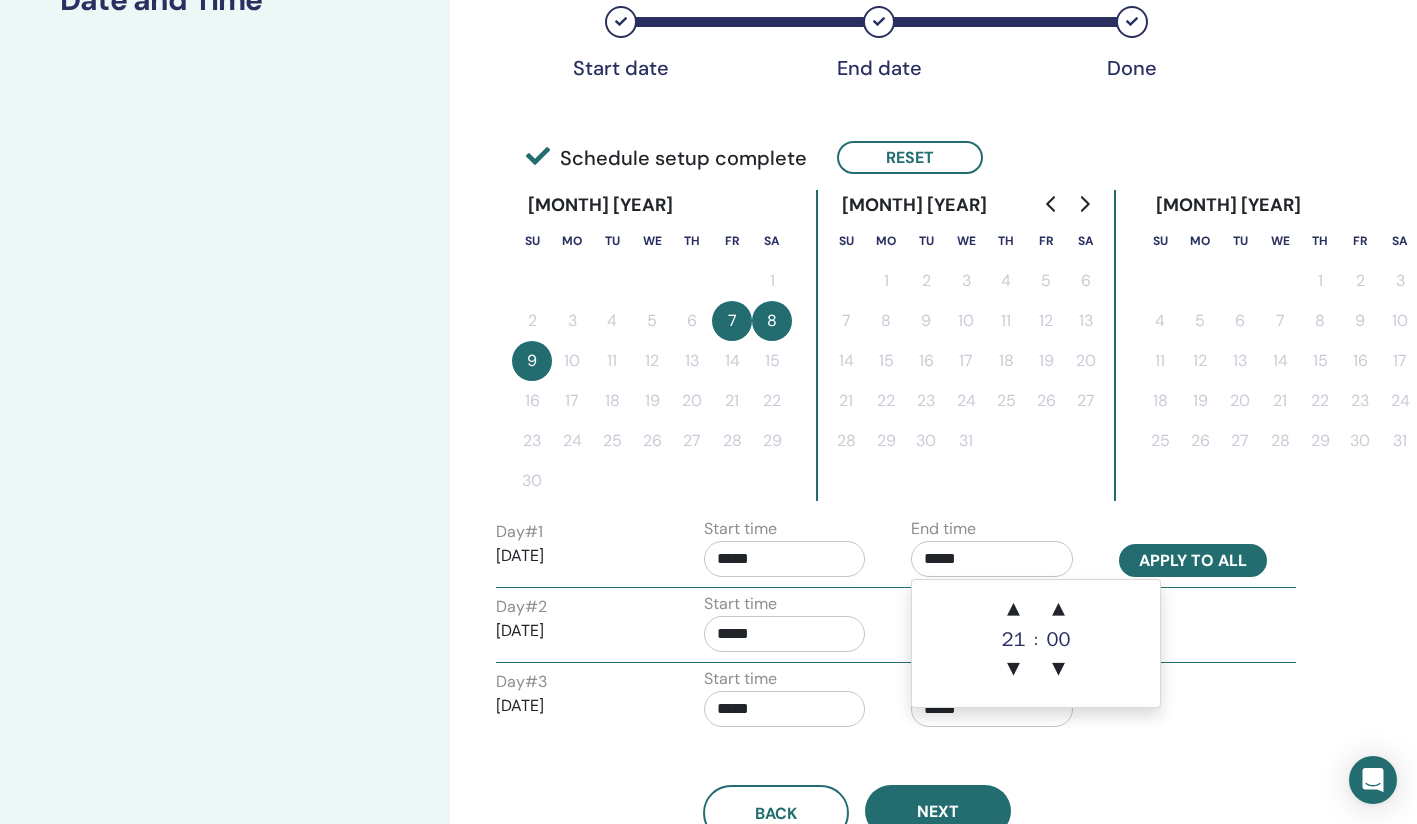 click on "Apply to all" at bounding box center [1193, 560] 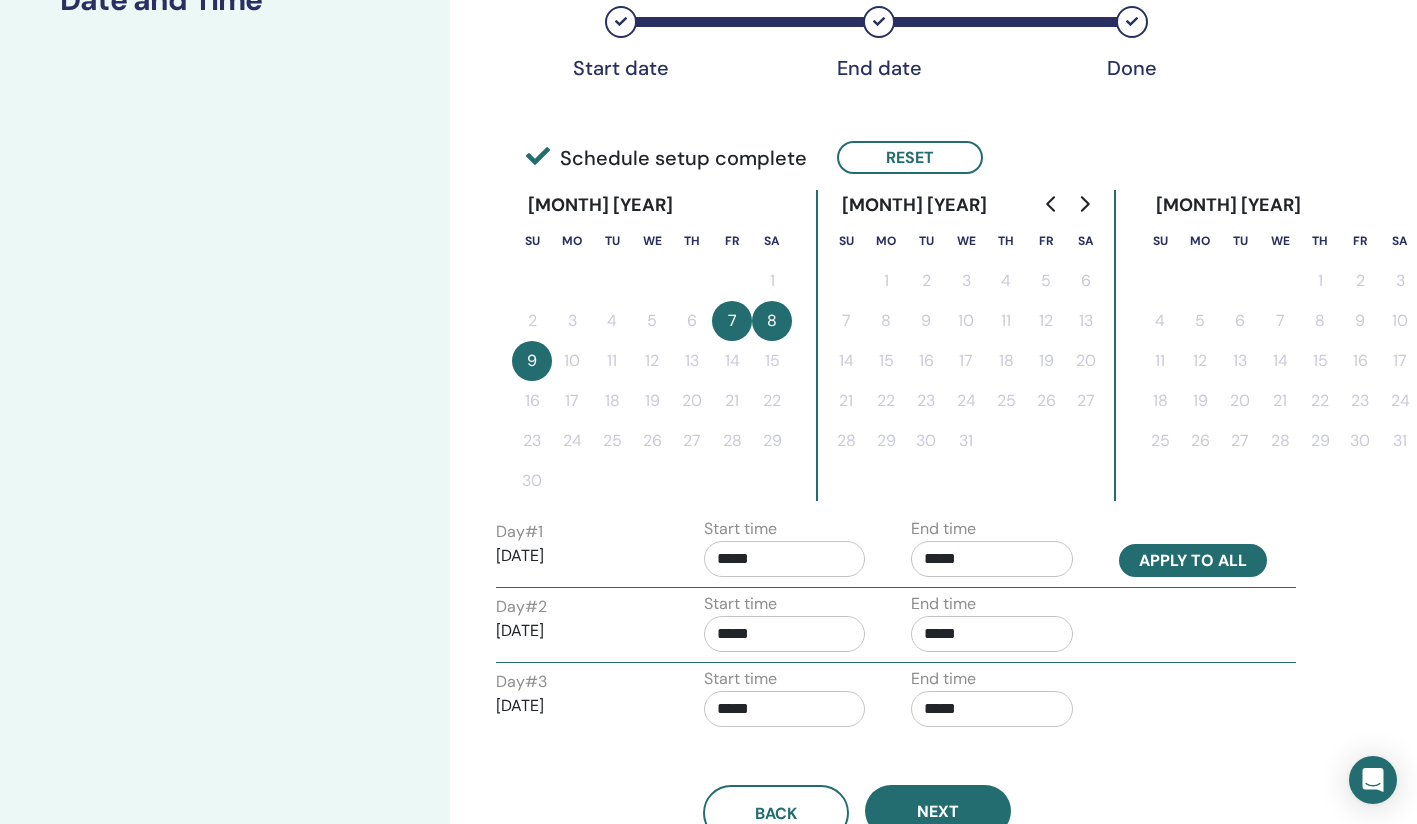 type on "*****" 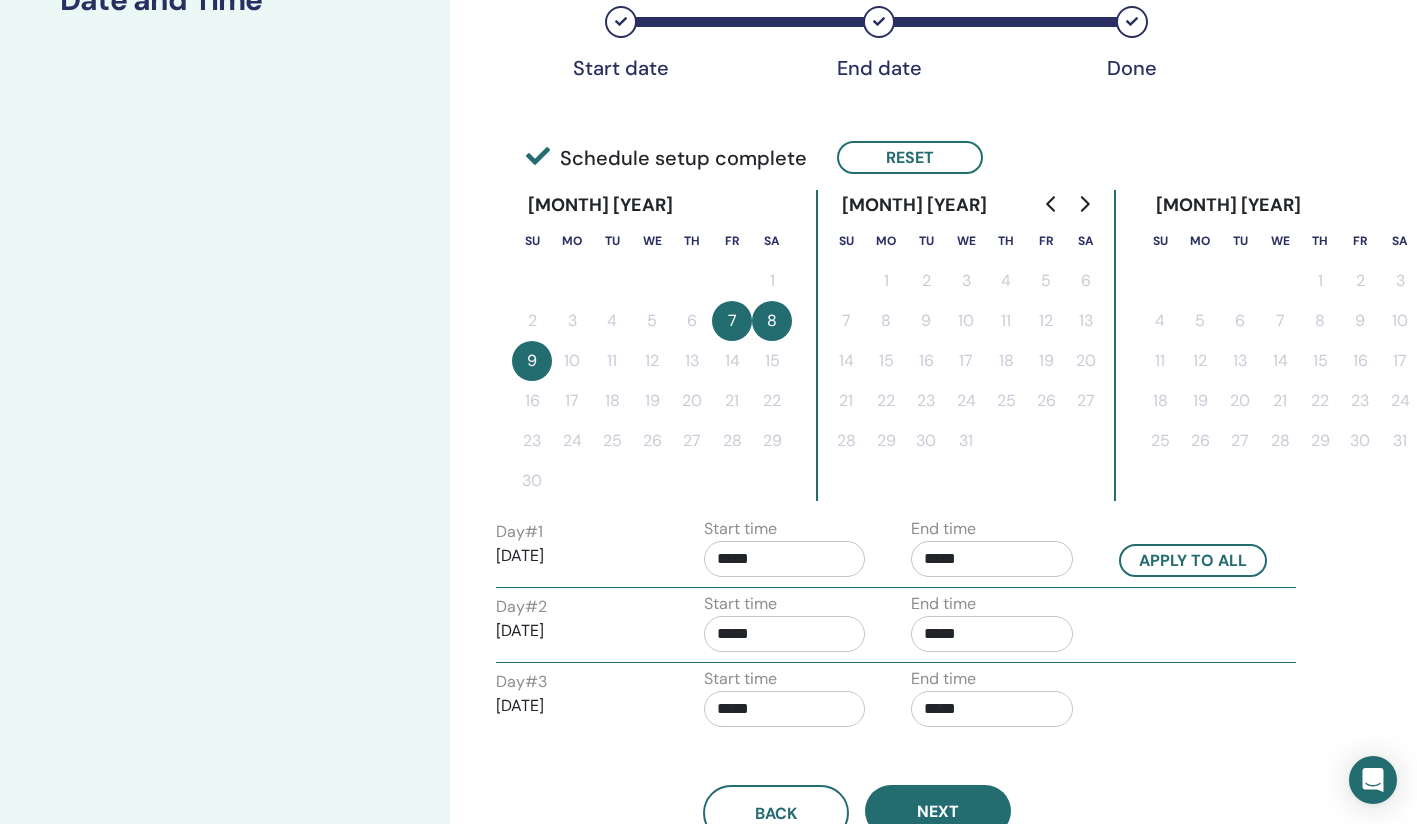 click on "*****" at bounding box center (785, 559) 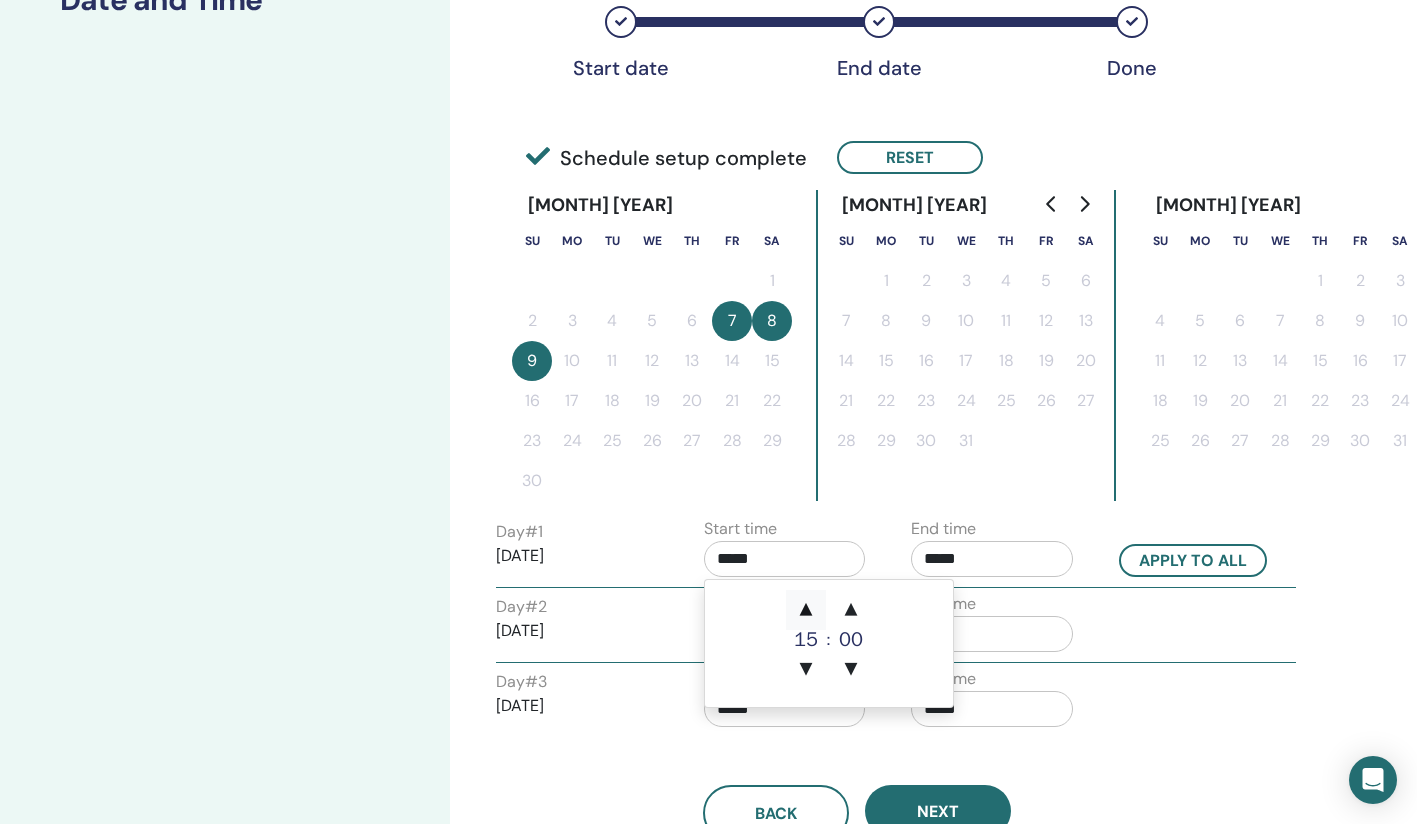 click on "▲" at bounding box center [806, 610] 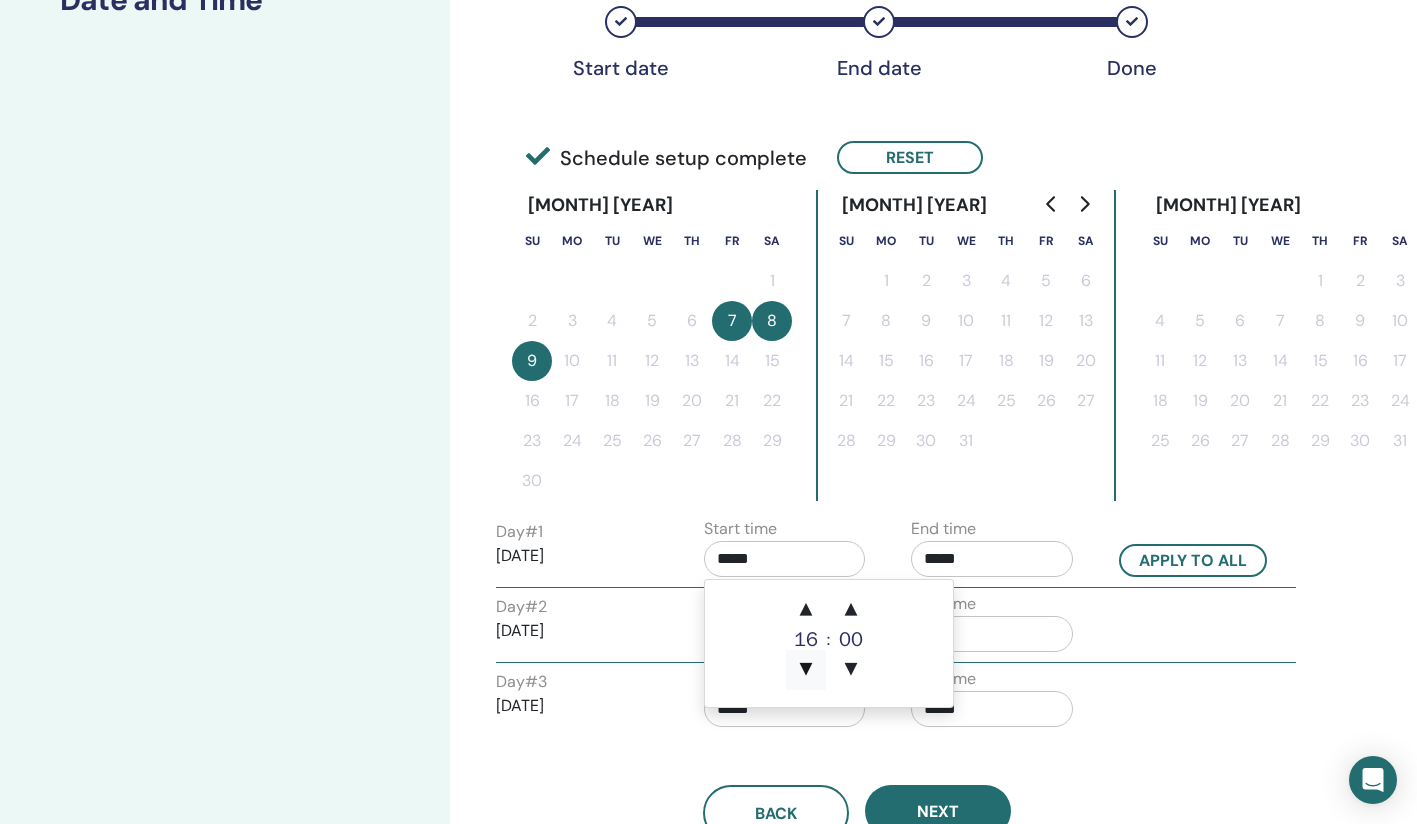 click on "▼" at bounding box center (806, 670) 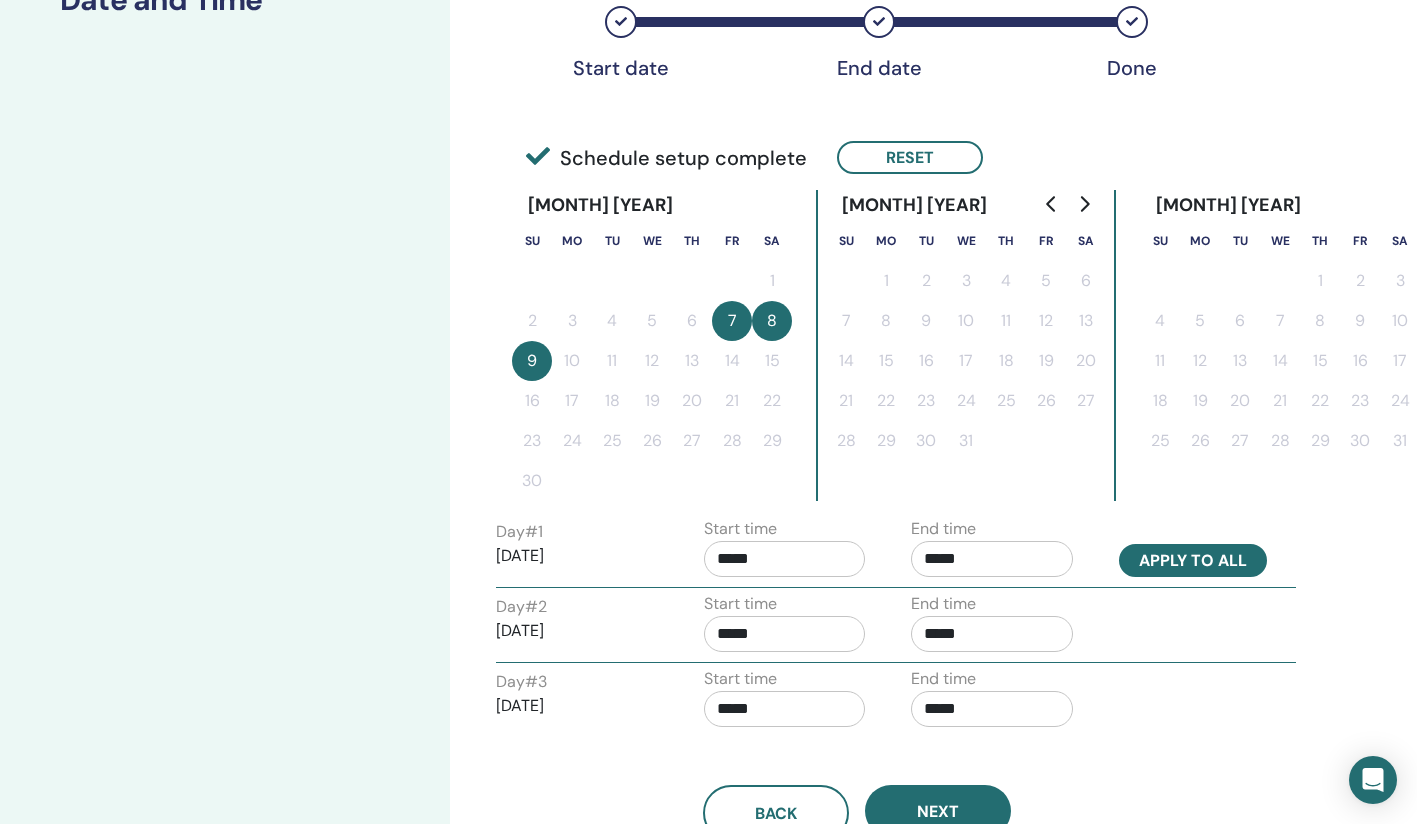 click on "Apply to all" at bounding box center [1193, 560] 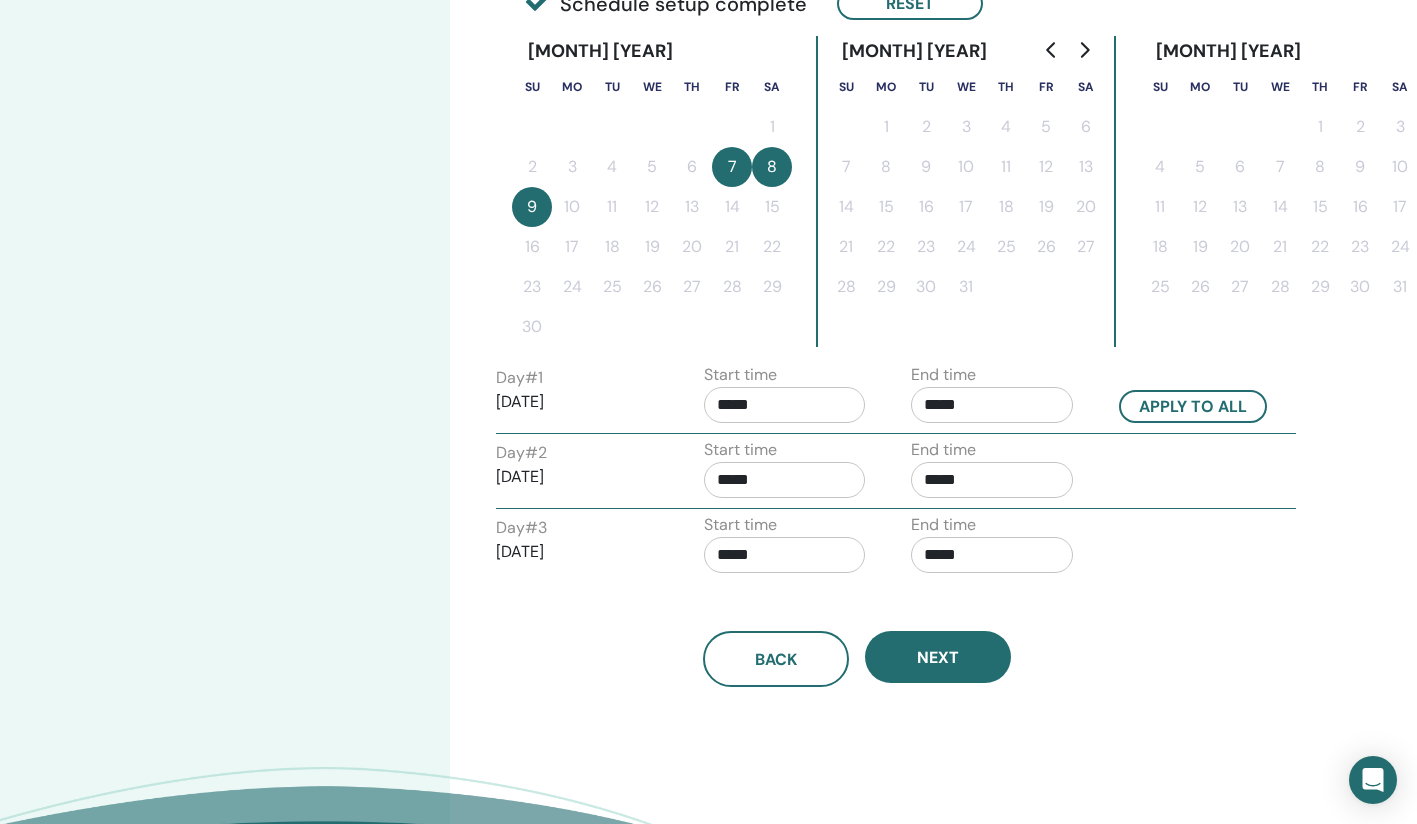 scroll, scrollTop: 590, scrollLeft: 0, axis: vertical 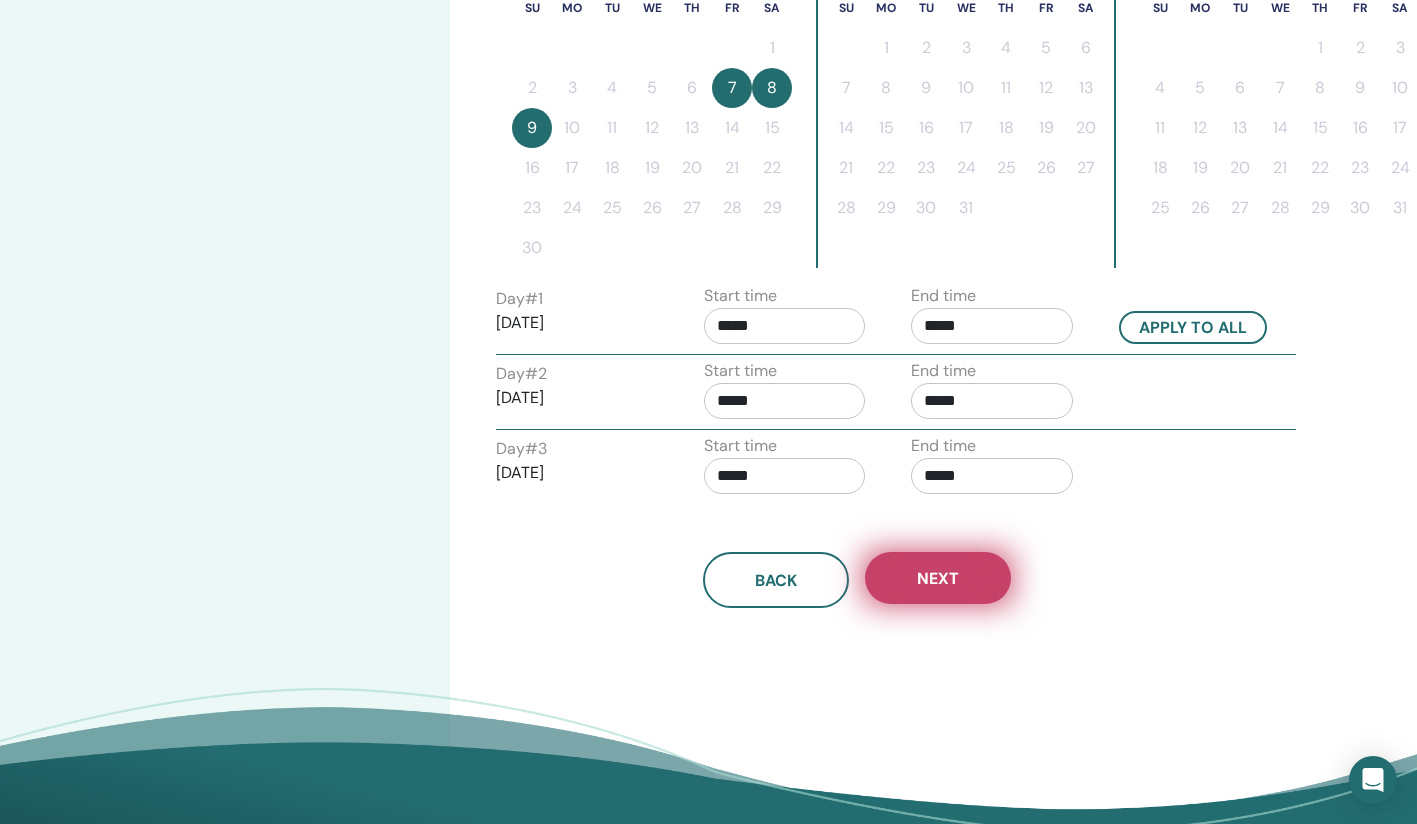 click on "Next" at bounding box center (938, 578) 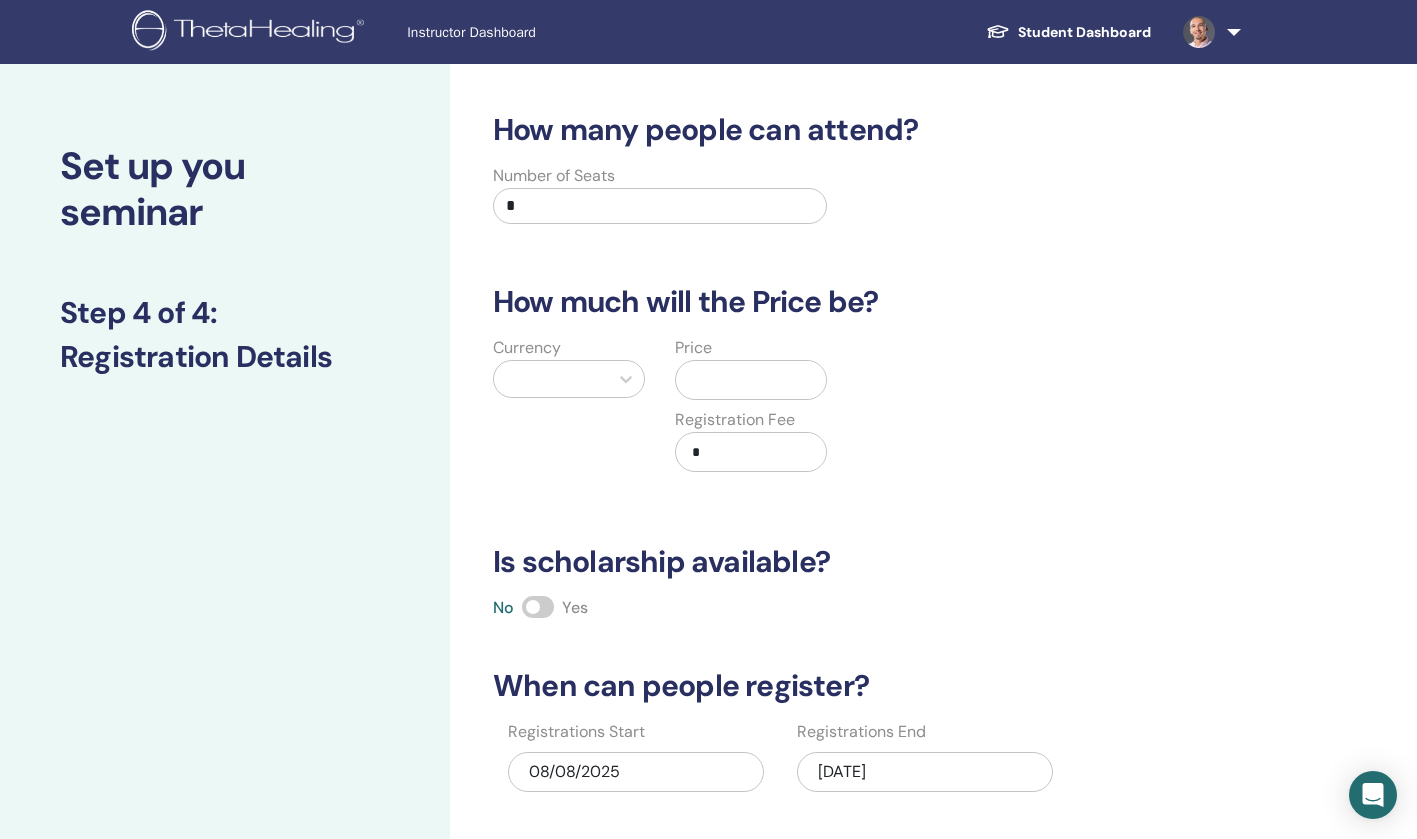 scroll, scrollTop: 0, scrollLeft: 0, axis: both 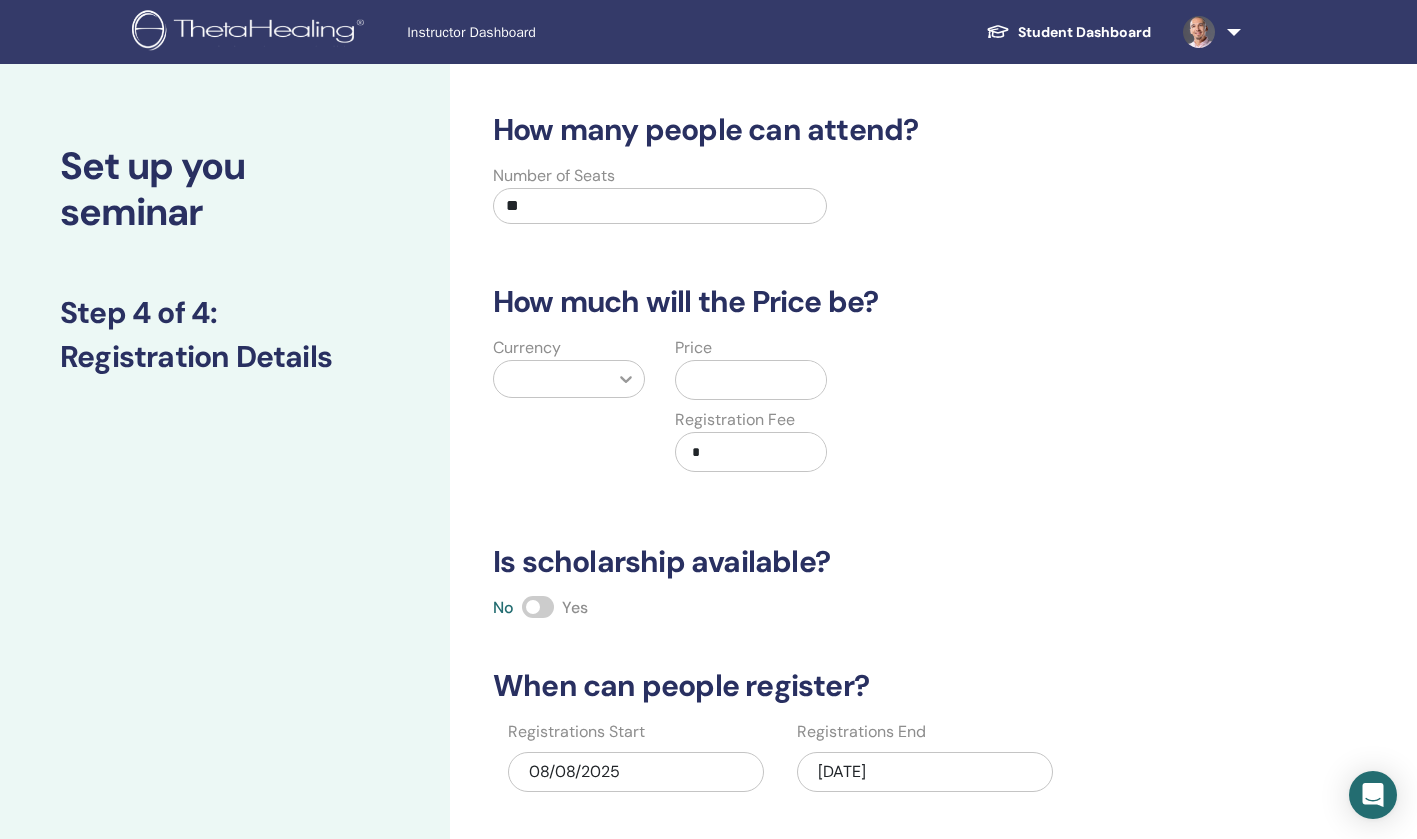 type on "**" 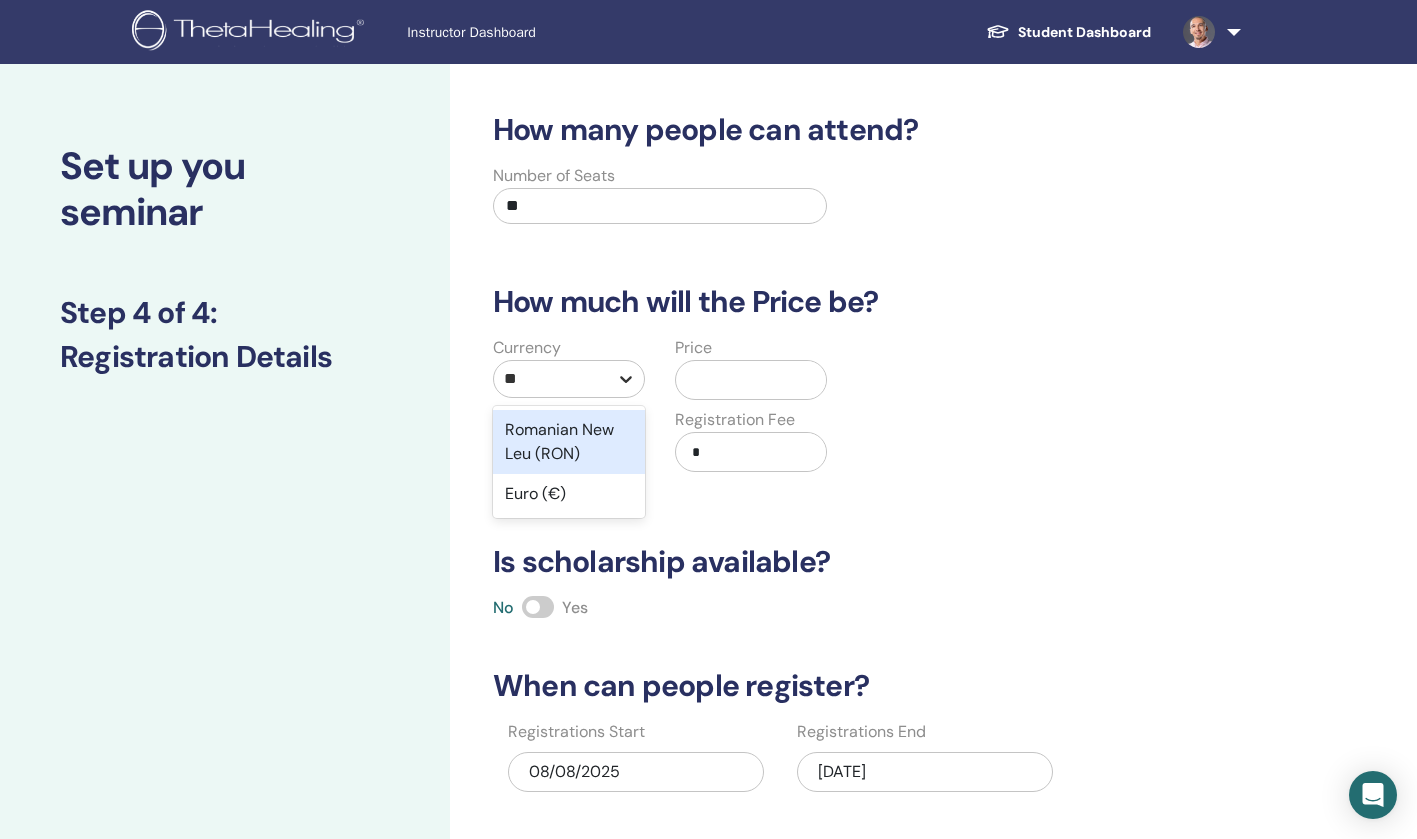 type on "***" 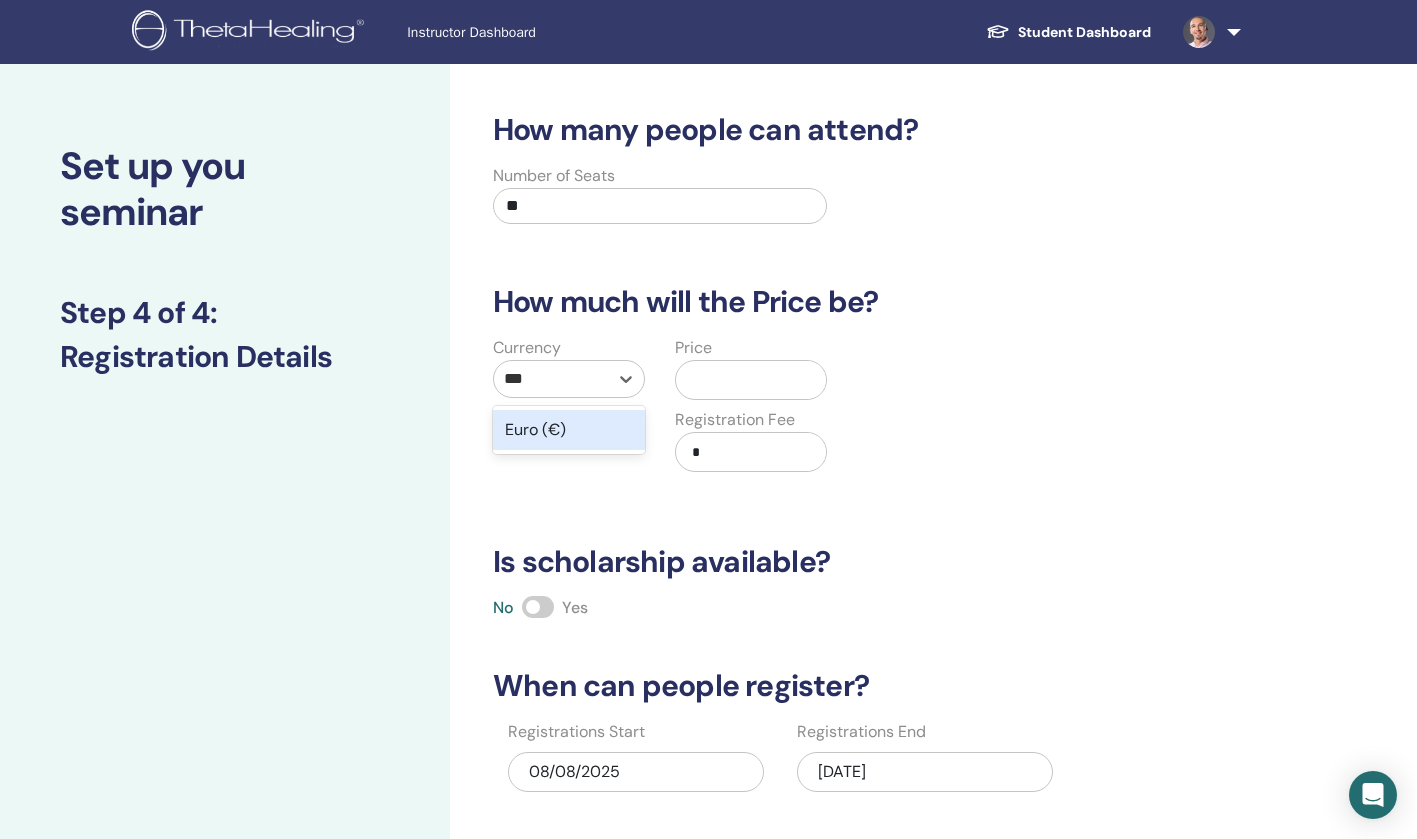 click on "Euro (€)" at bounding box center (569, 430) 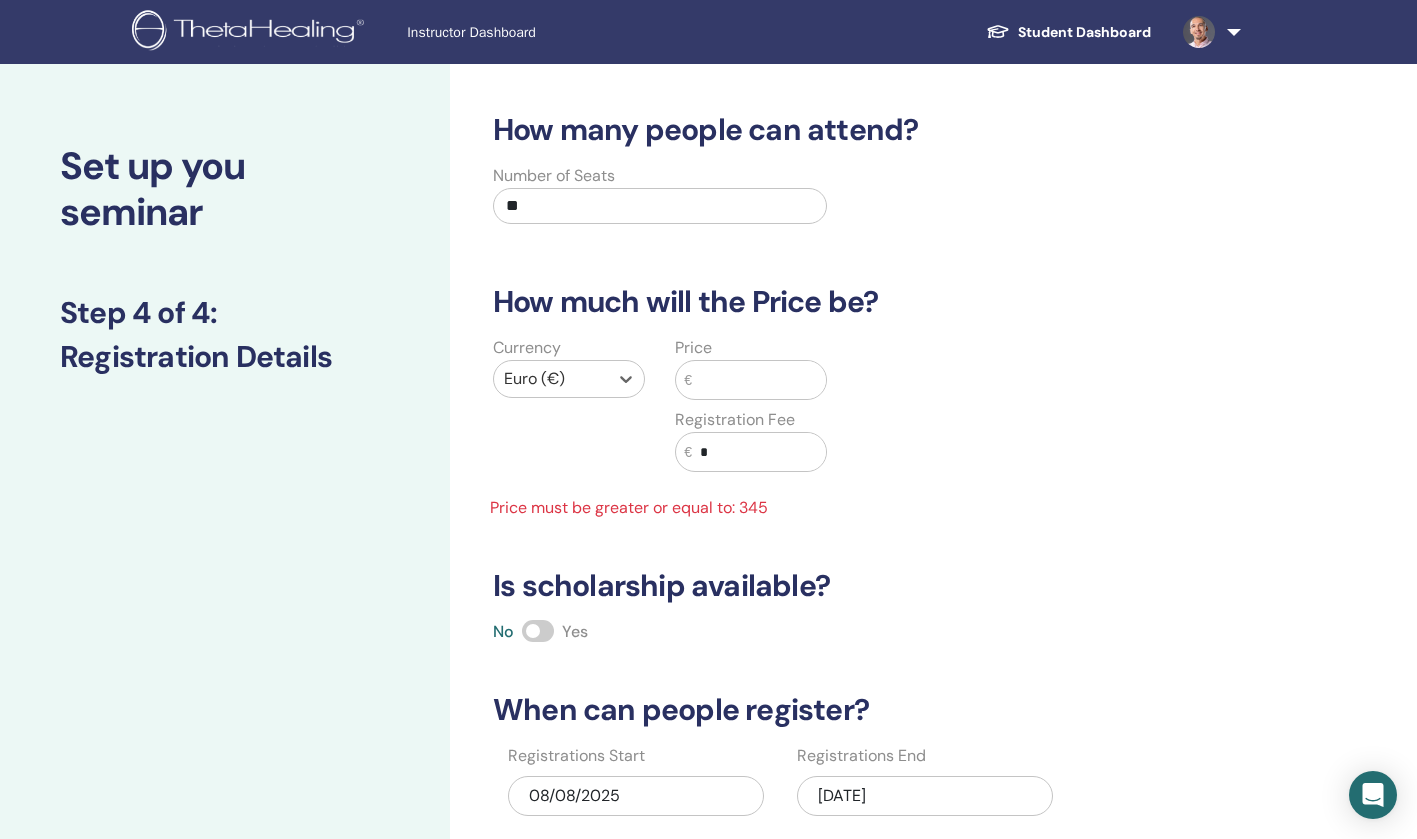 click at bounding box center [759, 380] 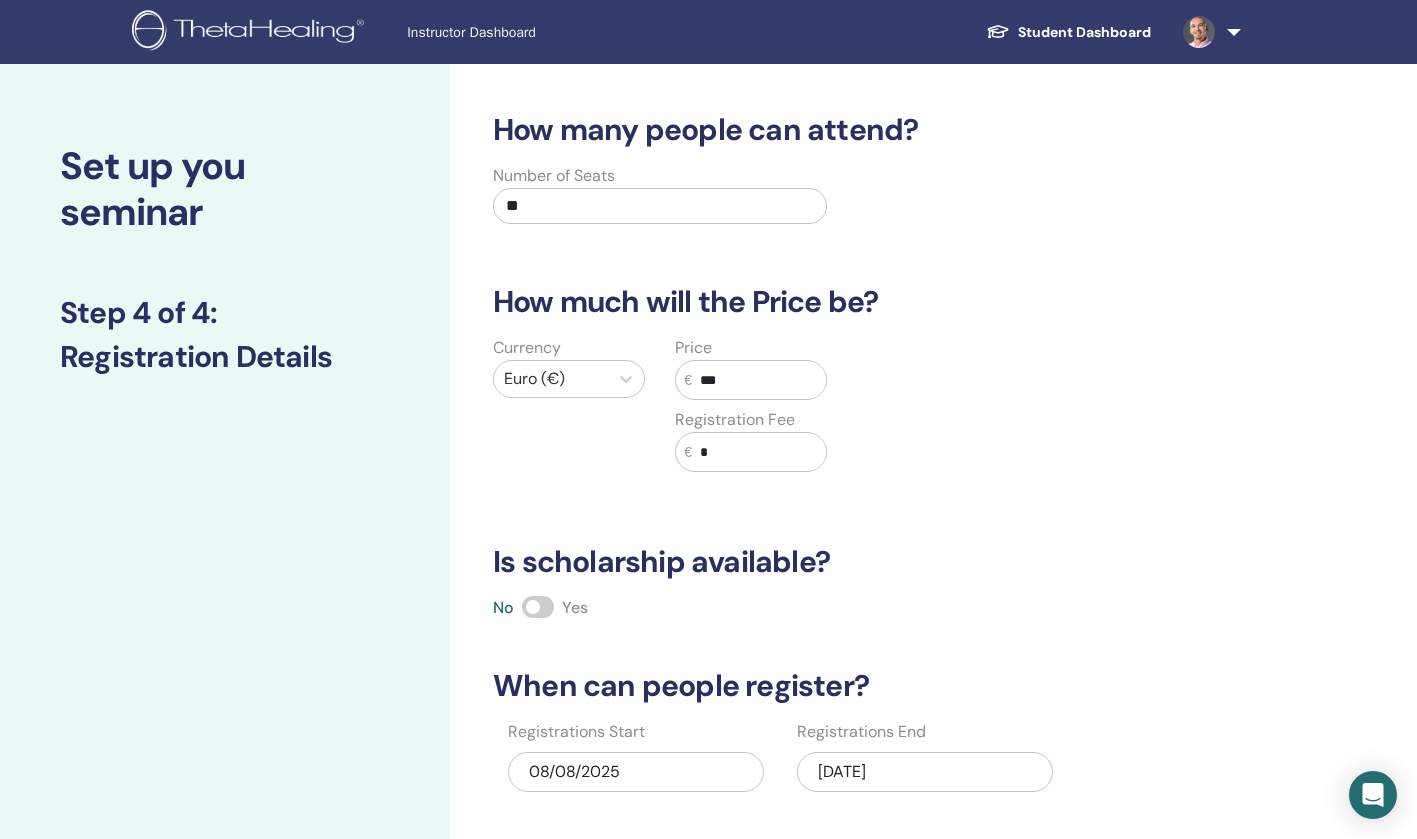 type on "***" 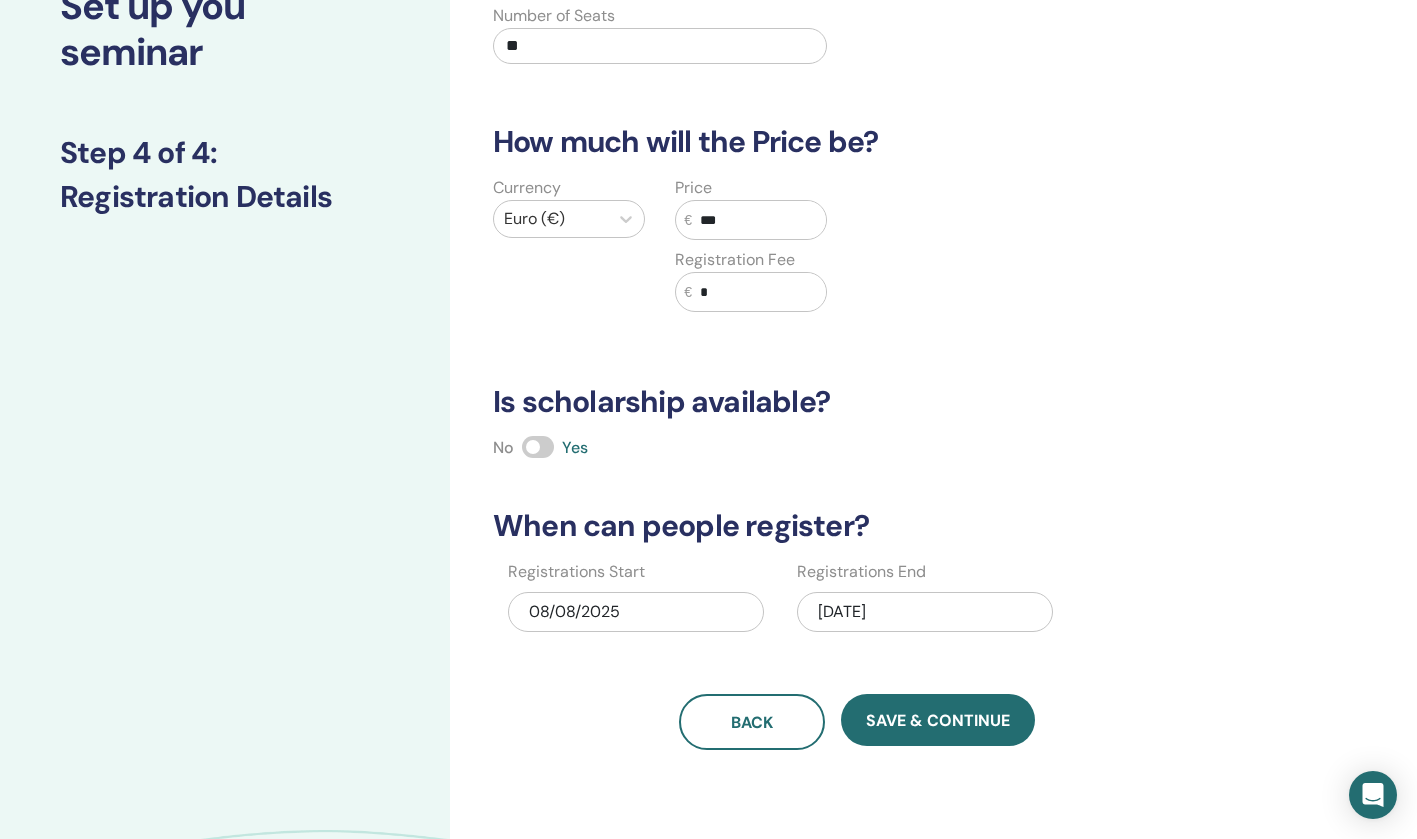 scroll, scrollTop: 242, scrollLeft: 0, axis: vertical 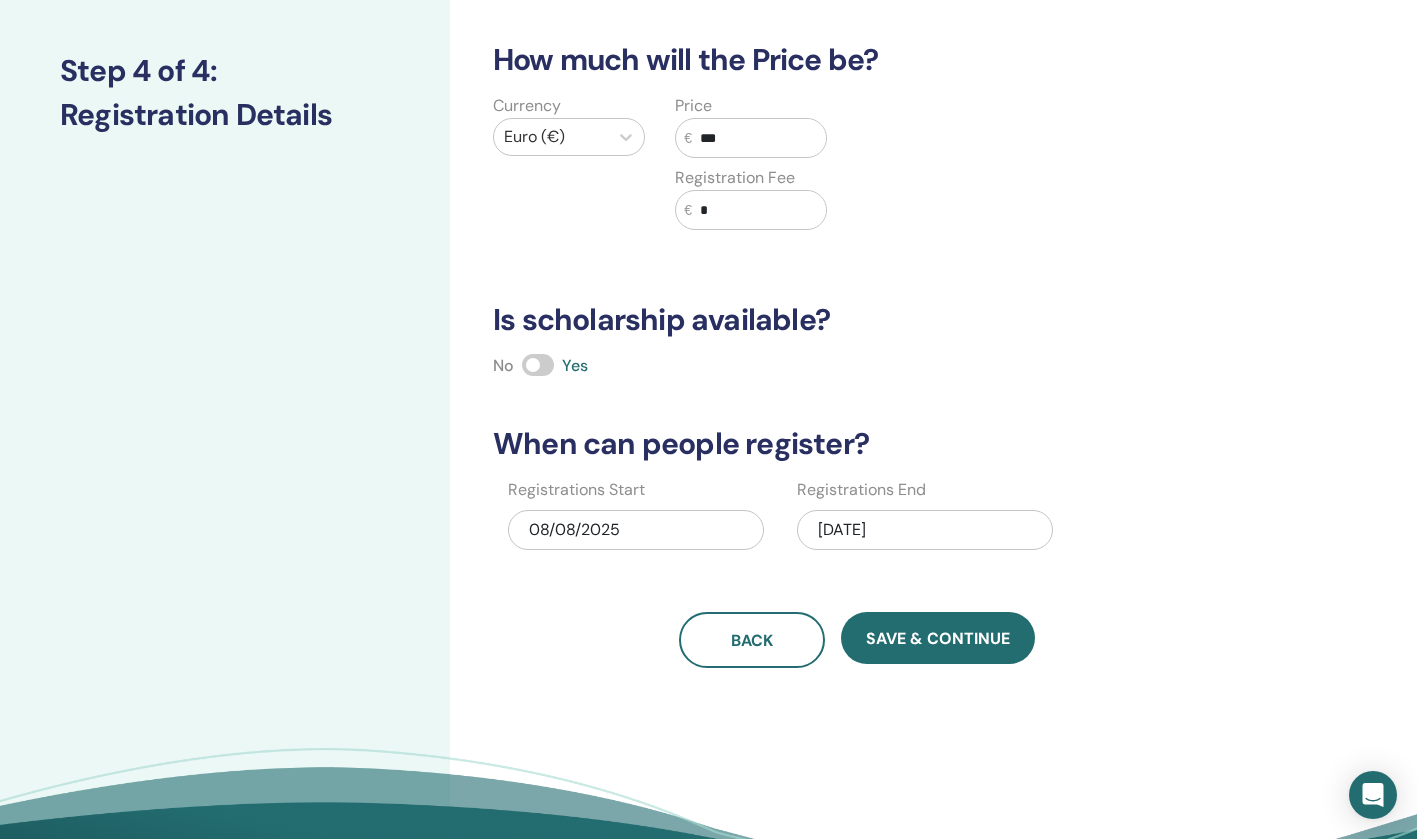 click on "11/09/2025" at bounding box center (925, 530) 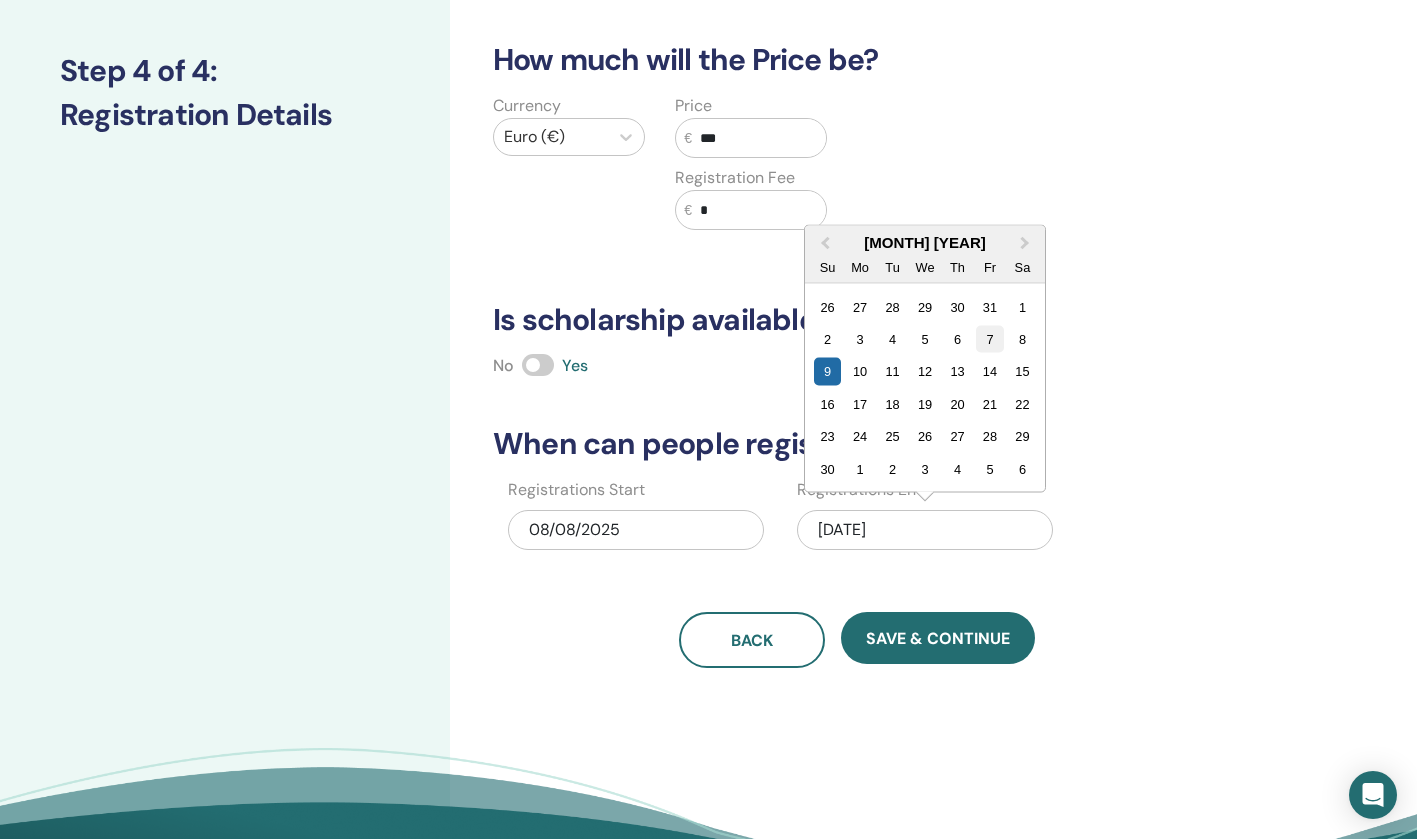 click on "7" at bounding box center [989, 339] 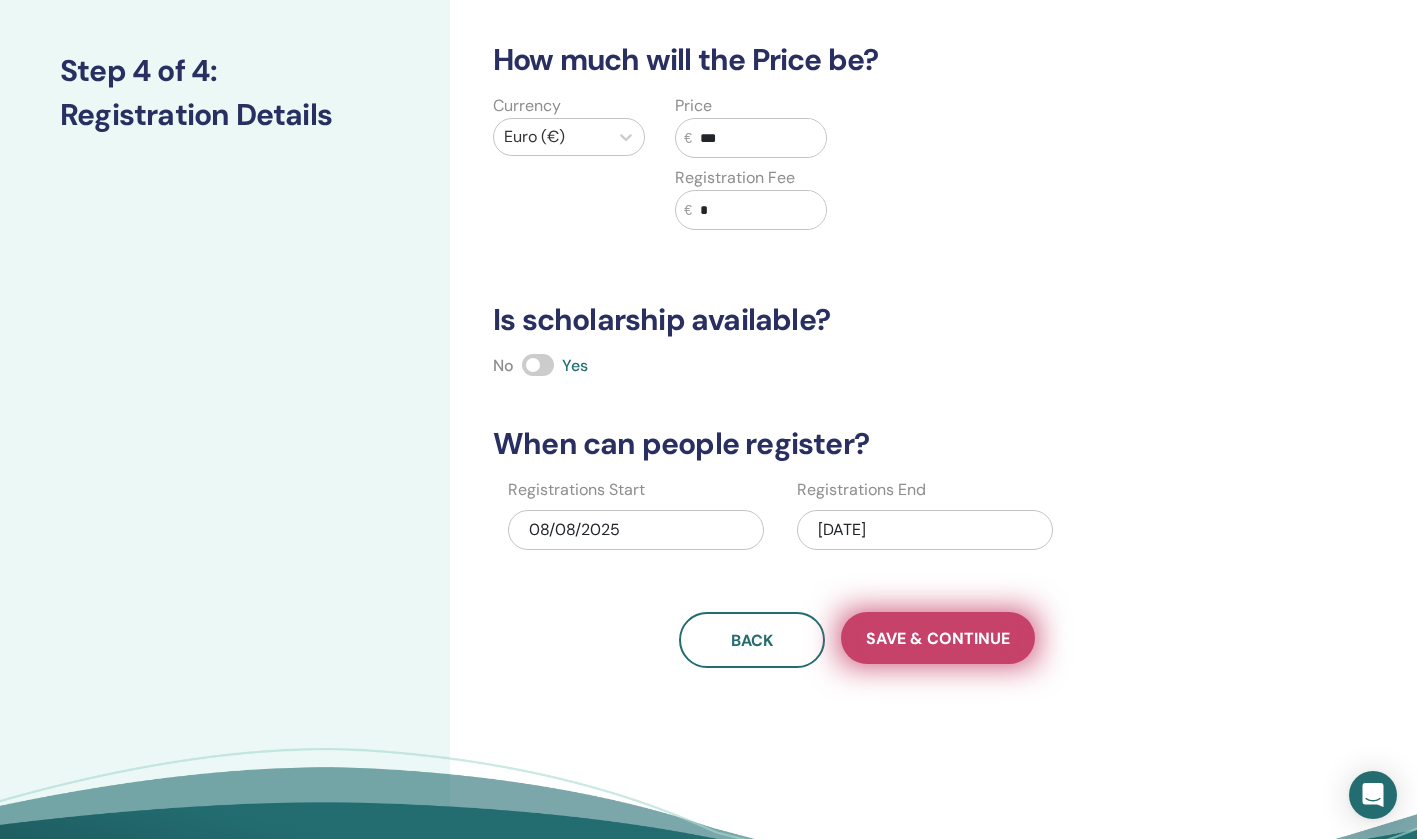 click on "Save & Continue" at bounding box center (938, 638) 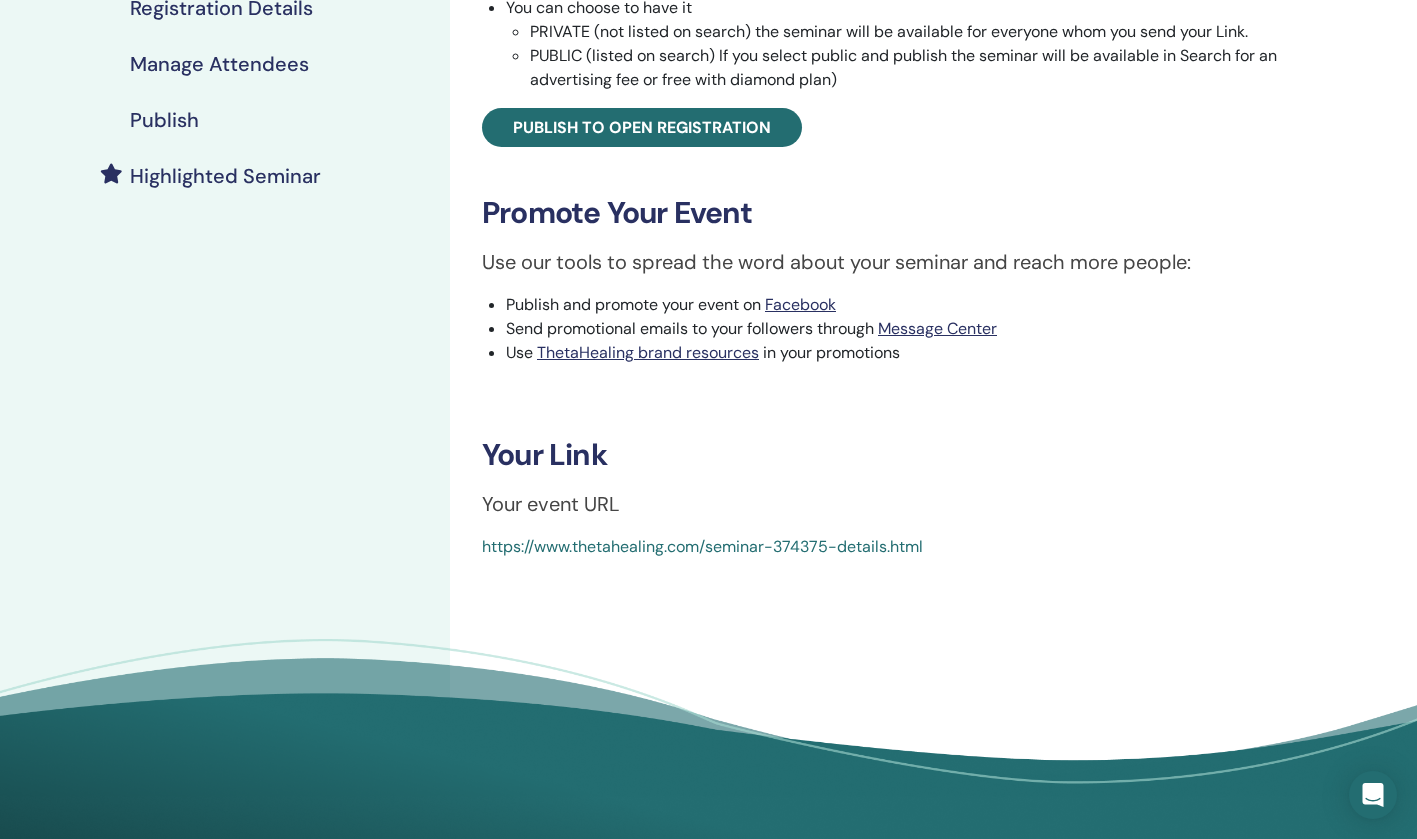 scroll, scrollTop: 435, scrollLeft: 0, axis: vertical 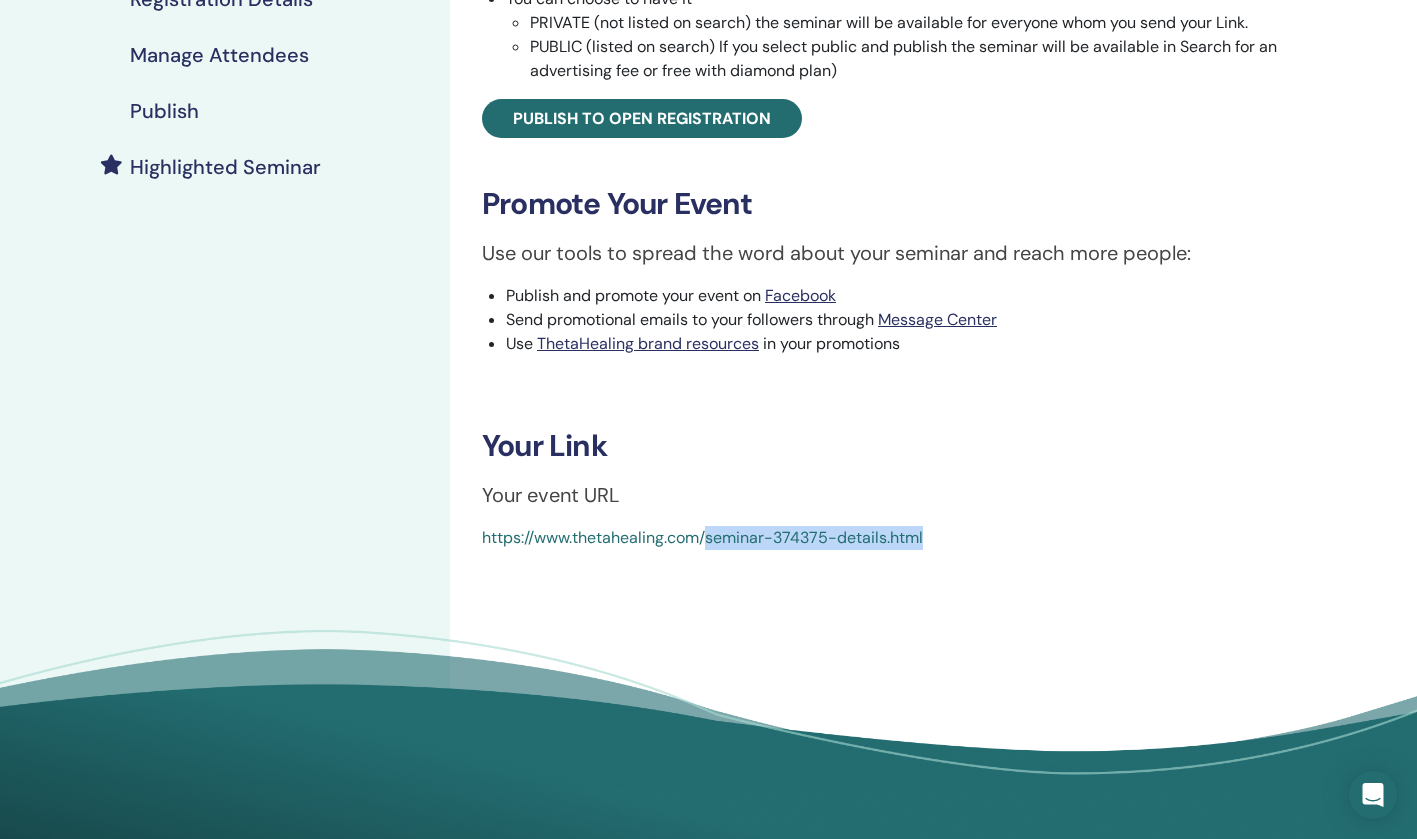 drag, startPoint x: 934, startPoint y: 538, endPoint x: 709, endPoint y: 545, distance: 225.10886 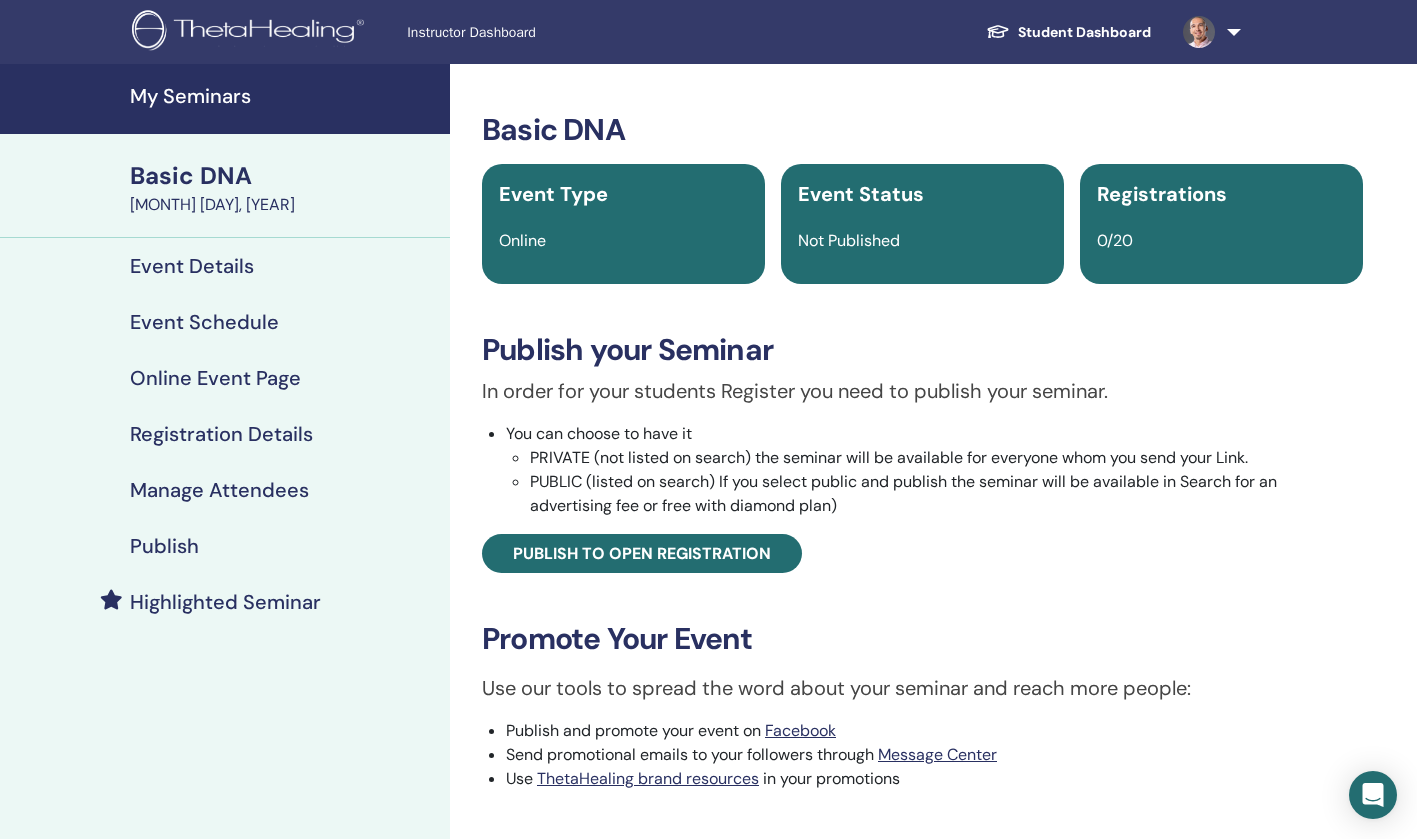 scroll, scrollTop: 0, scrollLeft: 0, axis: both 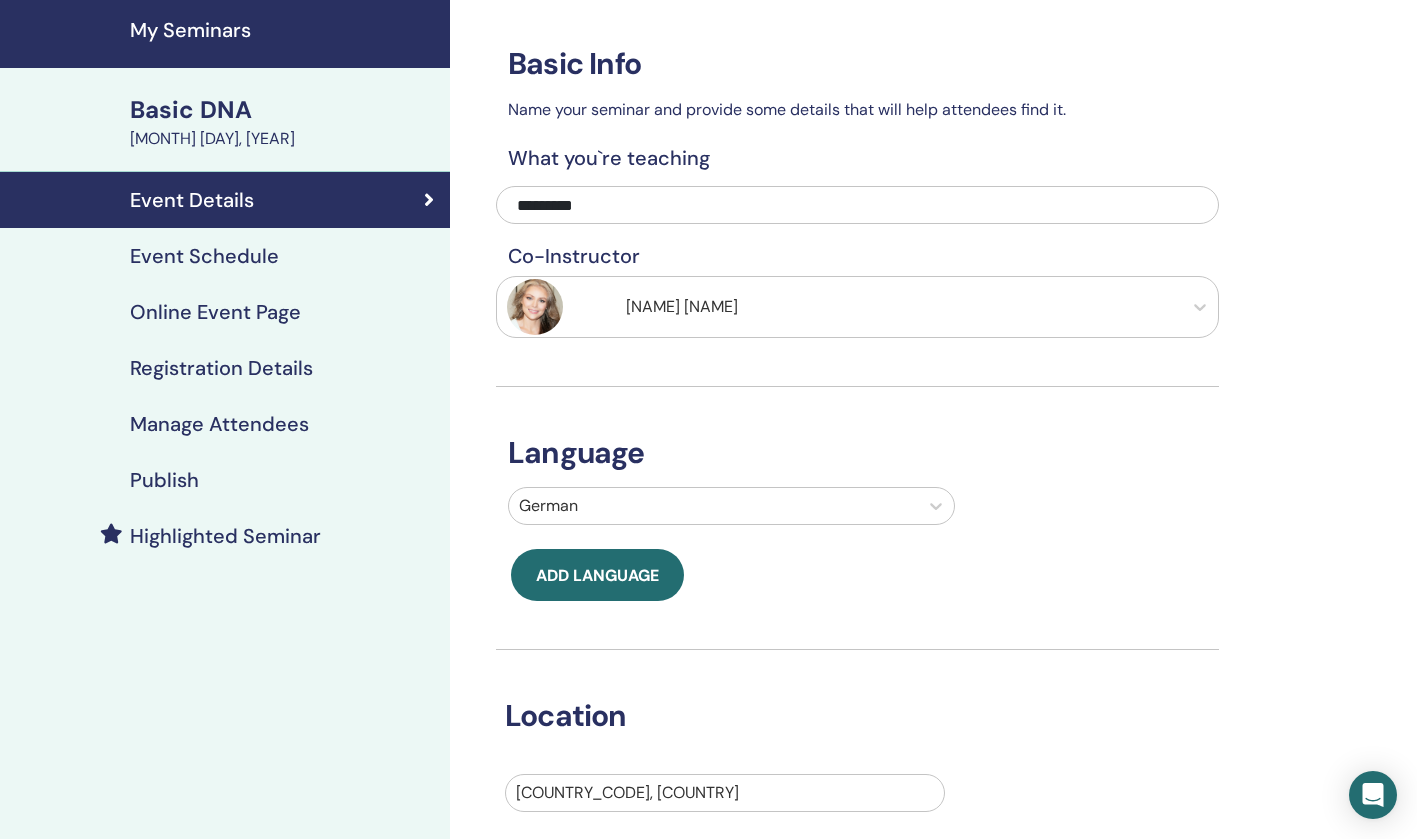 click on "Event Schedule" at bounding box center (204, 256) 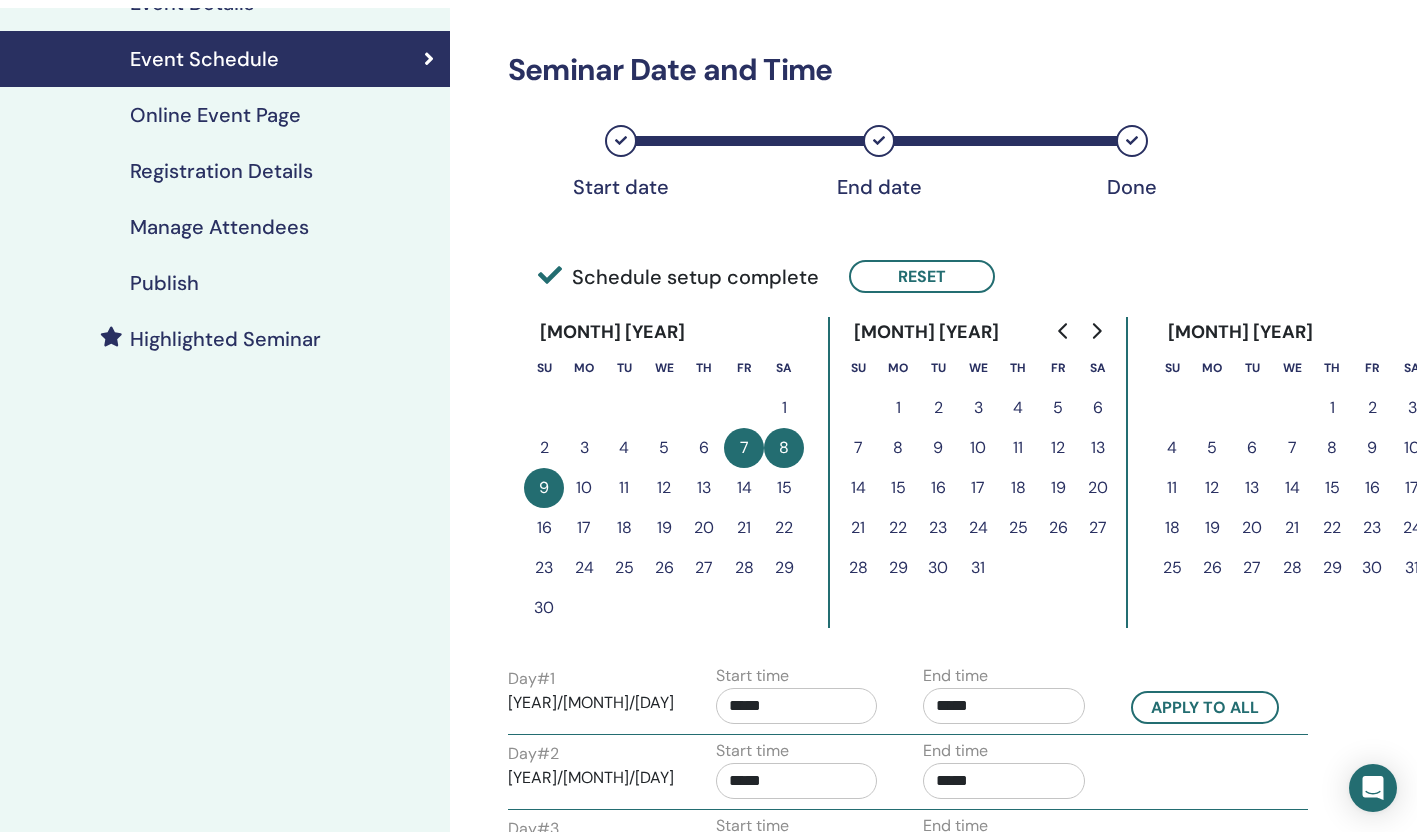 scroll, scrollTop: 100, scrollLeft: 0, axis: vertical 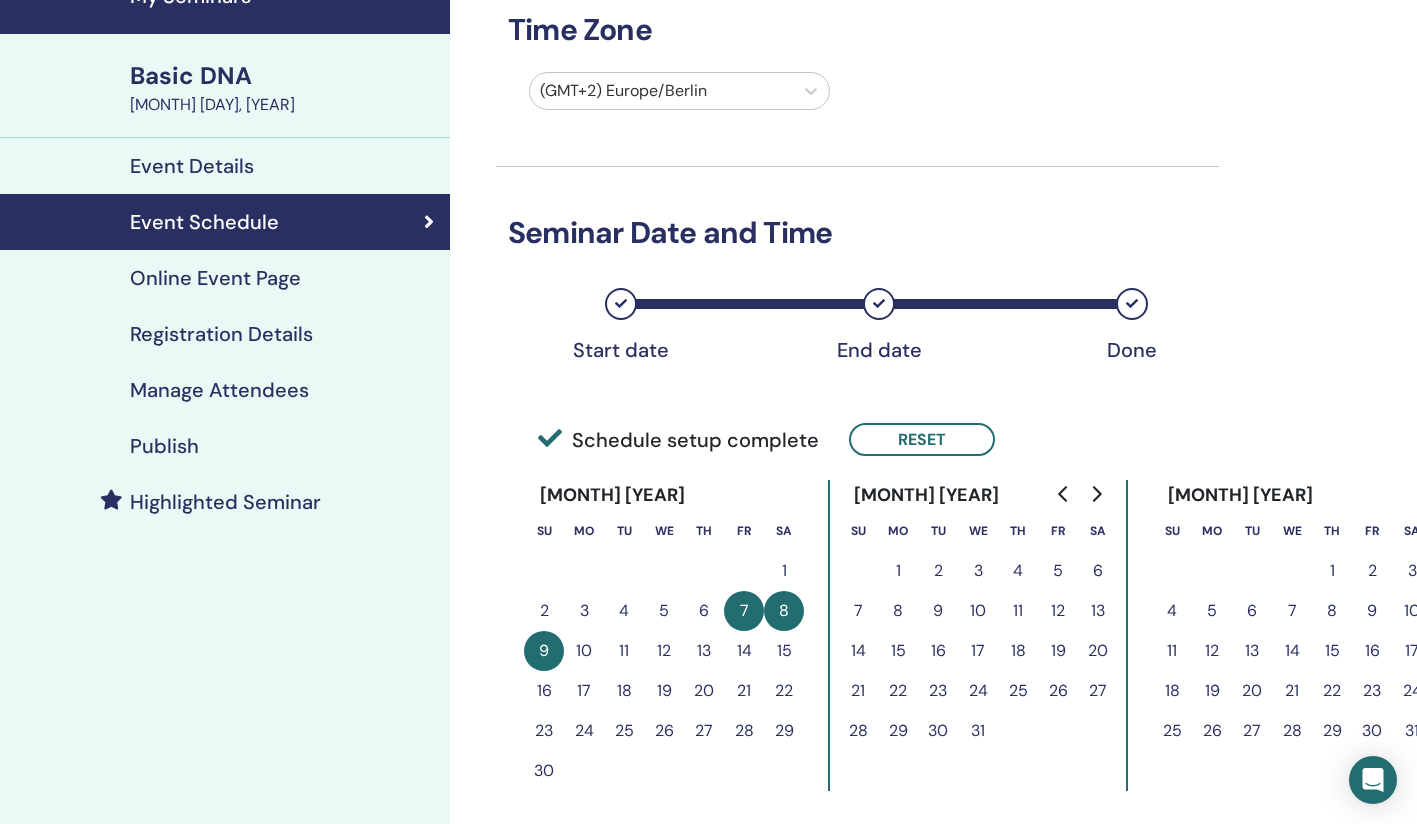click on "Online Event Page" at bounding box center [215, 278] 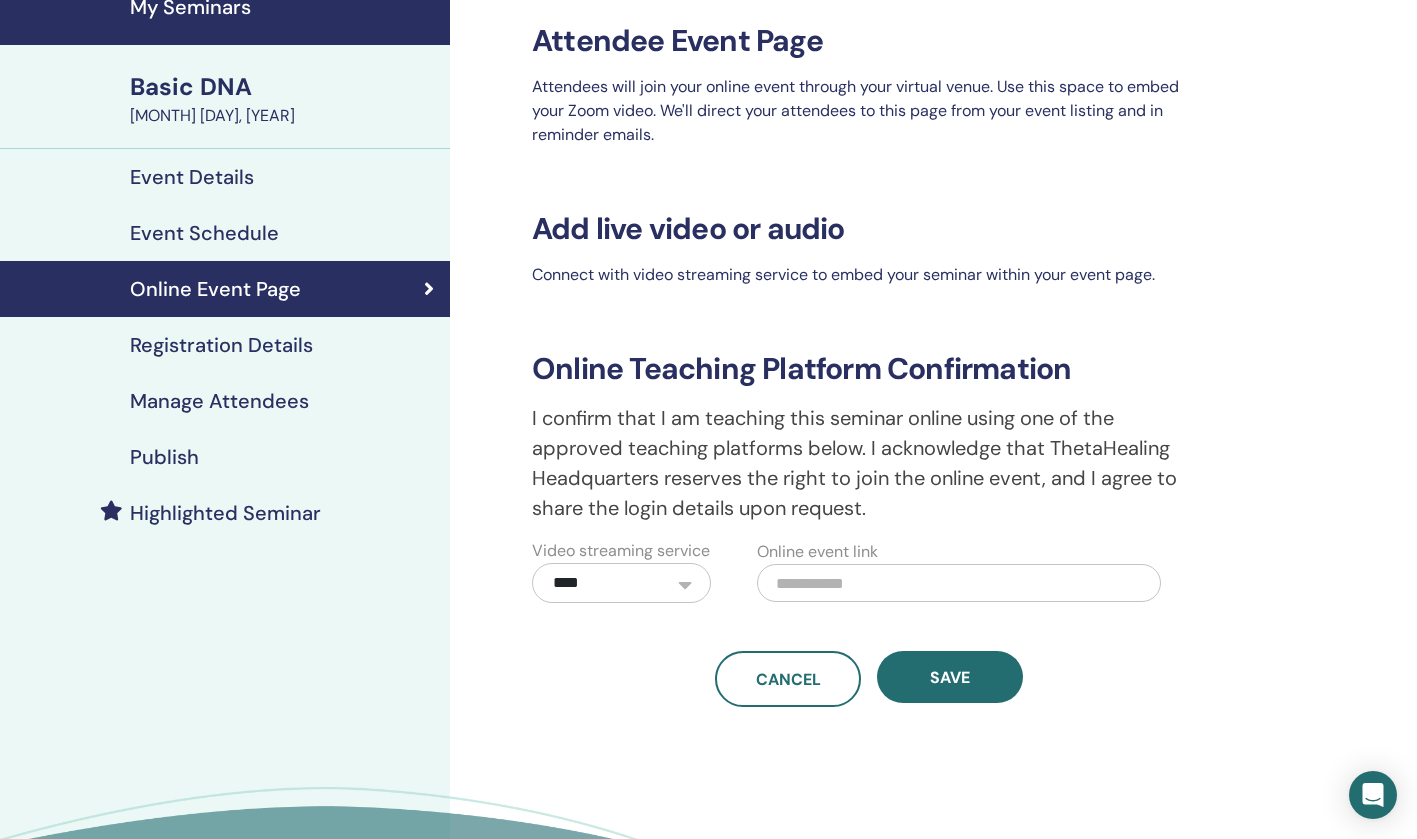 scroll, scrollTop: 200, scrollLeft: 0, axis: vertical 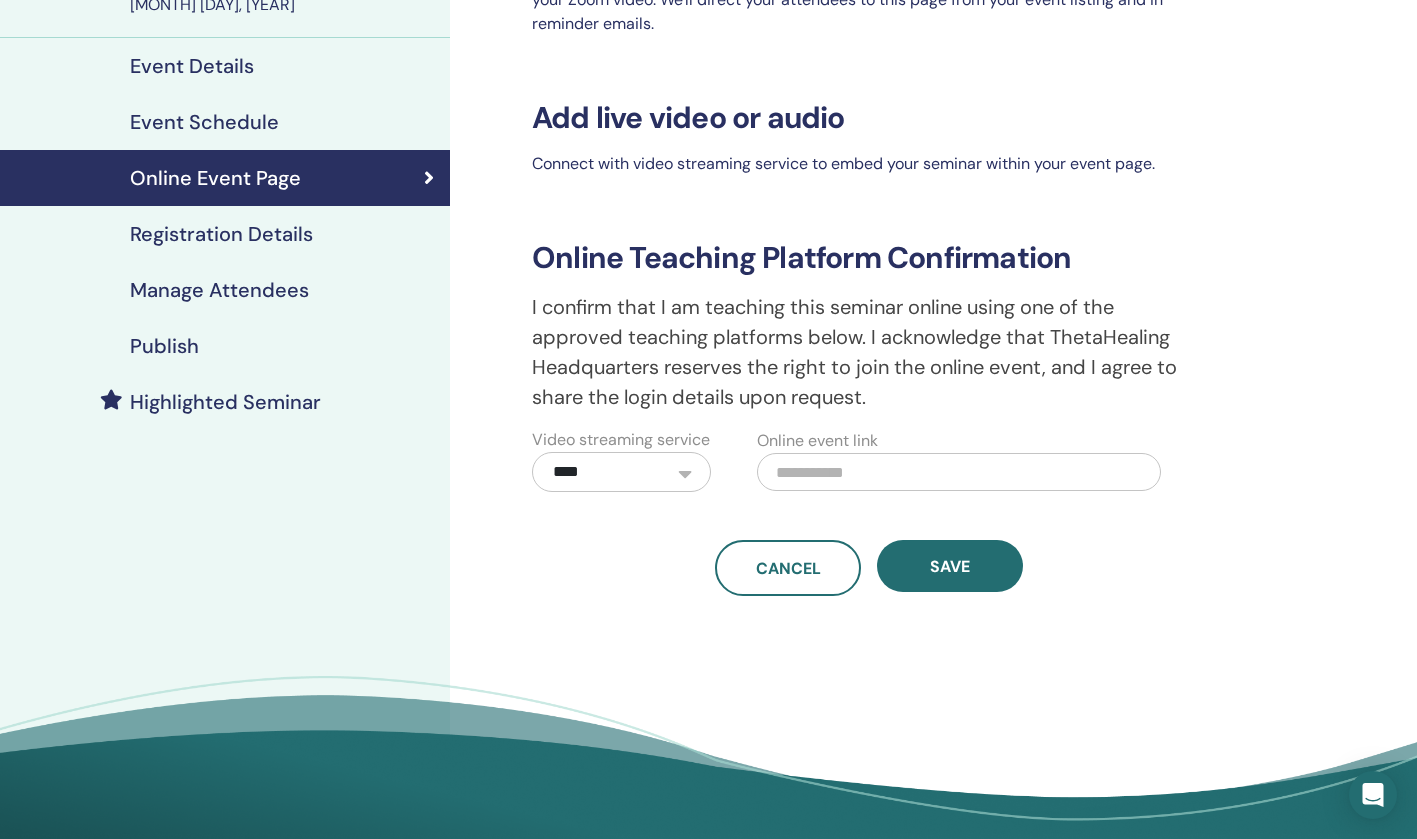 click on "Registration Details" at bounding box center (221, 234) 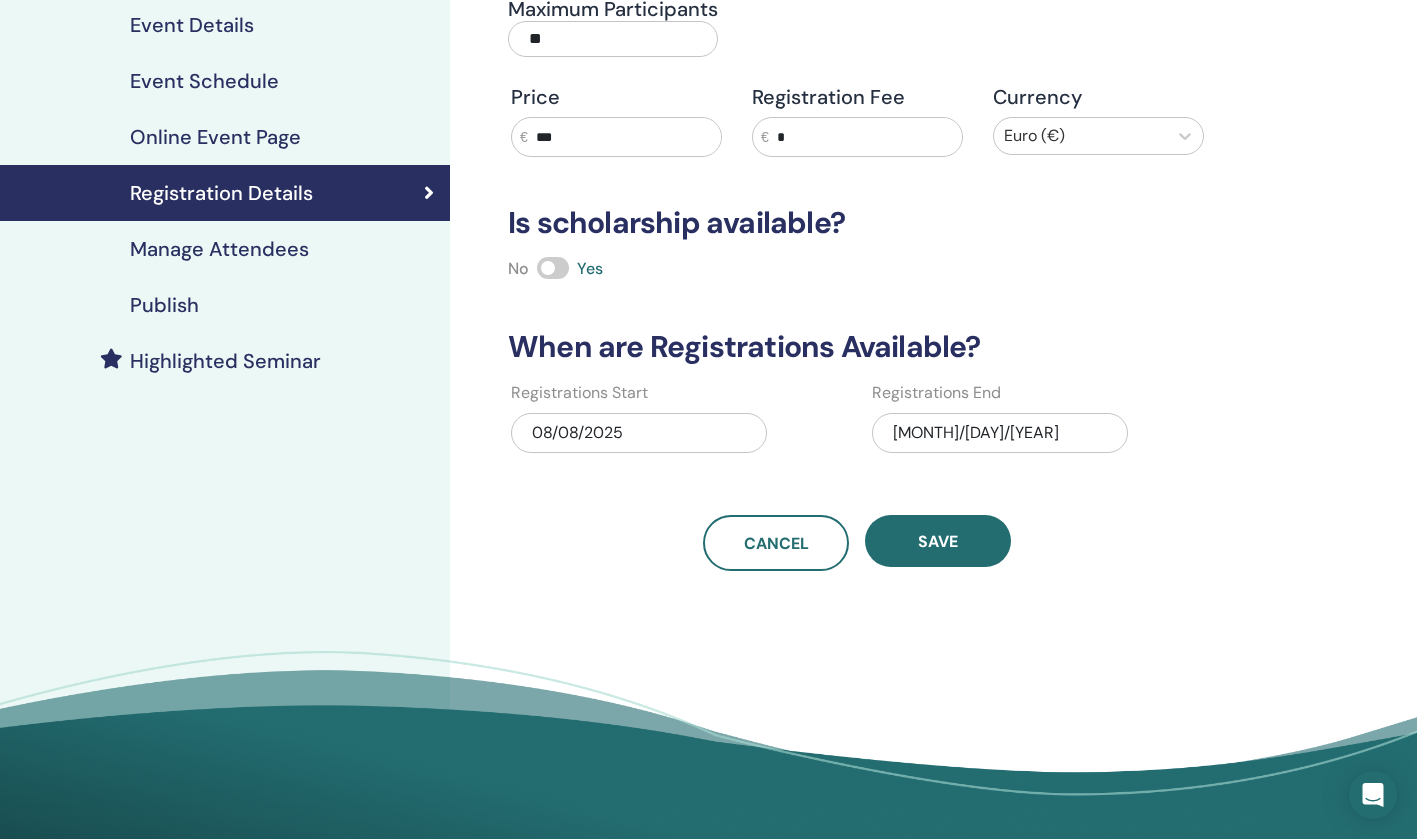 scroll, scrollTop: 268, scrollLeft: 0, axis: vertical 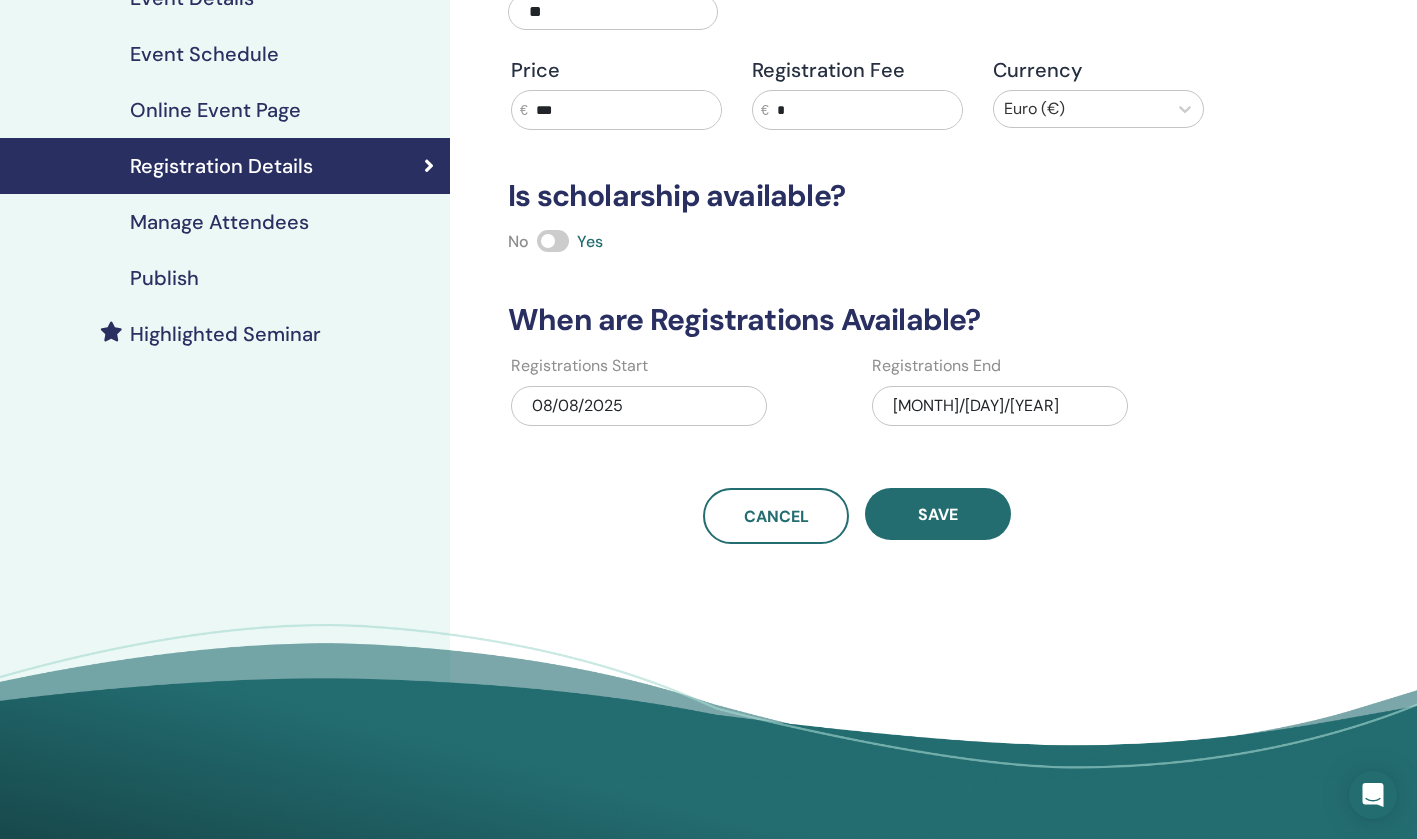 click on "Manage Attendees" at bounding box center [219, 222] 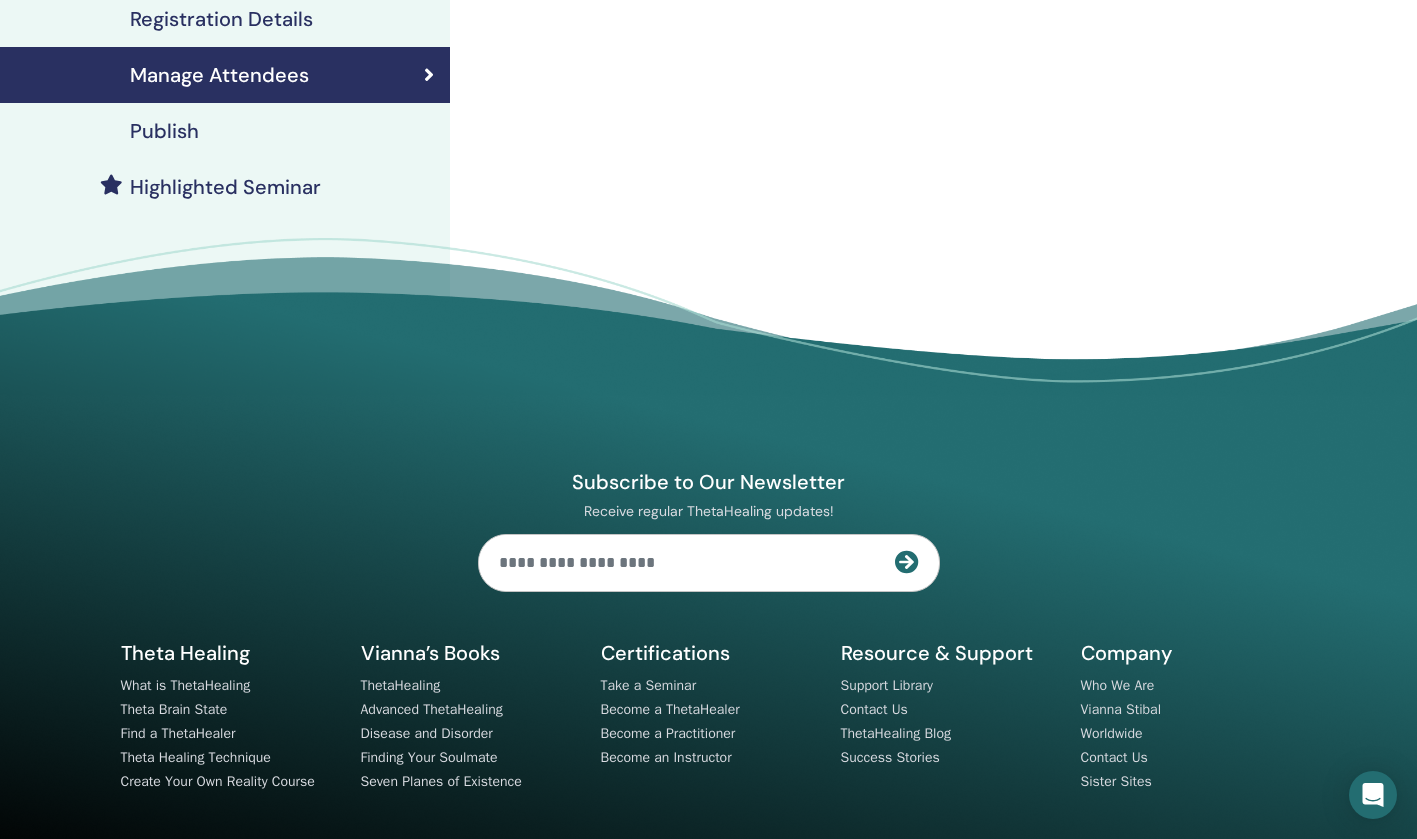scroll, scrollTop: 456, scrollLeft: 0, axis: vertical 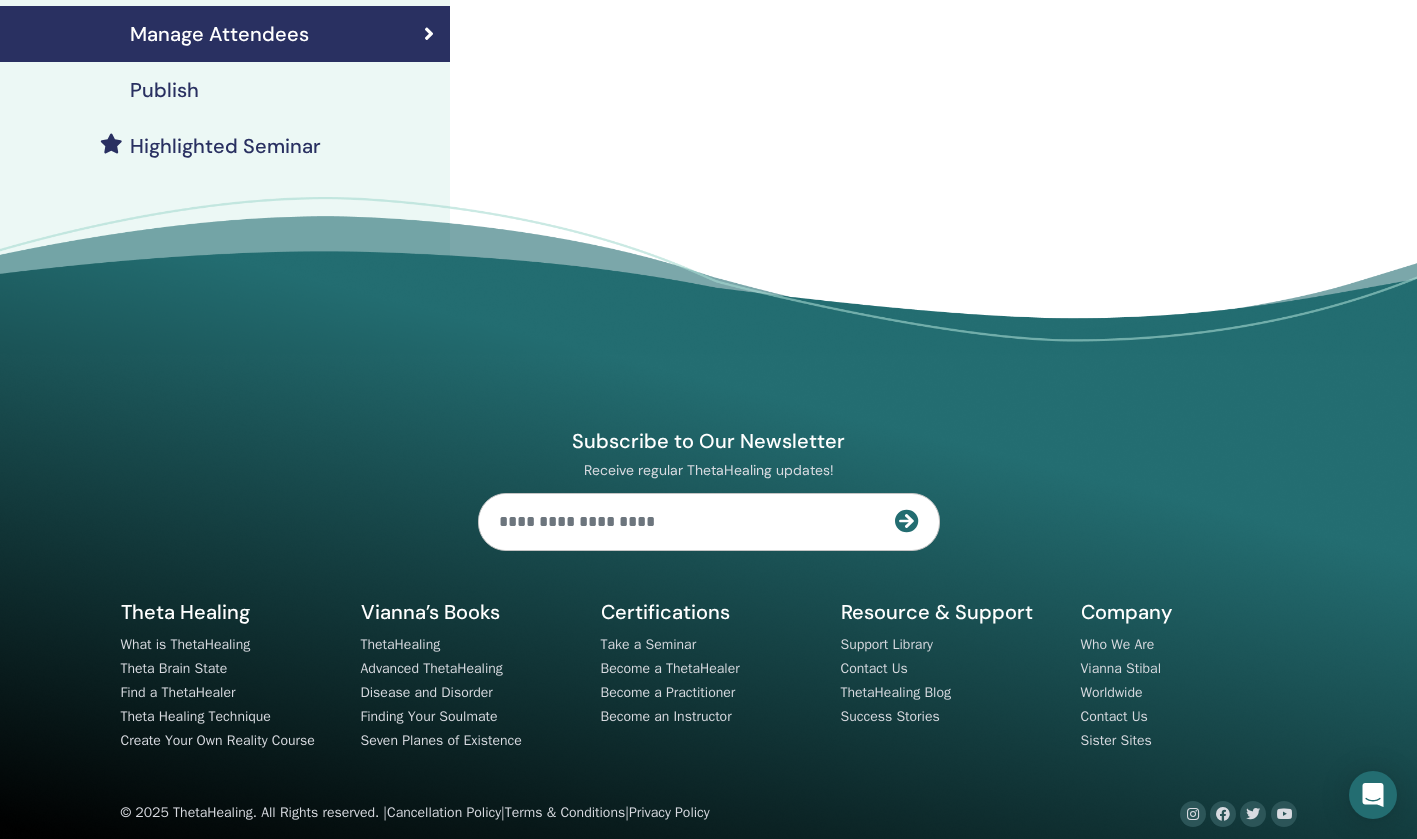click on "Publish" at bounding box center (225, 90) 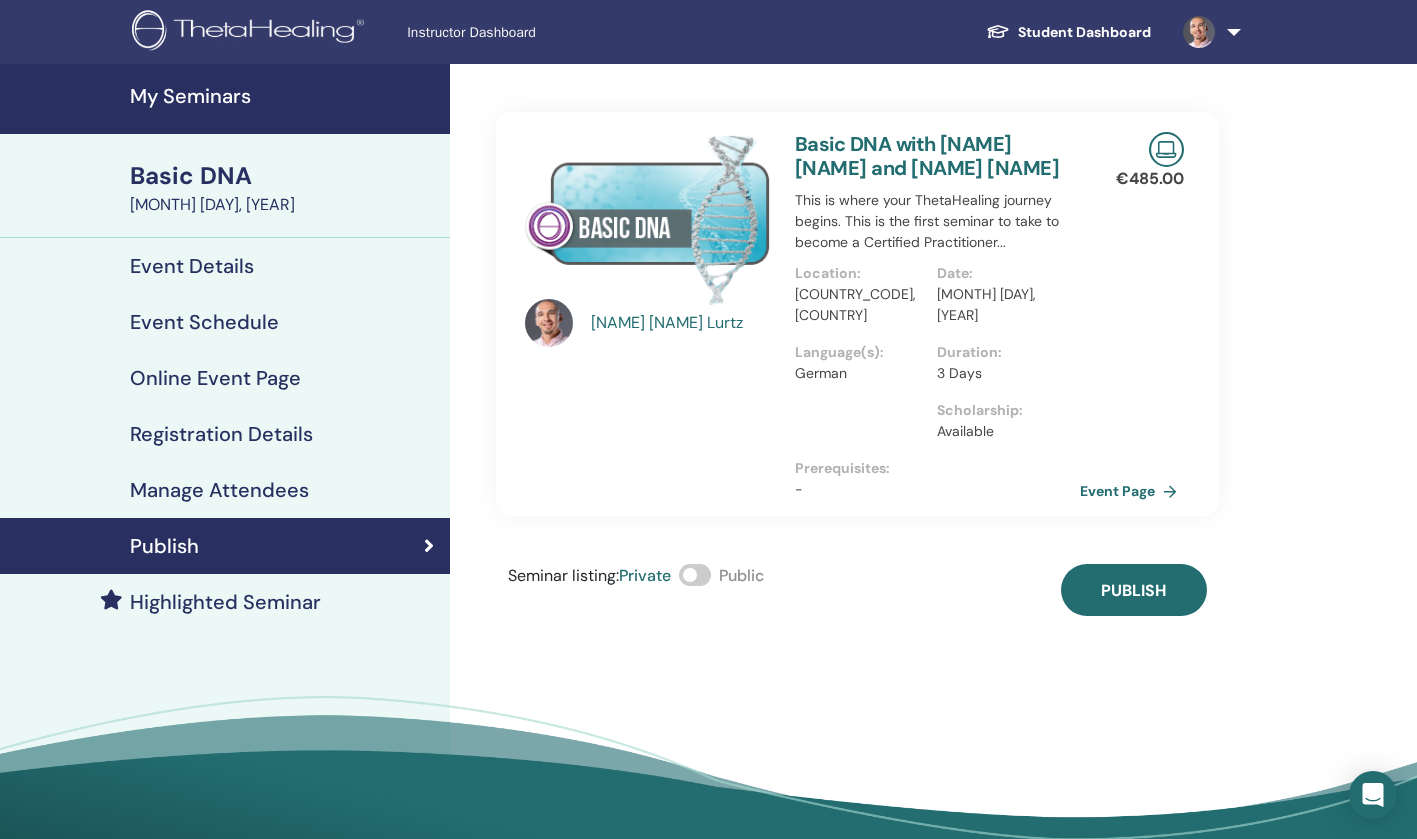scroll, scrollTop: 0, scrollLeft: 0, axis: both 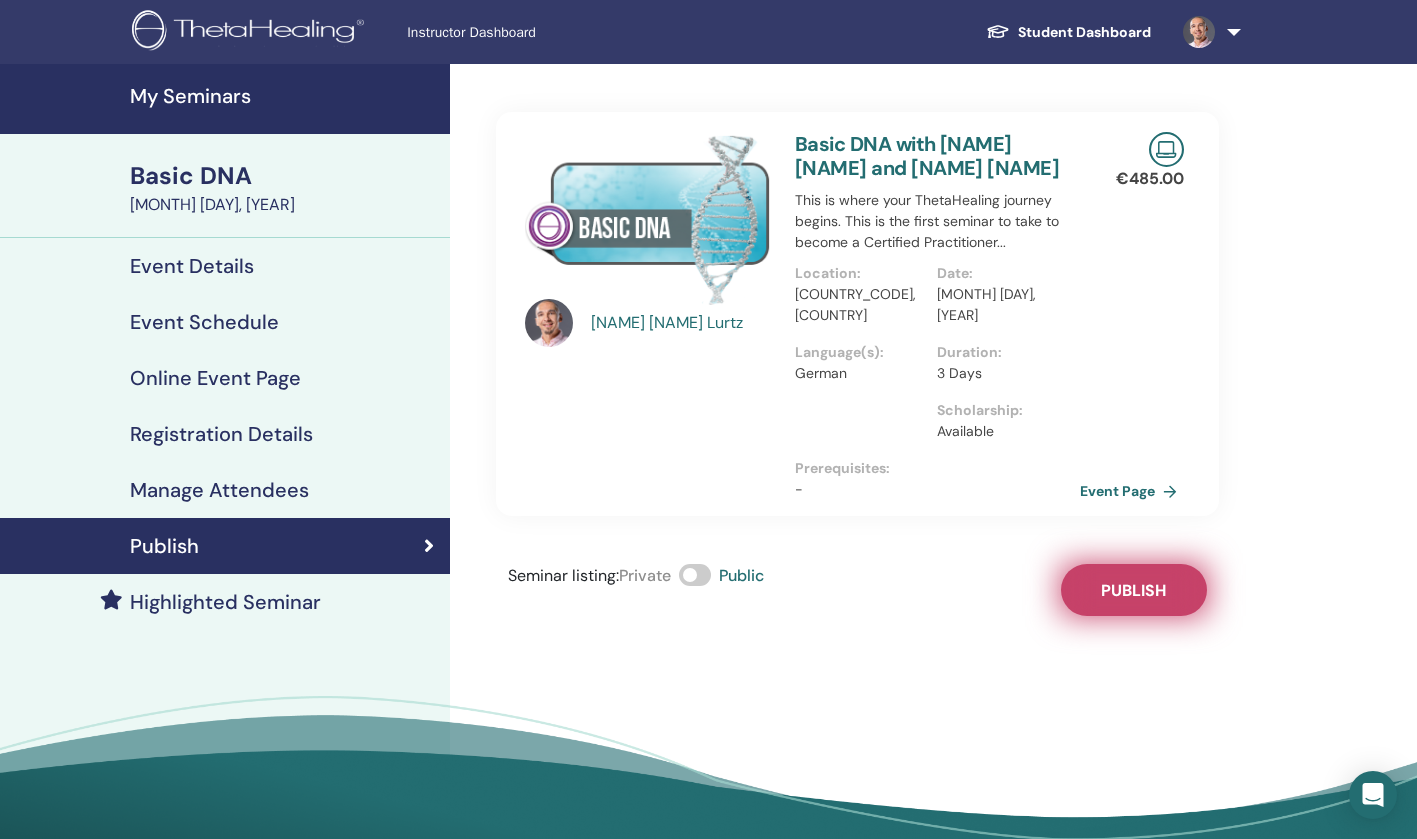 click on "Publish" at bounding box center [1133, 590] 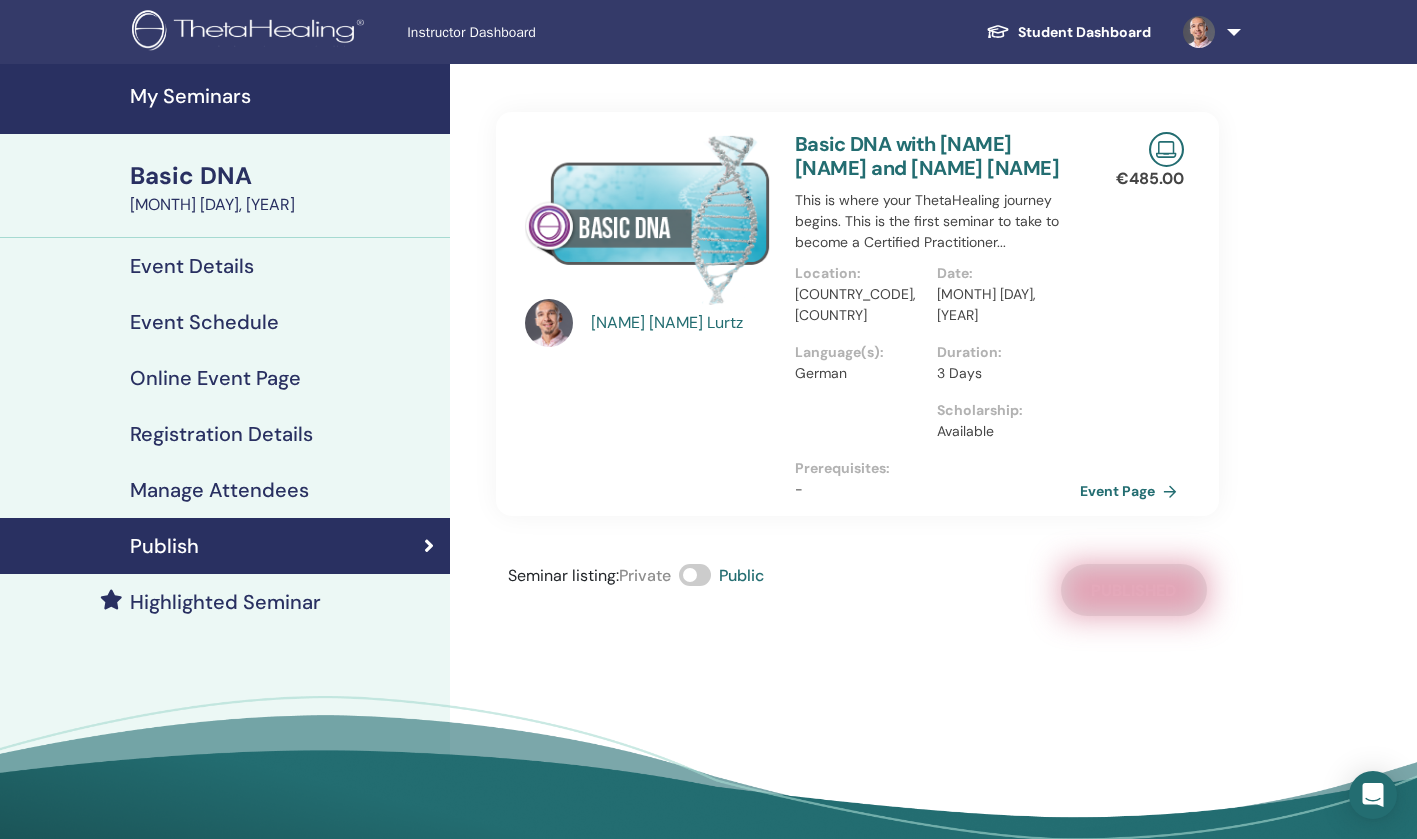 click on "My Seminars" at bounding box center (284, 96) 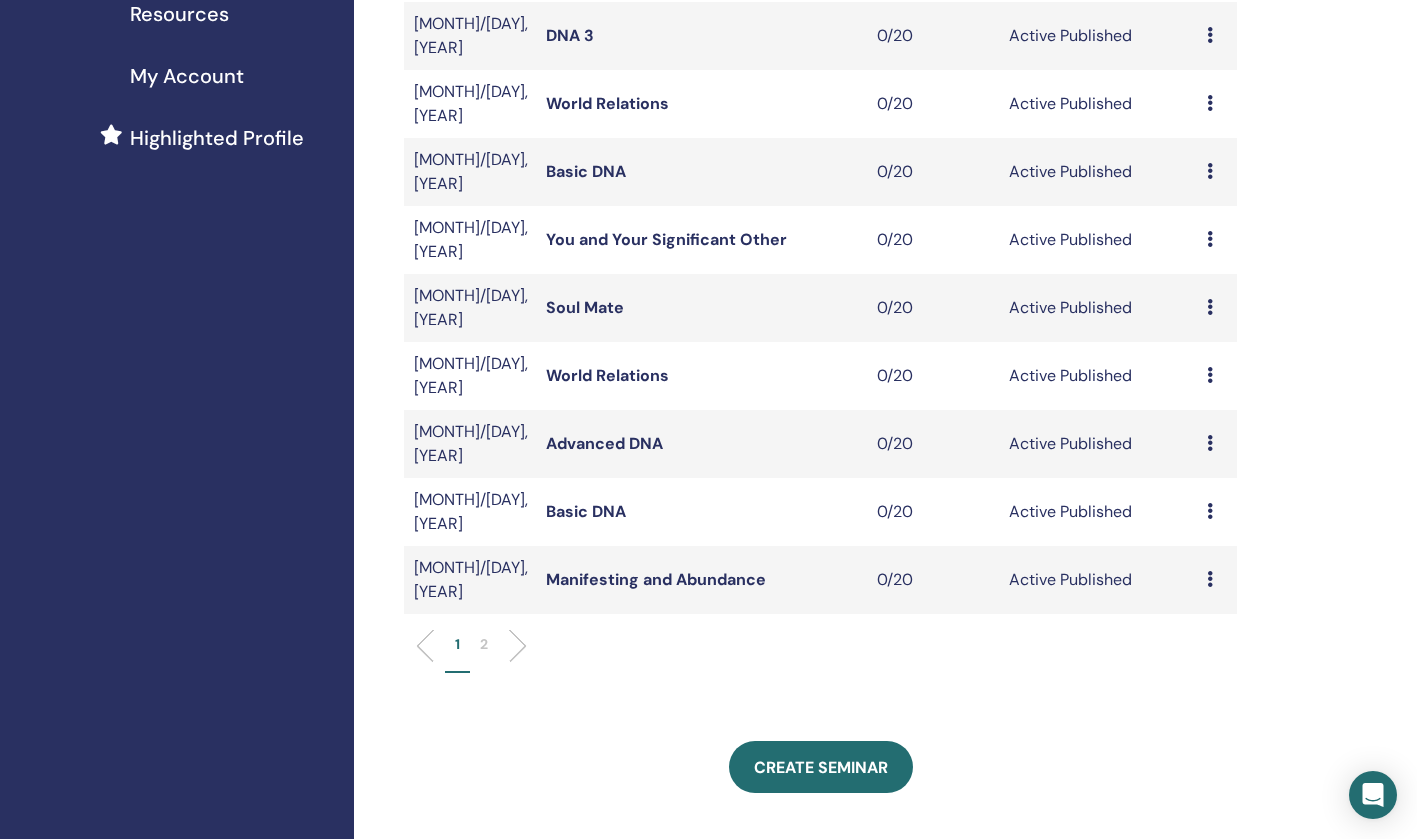 scroll, scrollTop: 571, scrollLeft: 0, axis: vertical 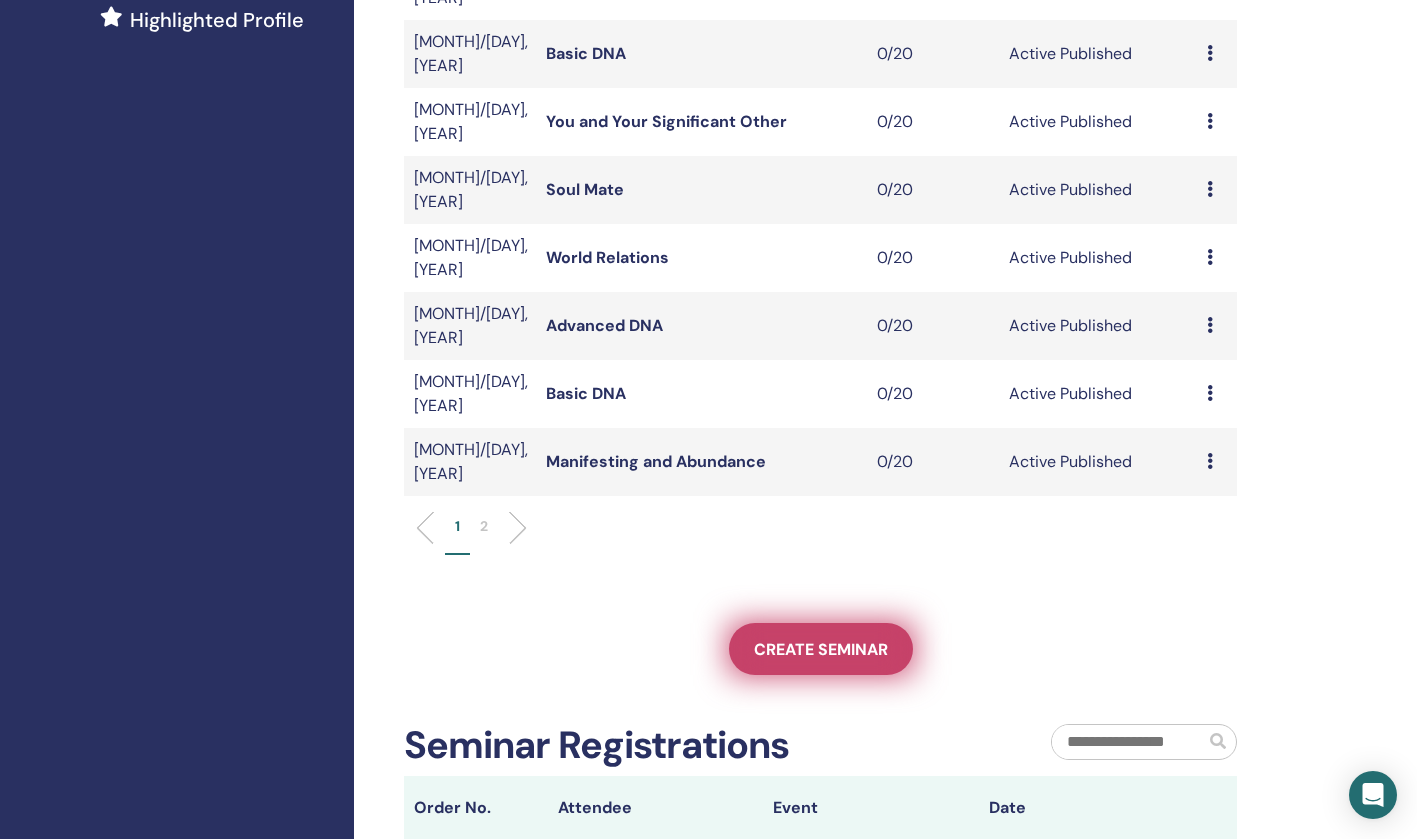 click on "Create seminar" at bounding box center [821, 649] 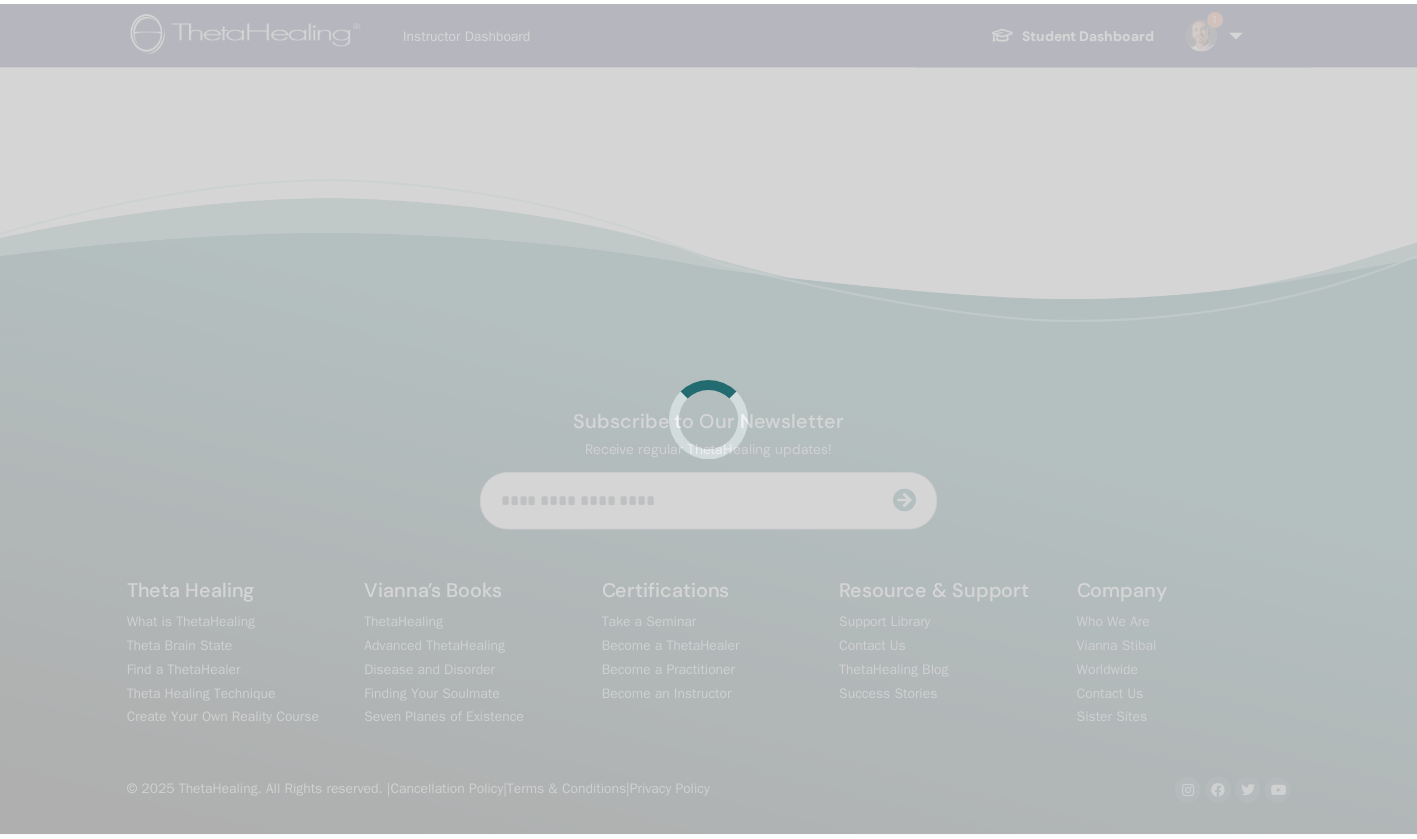 scroll, scrollTop: 0, scrollLeft: 0, axis: both 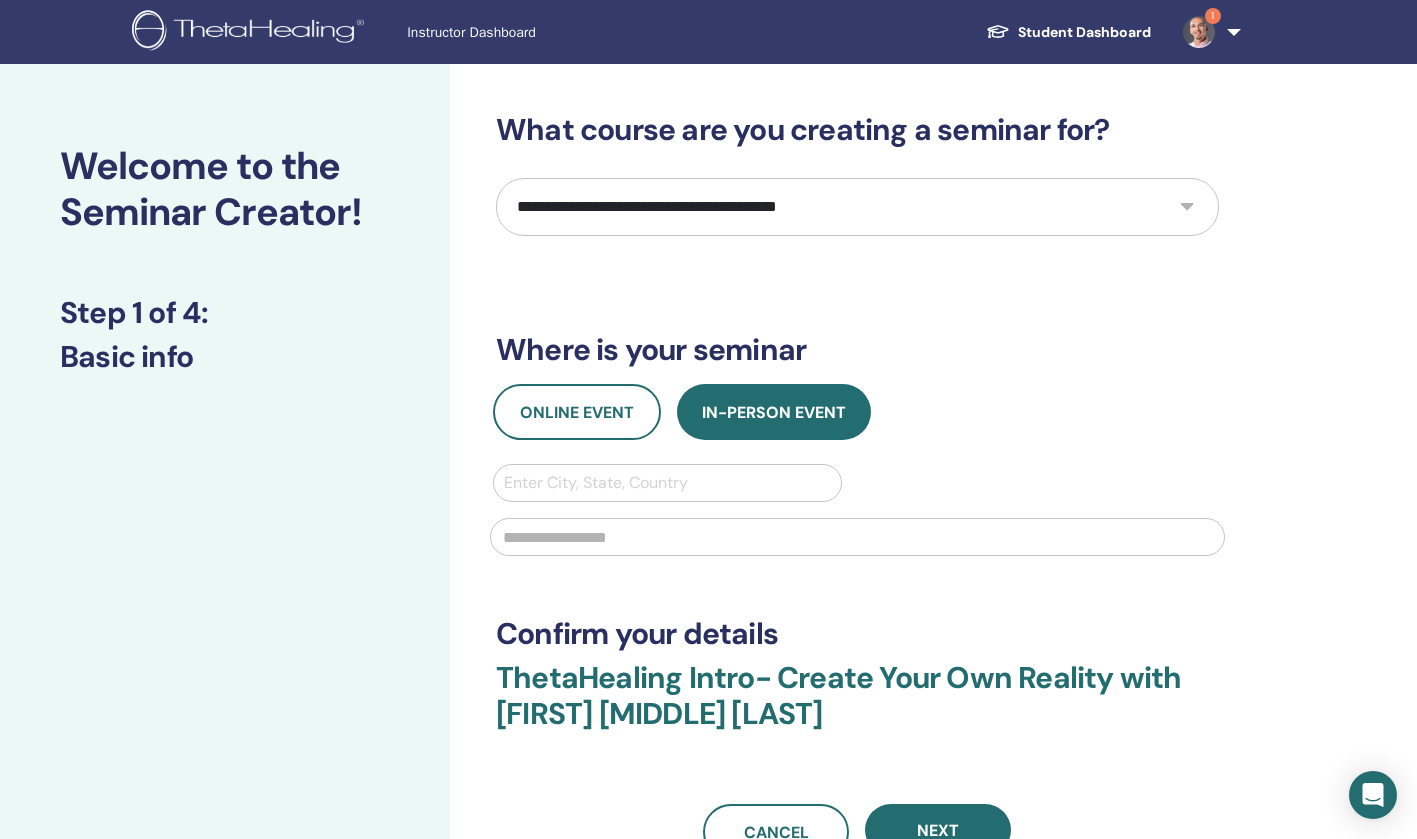 select on "*" 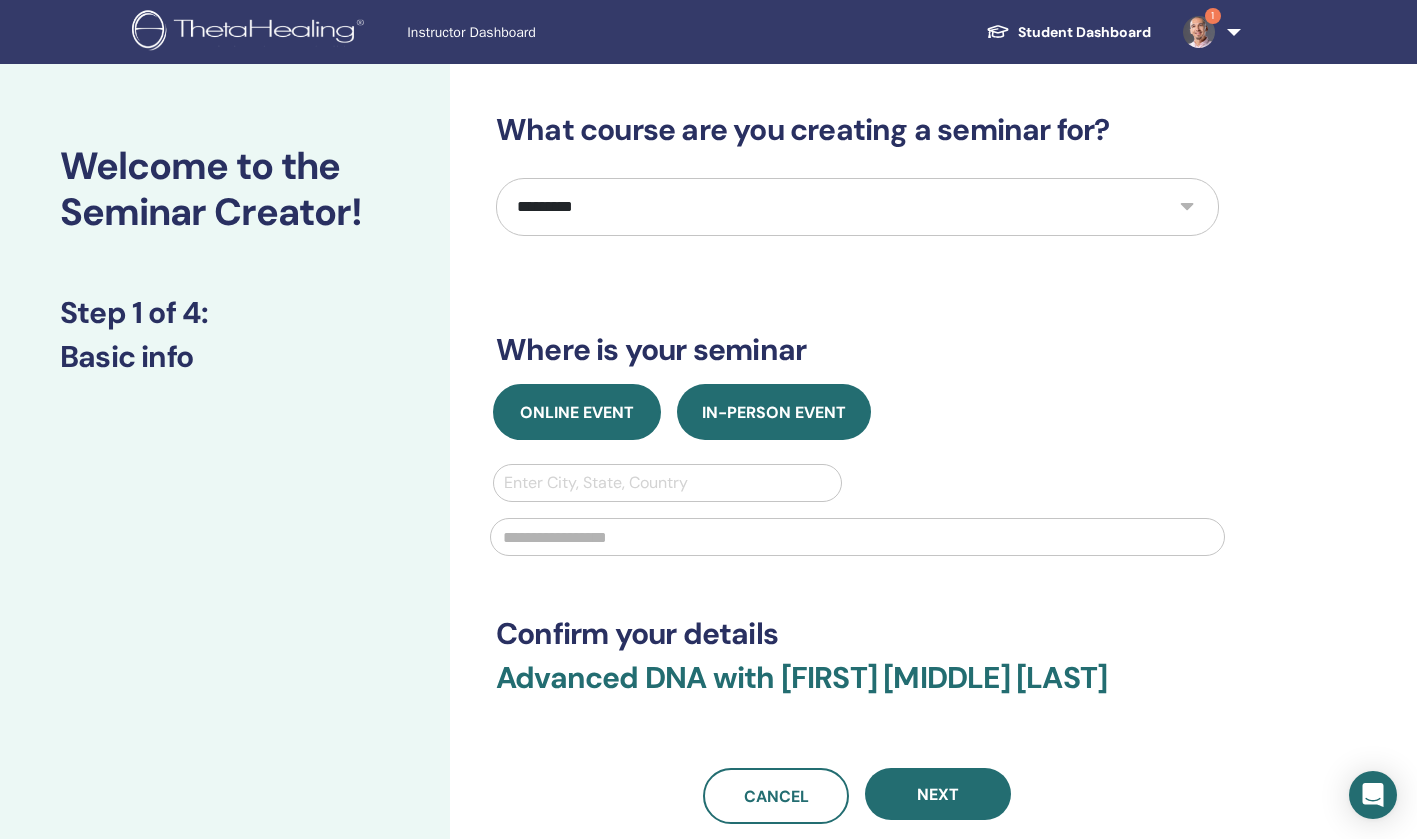 click on "Online Event" at bounding box center (577, 412) 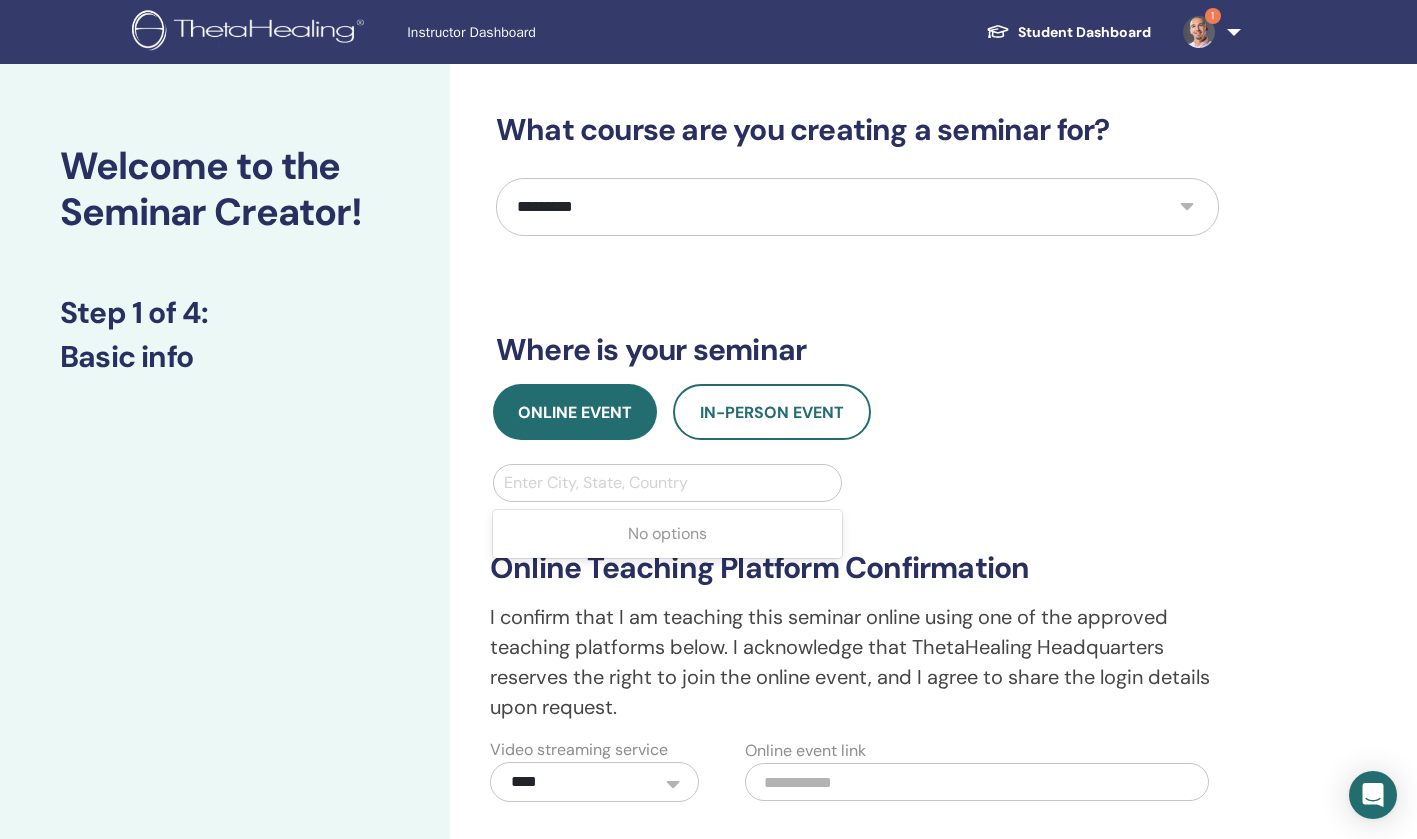 click on "Enter City, State, Country" at bounding box center [667, 483] 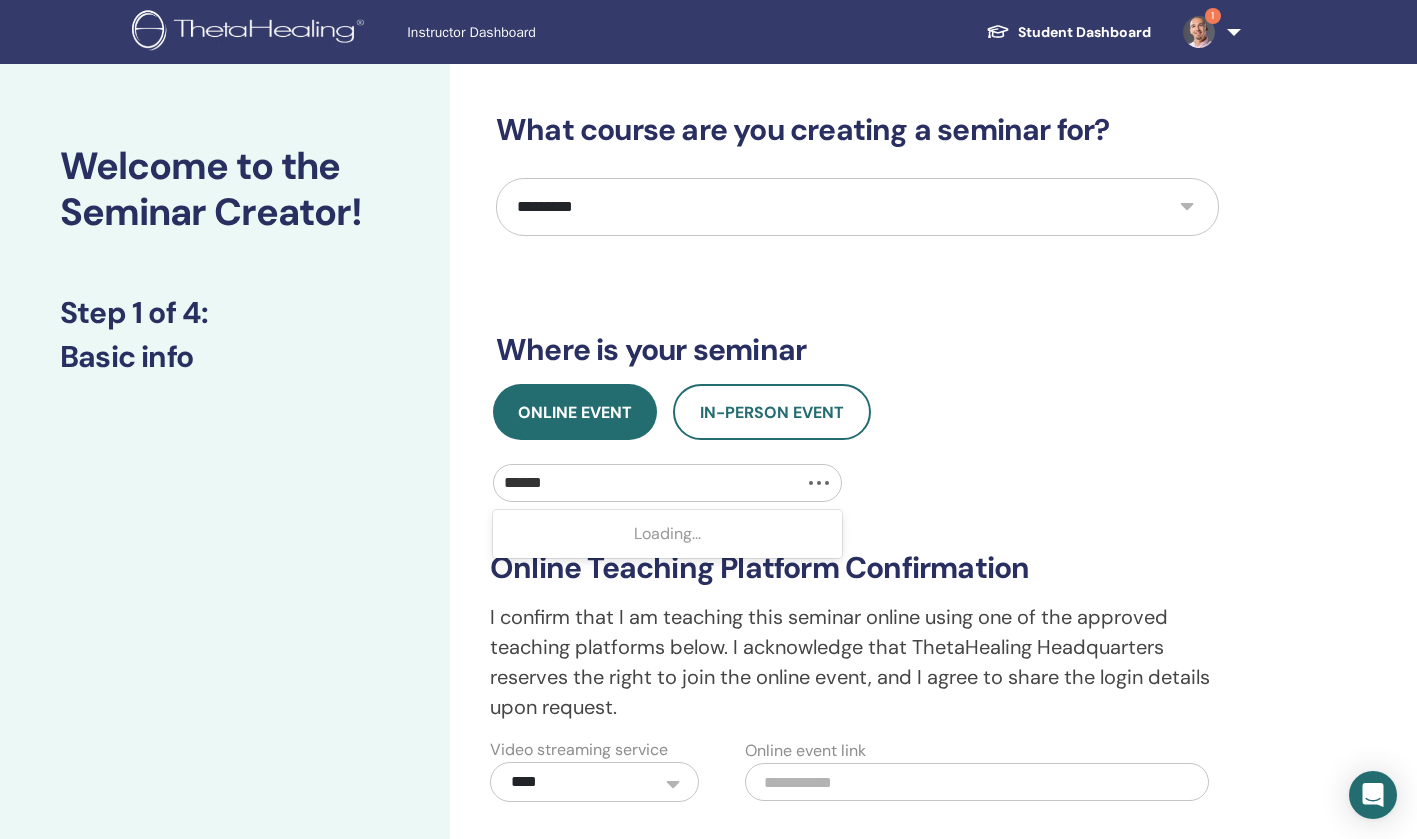 type on "*******" 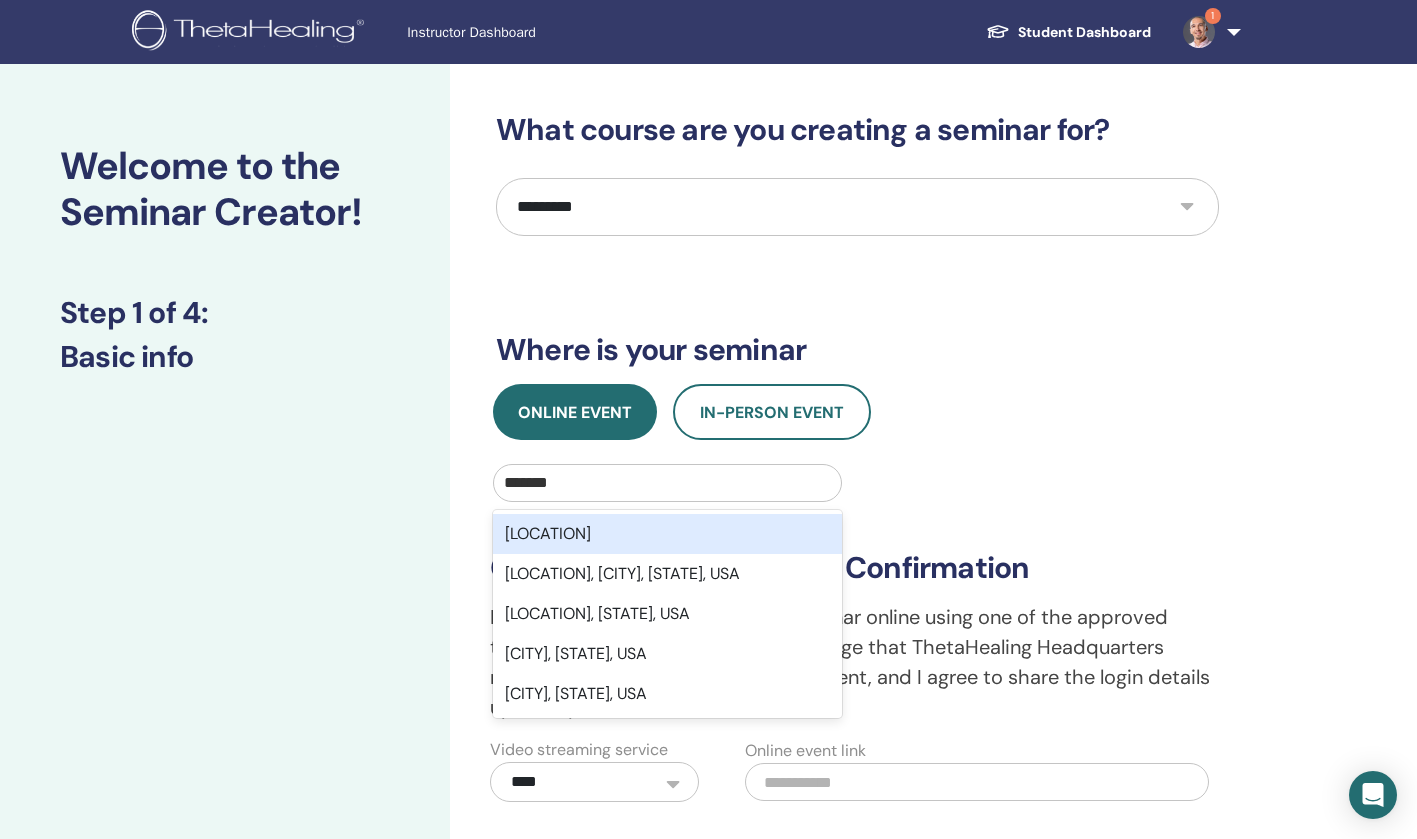 click on "[COUNTRY]" at bounding box center (667, 534) 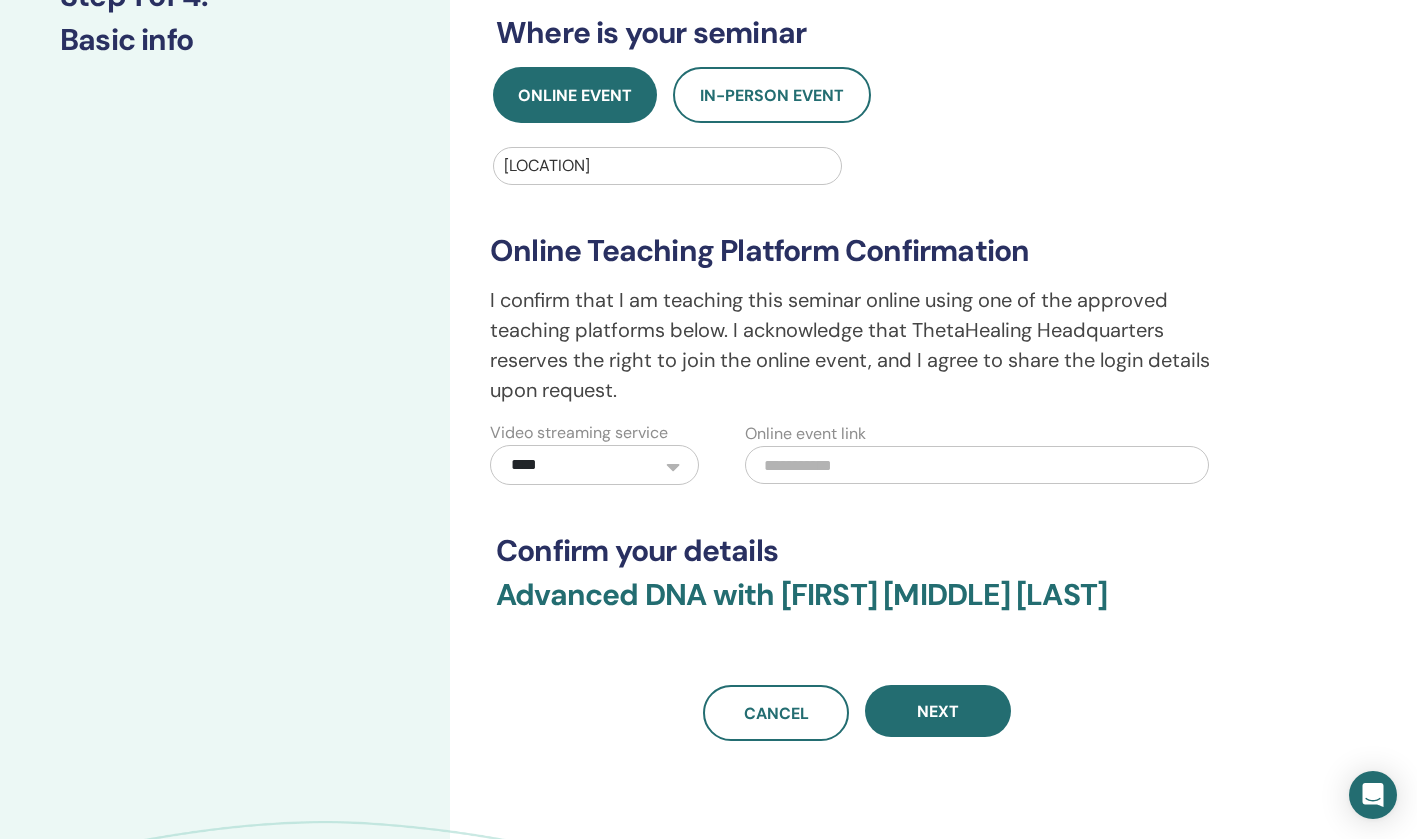 scroll, scrollTop: 375, scrollLeft: 0, axis: vertical 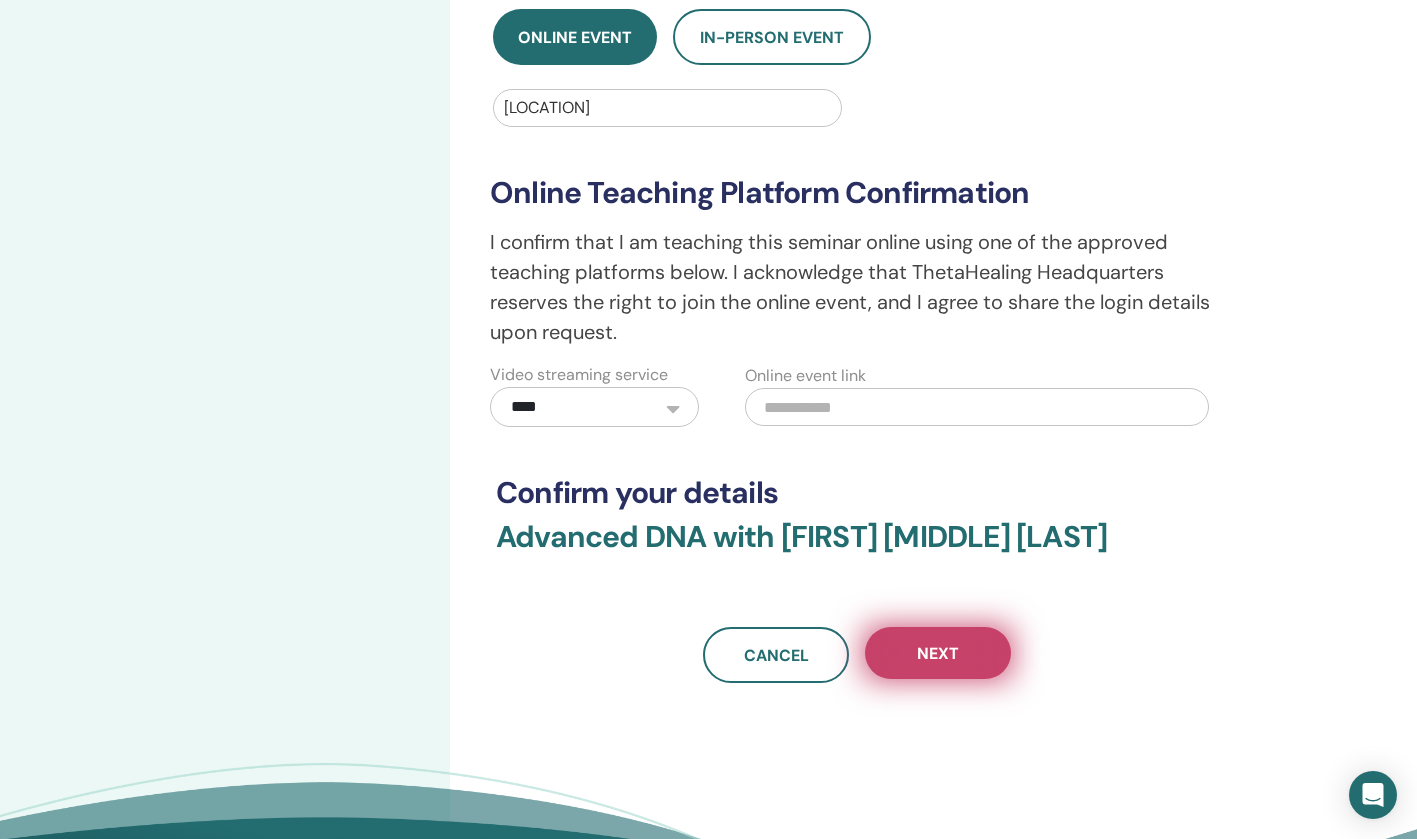 click on "Next" at bounding box center (938, 653) 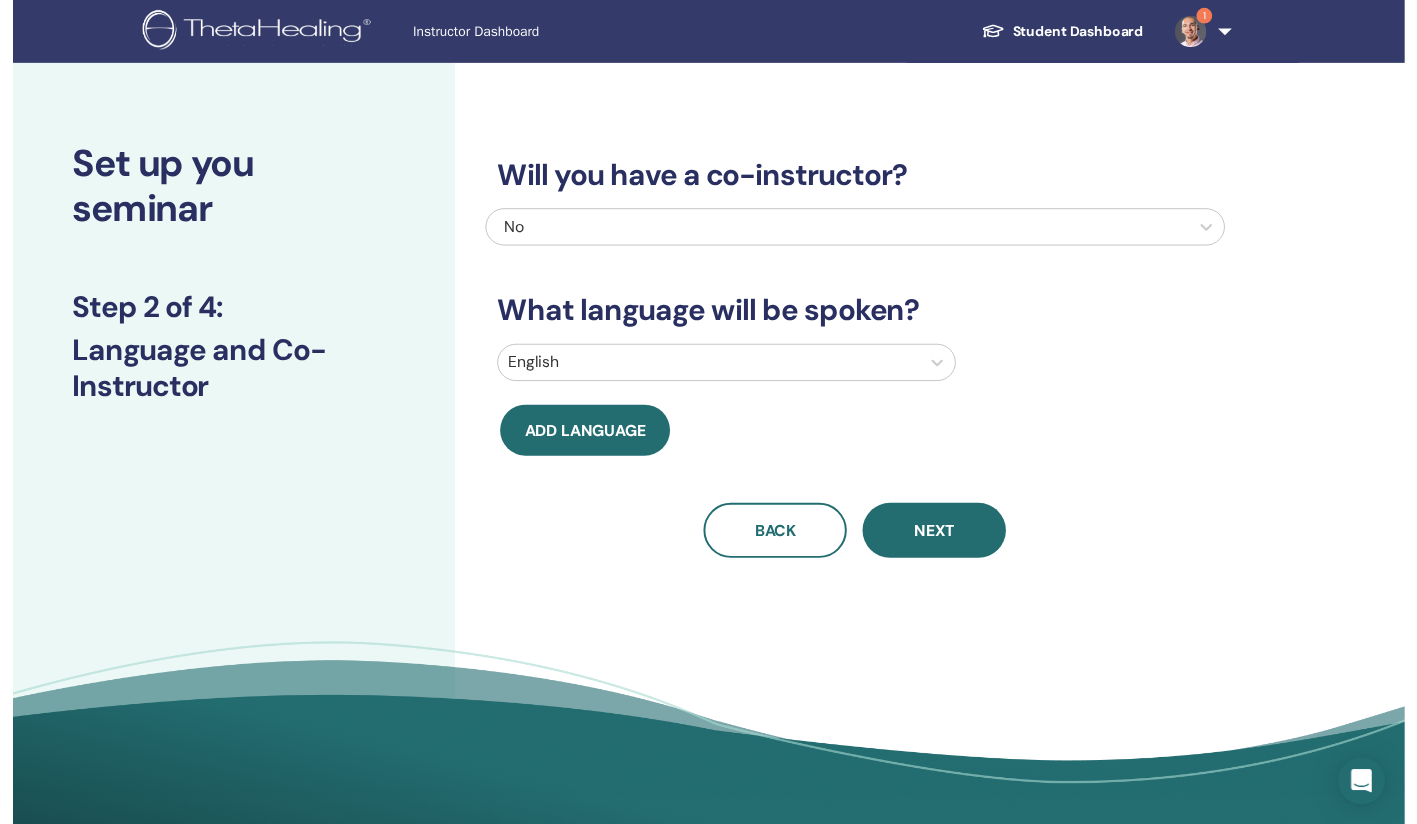 scroll, scrollTop: 0, scrollLeft: 0, axis: both 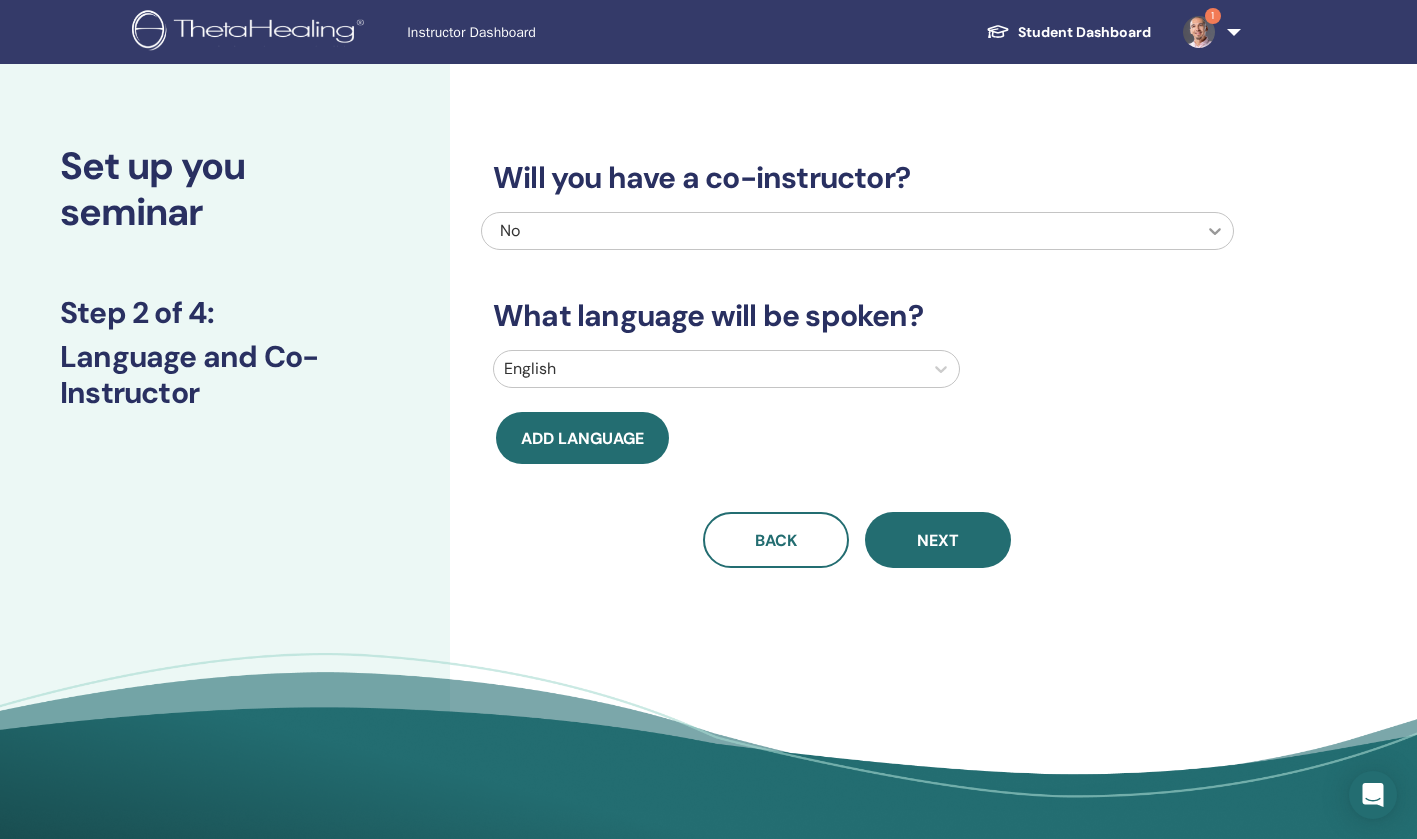 click 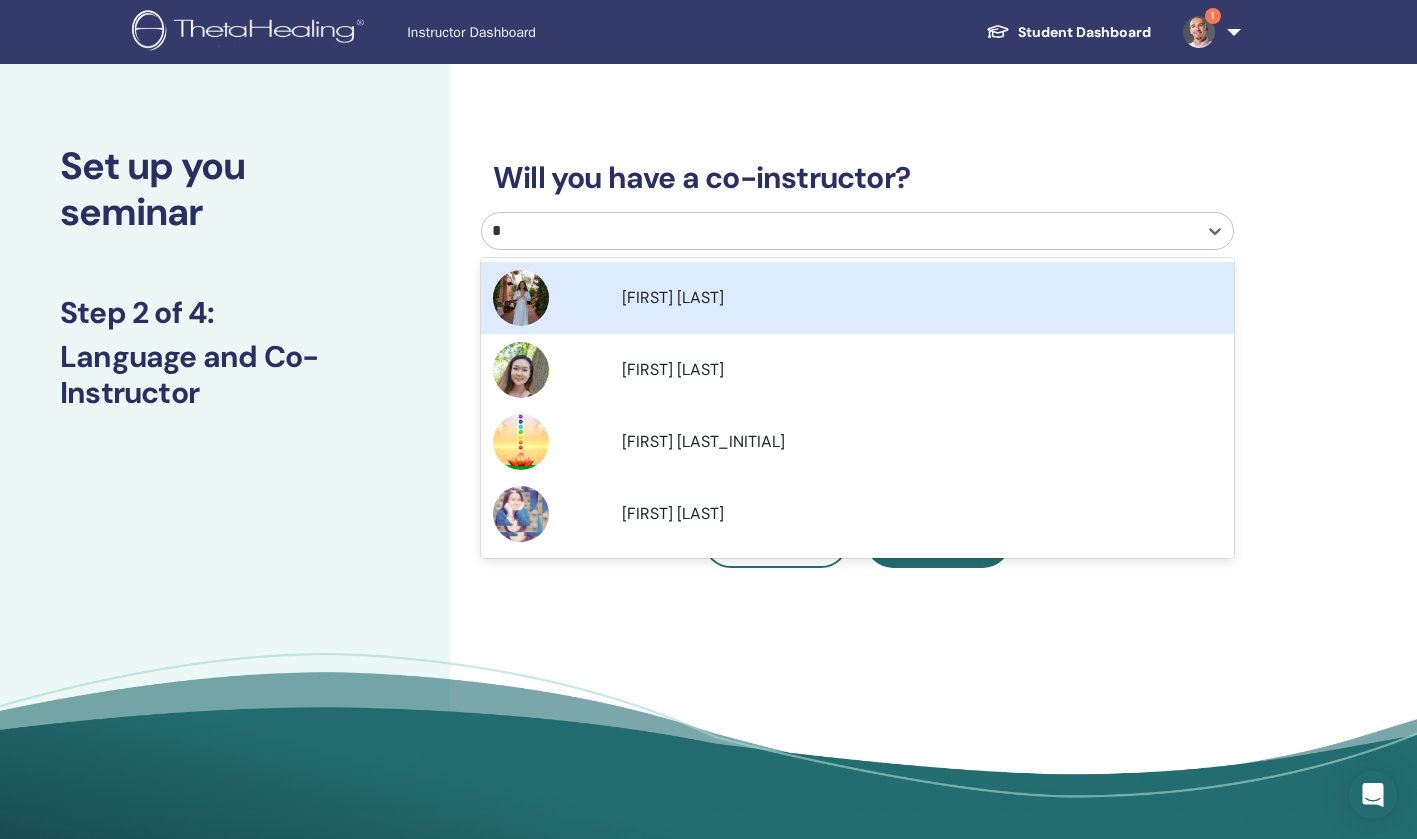 type on "**" 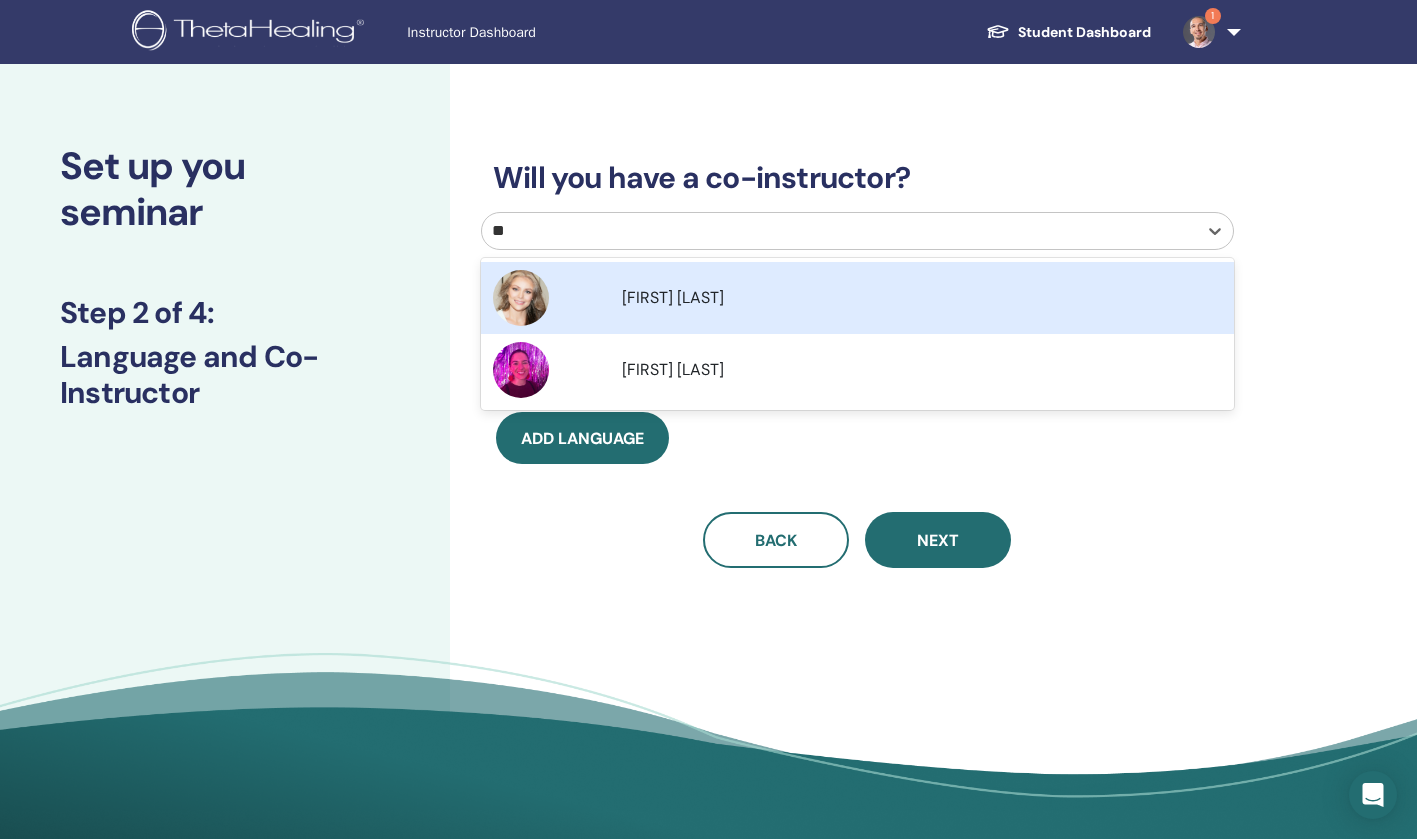 click on "[FIRST] [LAST]" at bounding box center [673, 297] 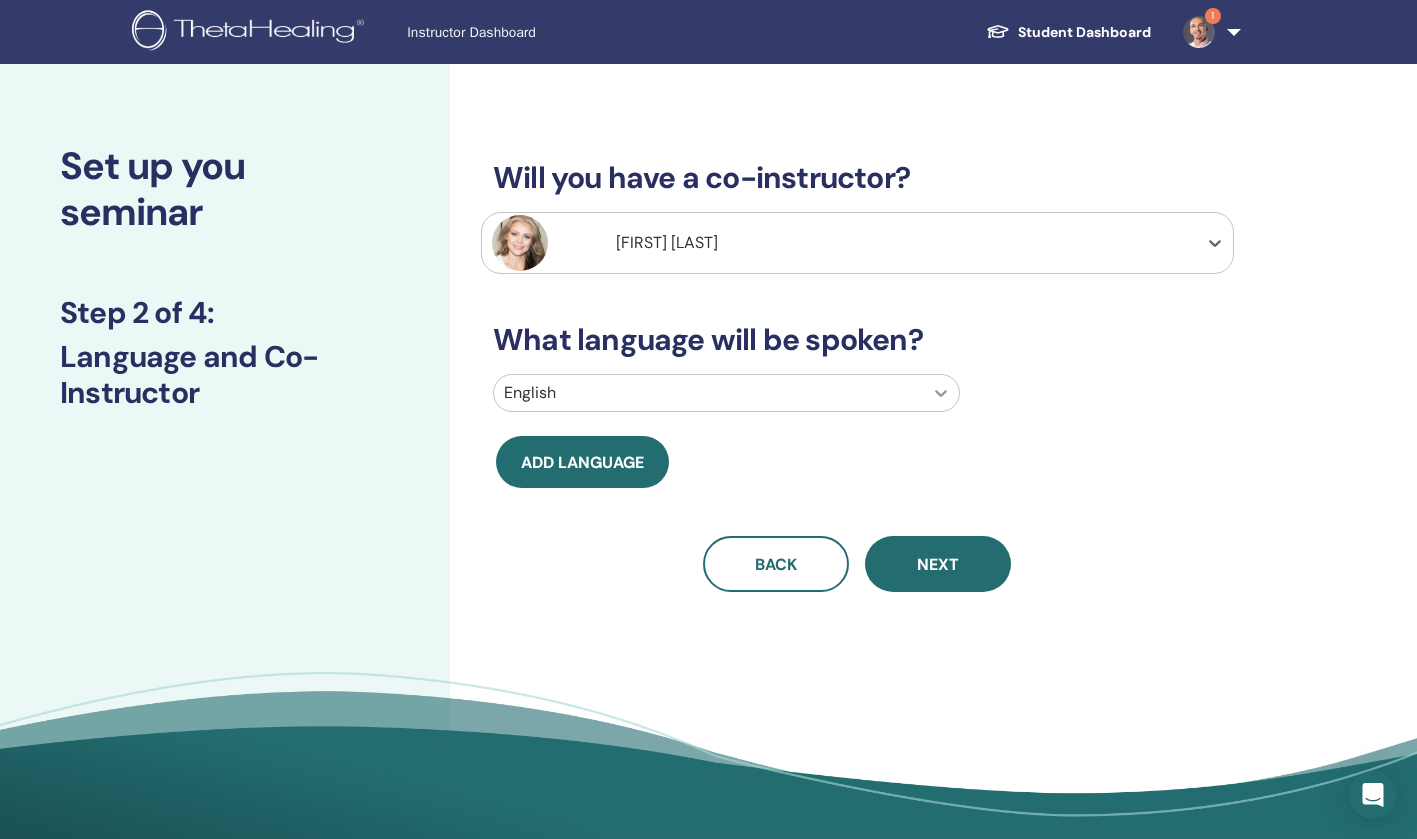 click 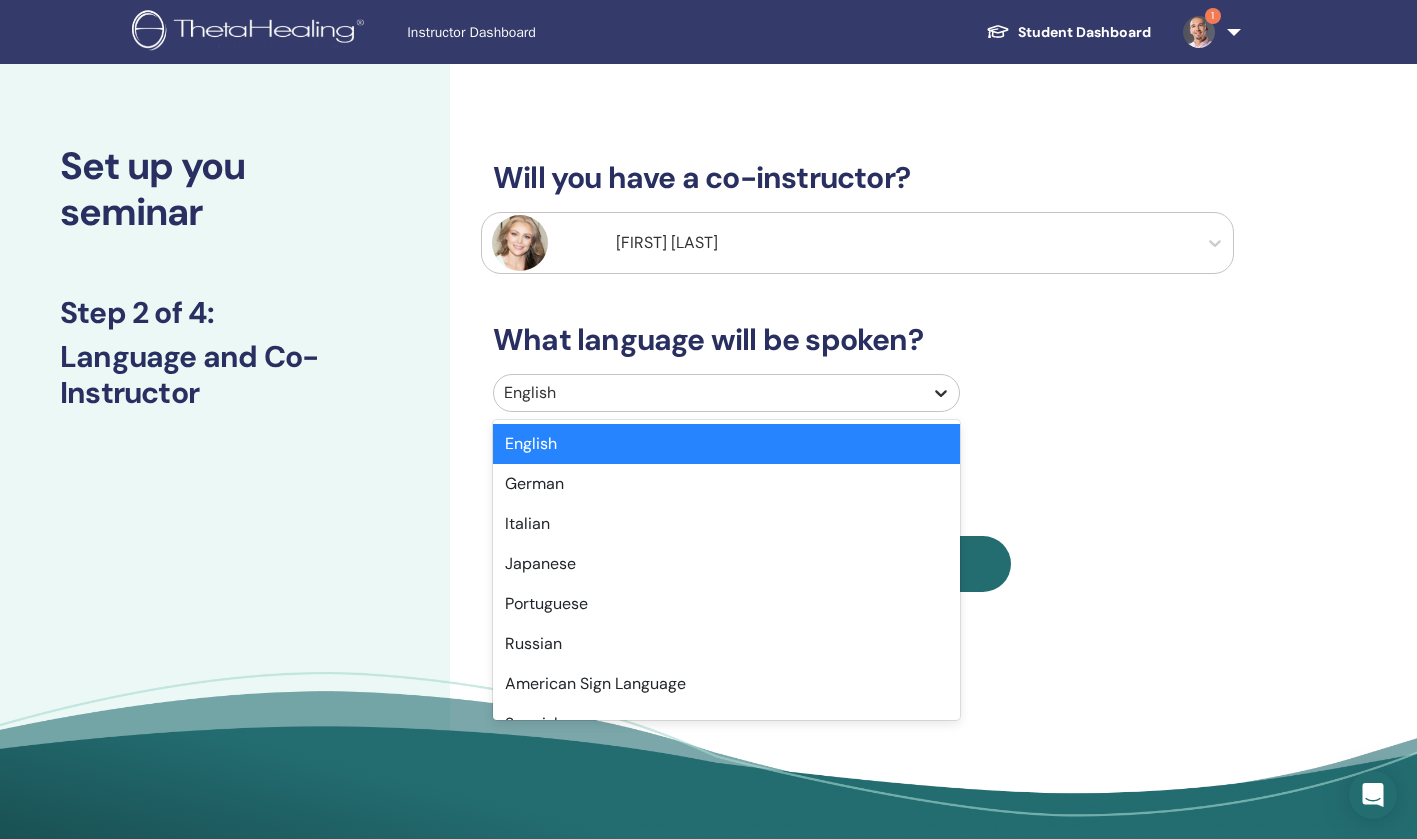 type on "*" 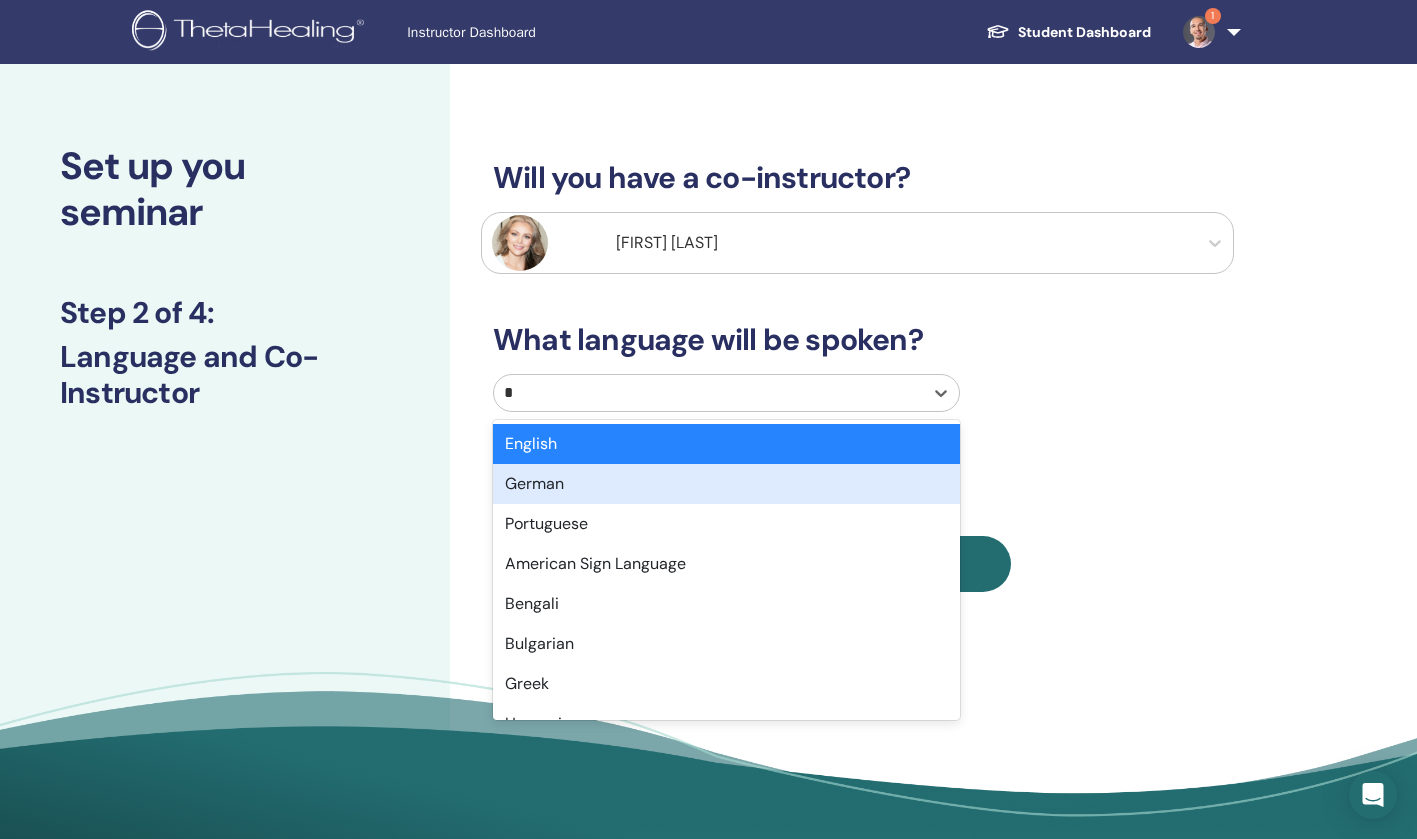 click on "German" at bounding box center [726, 484] 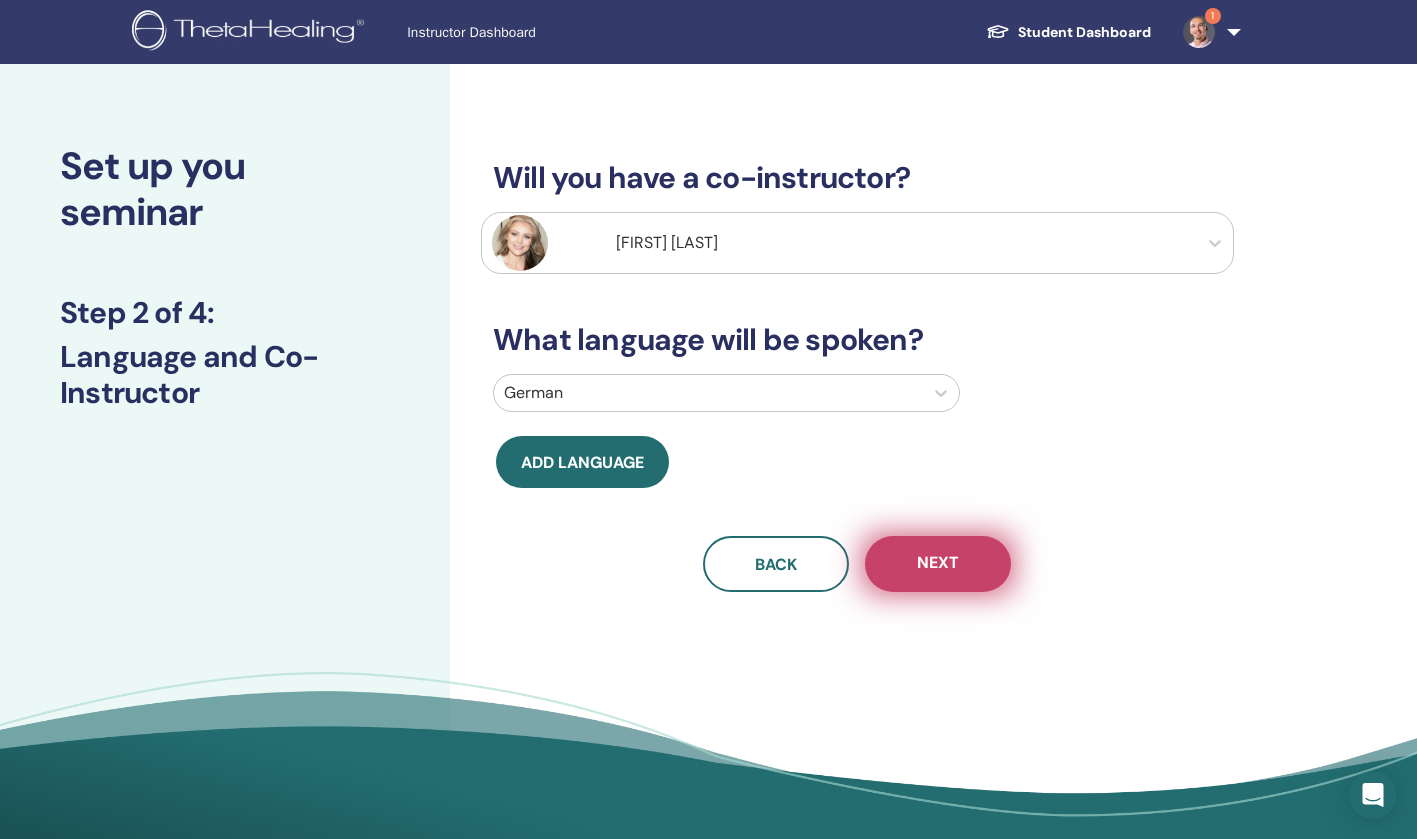 click on "Next" at bounding box center [938, 564] 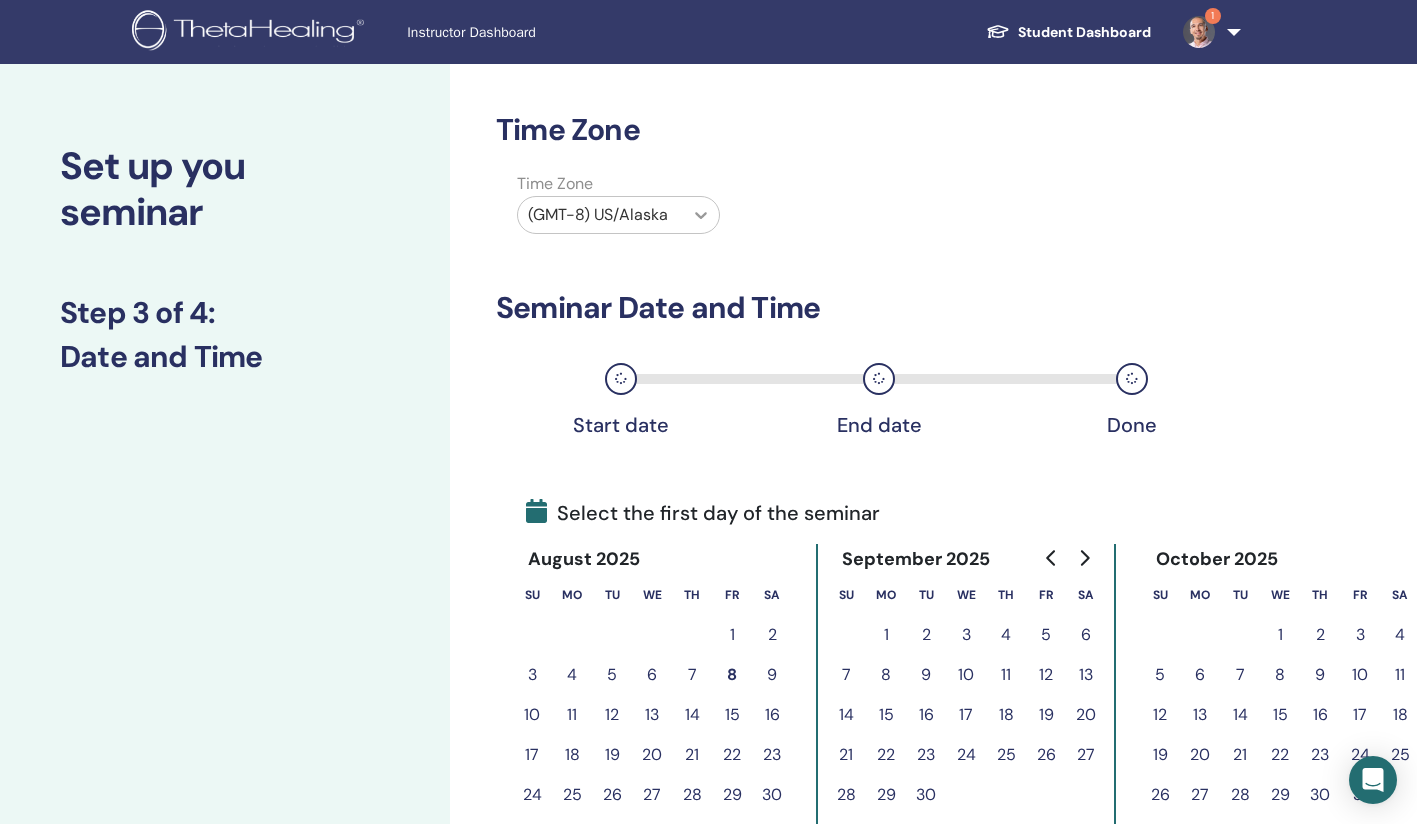 click 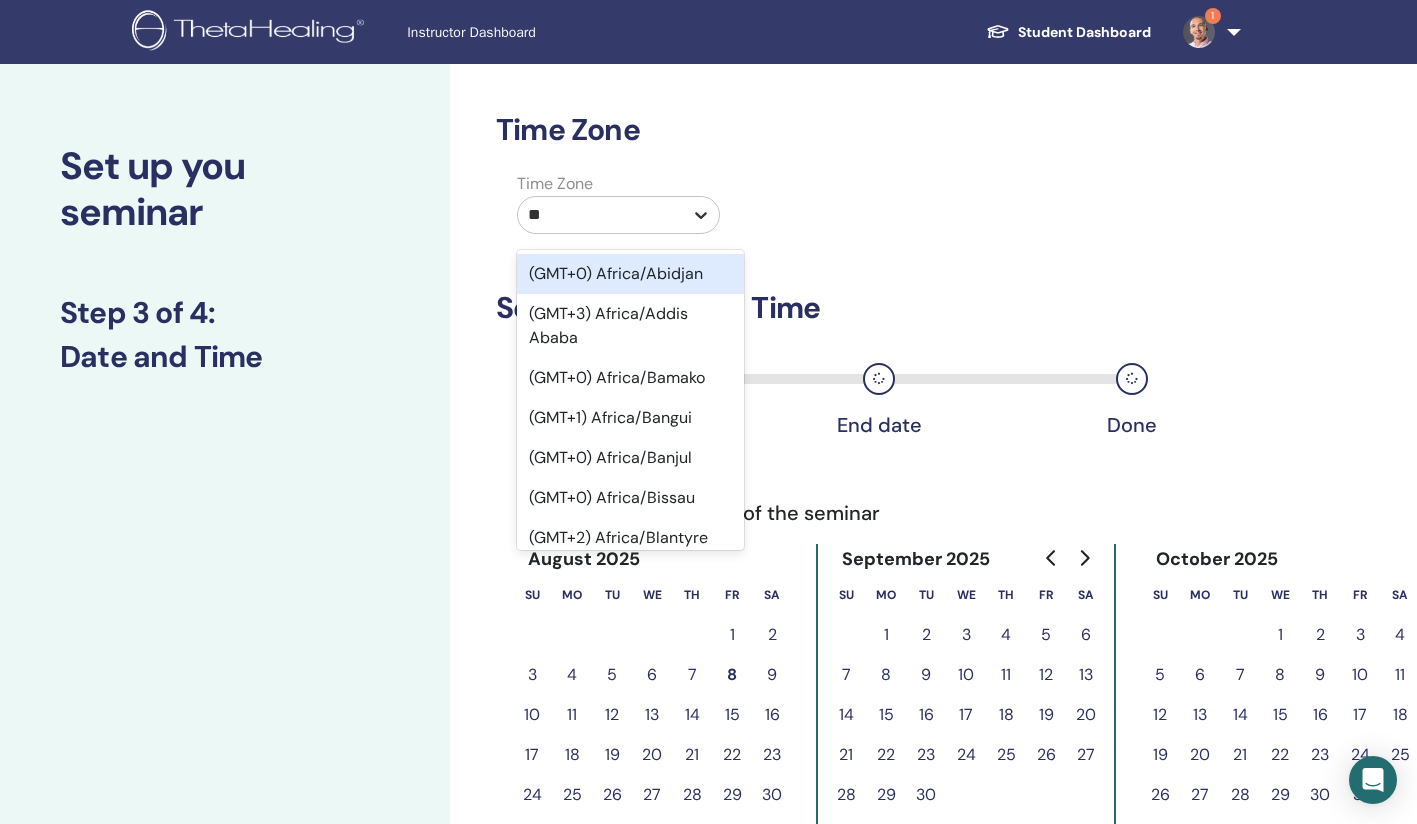 type on "***" 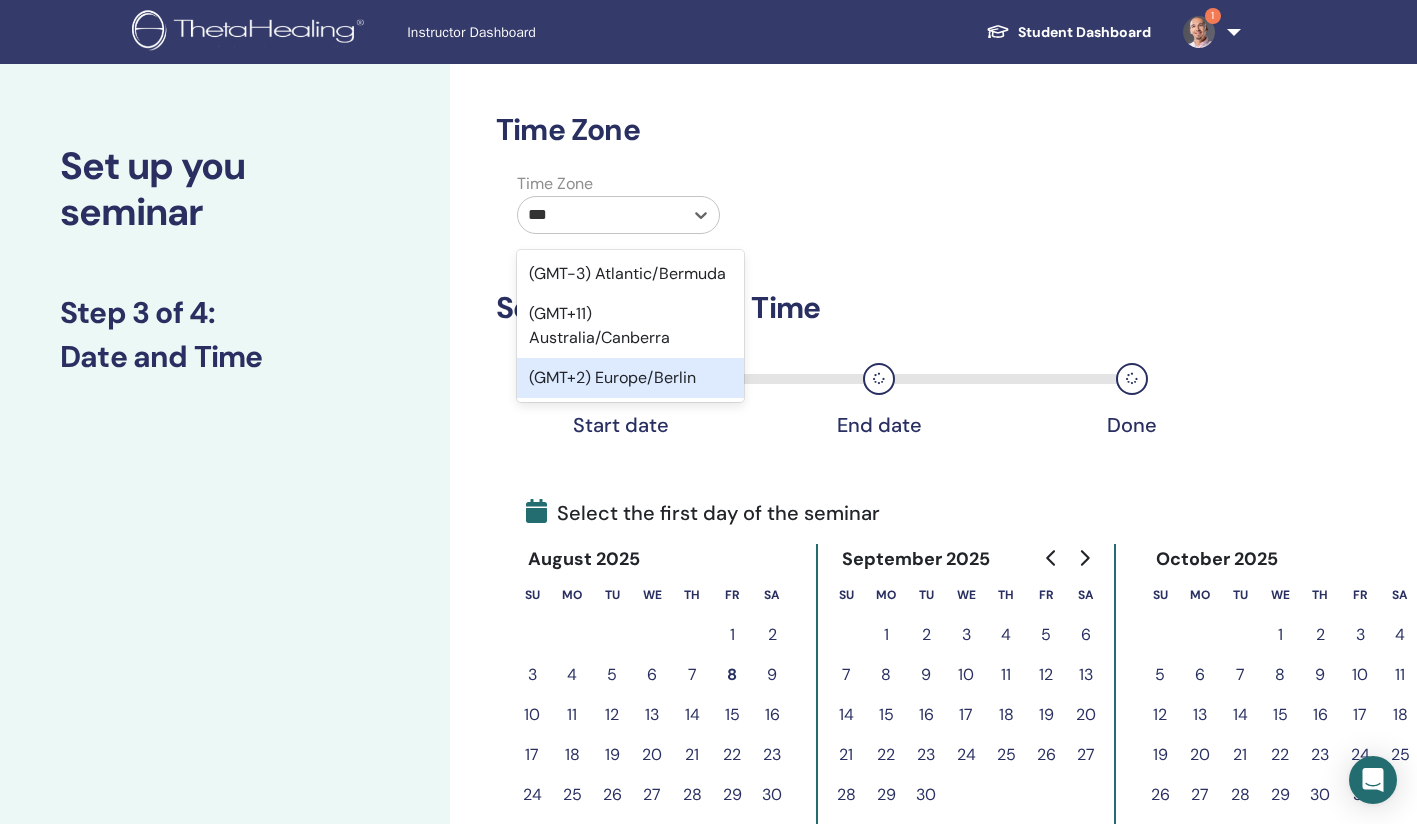click on "(GMT+2) Europe/Berlin" at bounding box center [630, 378] 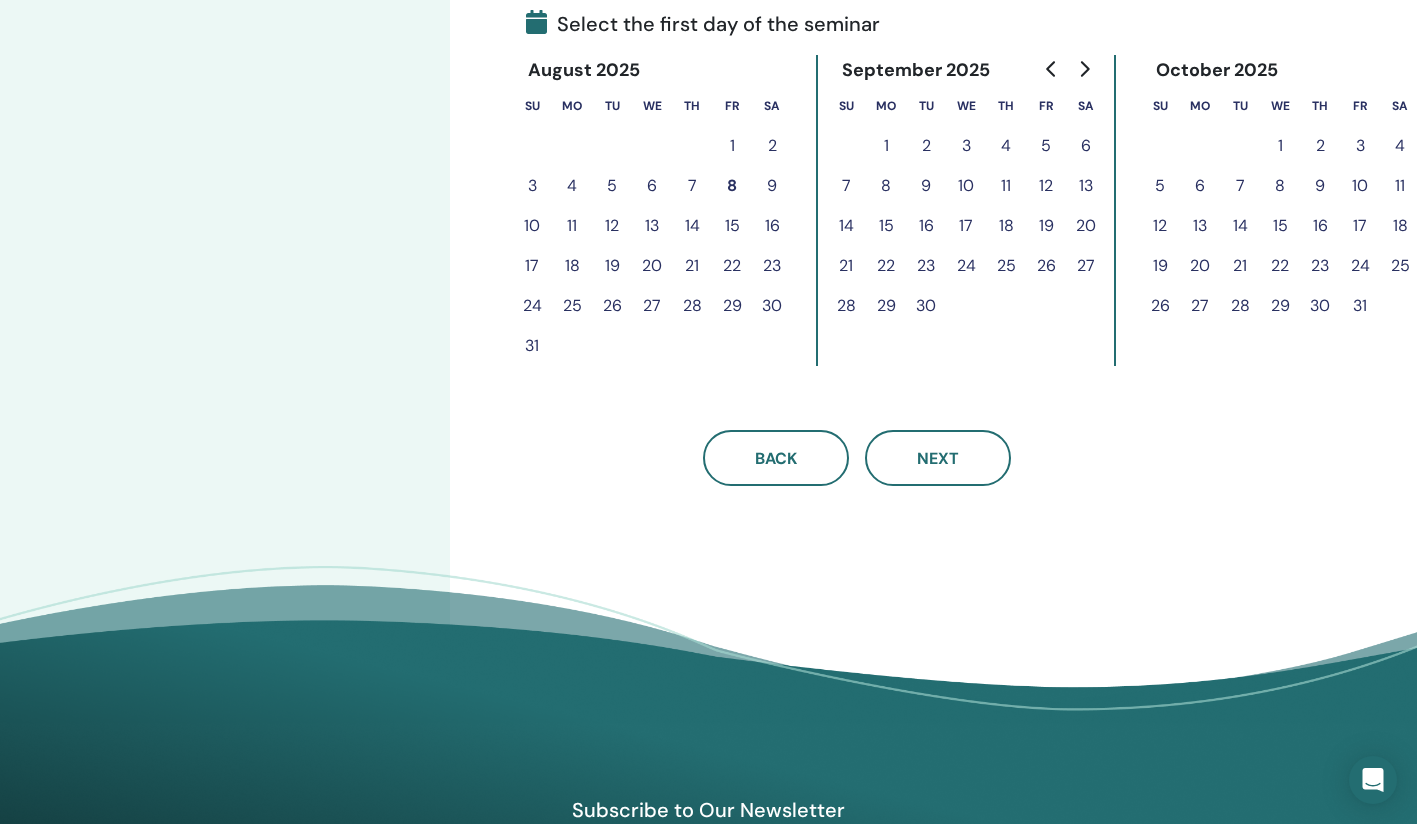 scroll, scrollTop: 340, scrollLeft: 0, axis: vertical 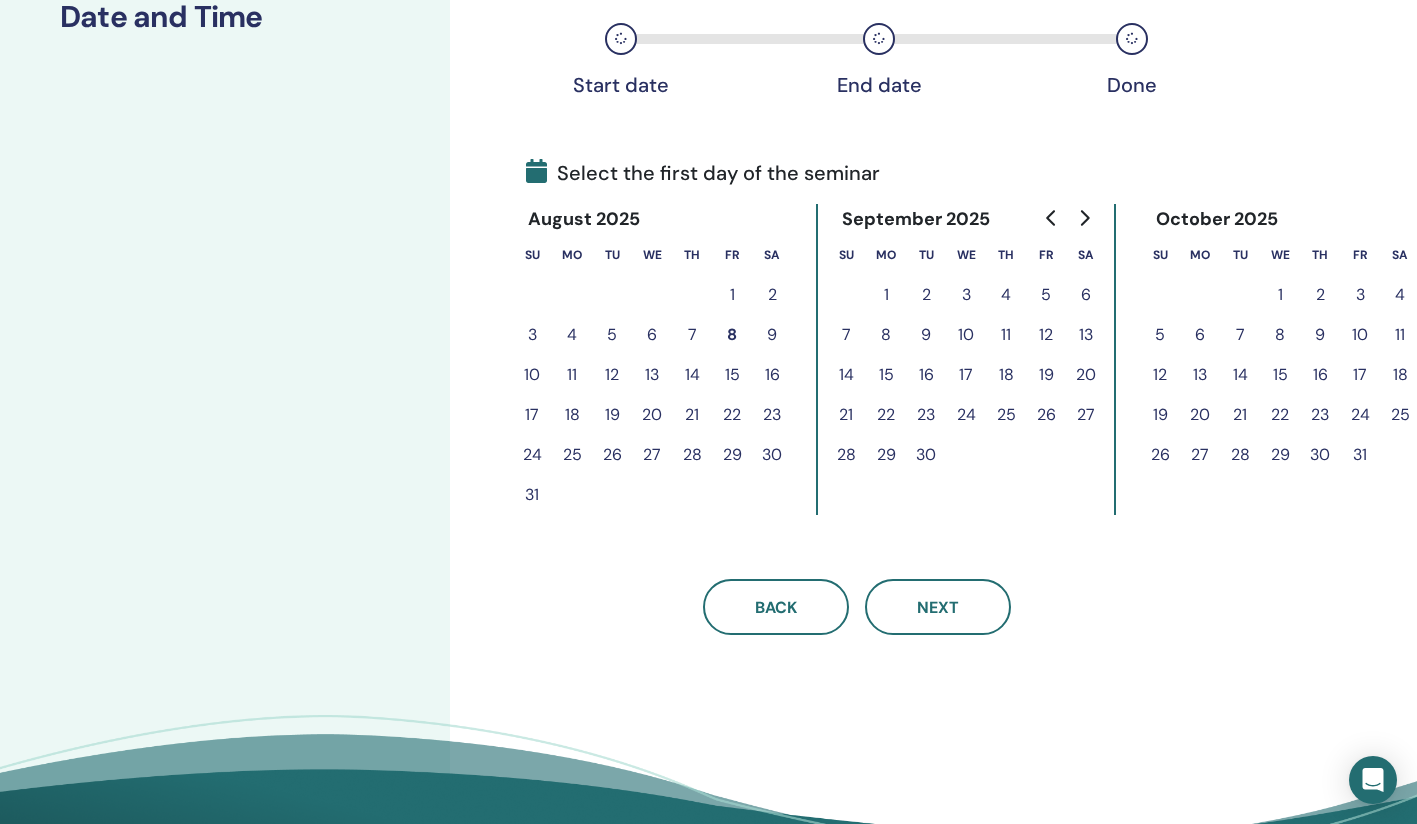click 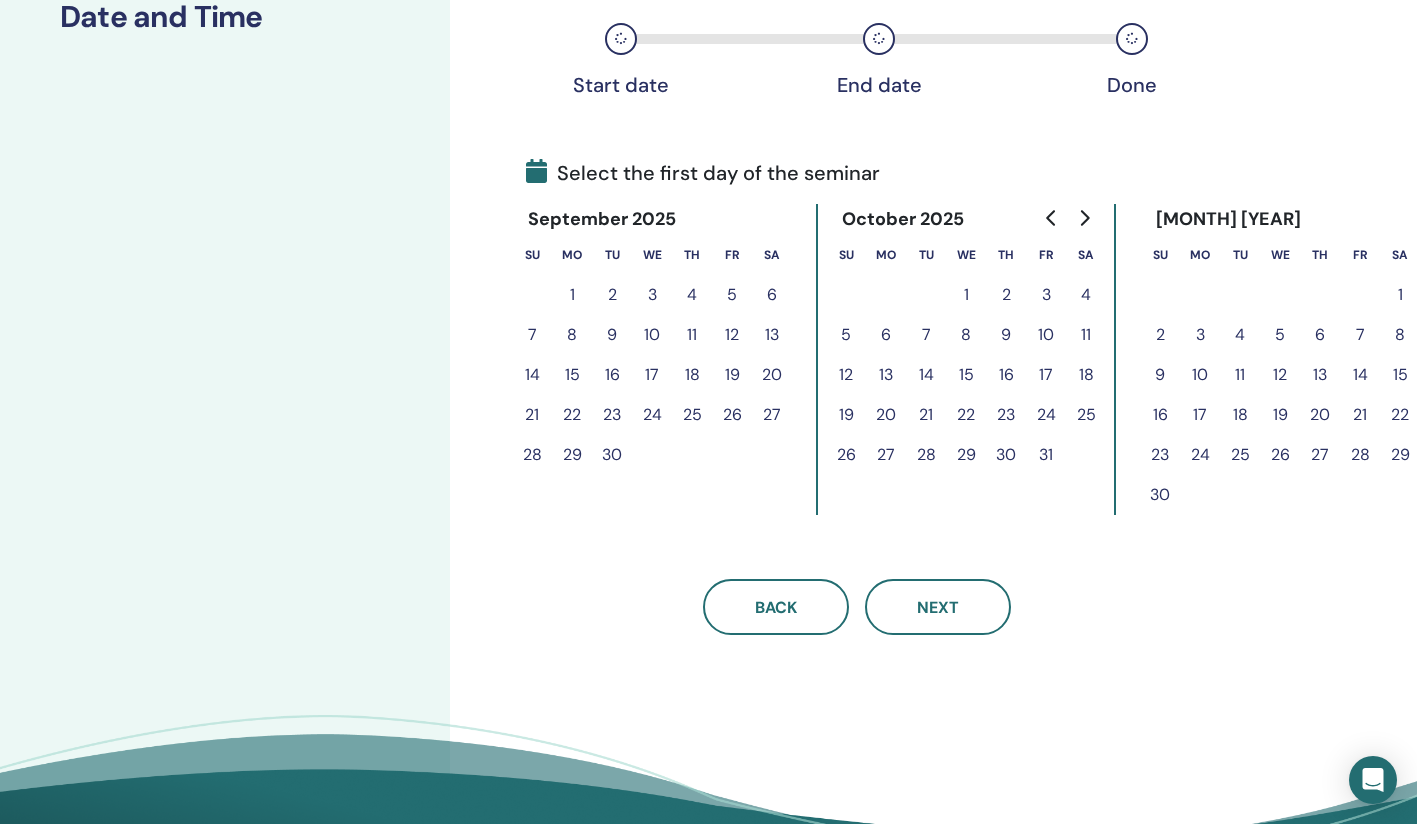 click 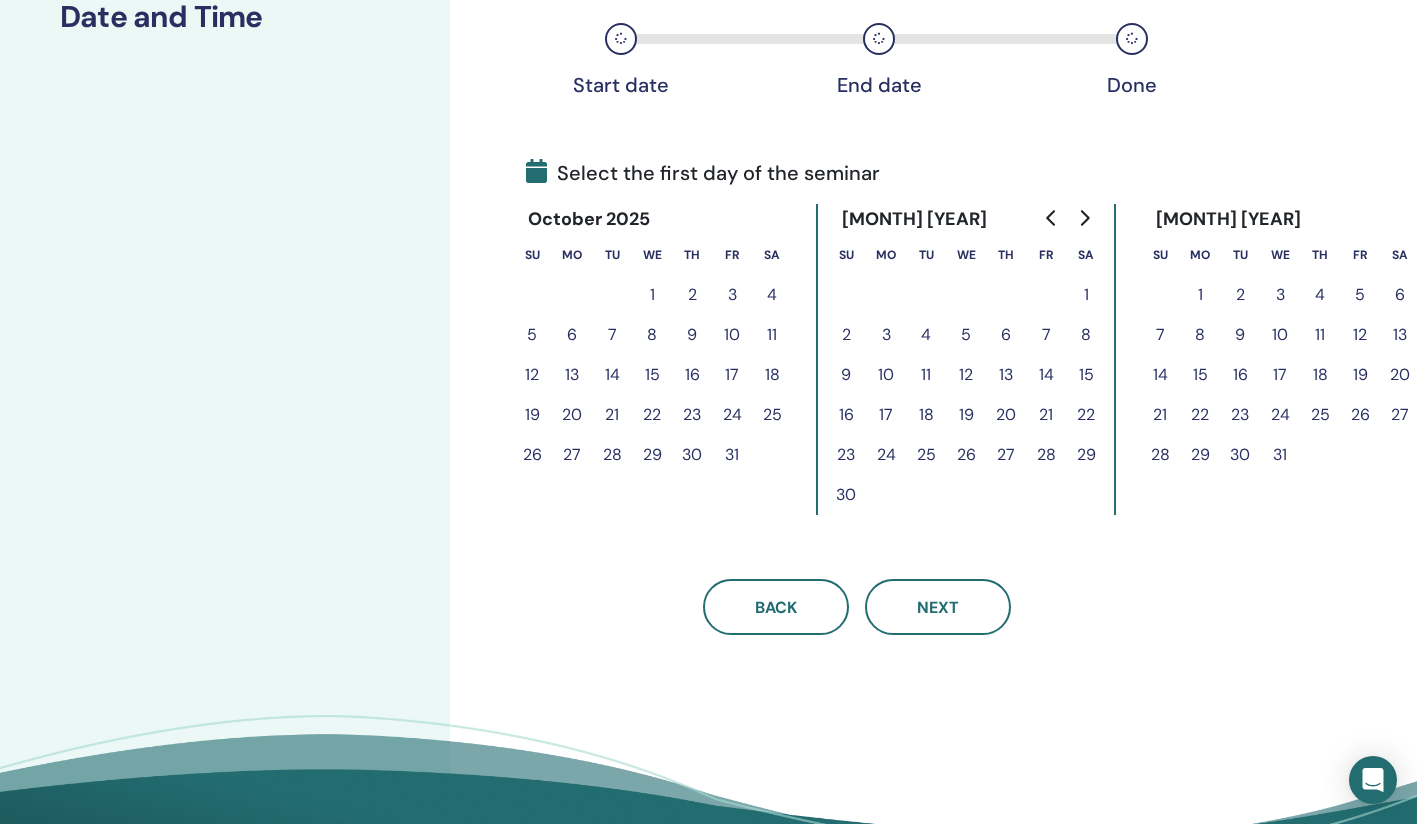 click 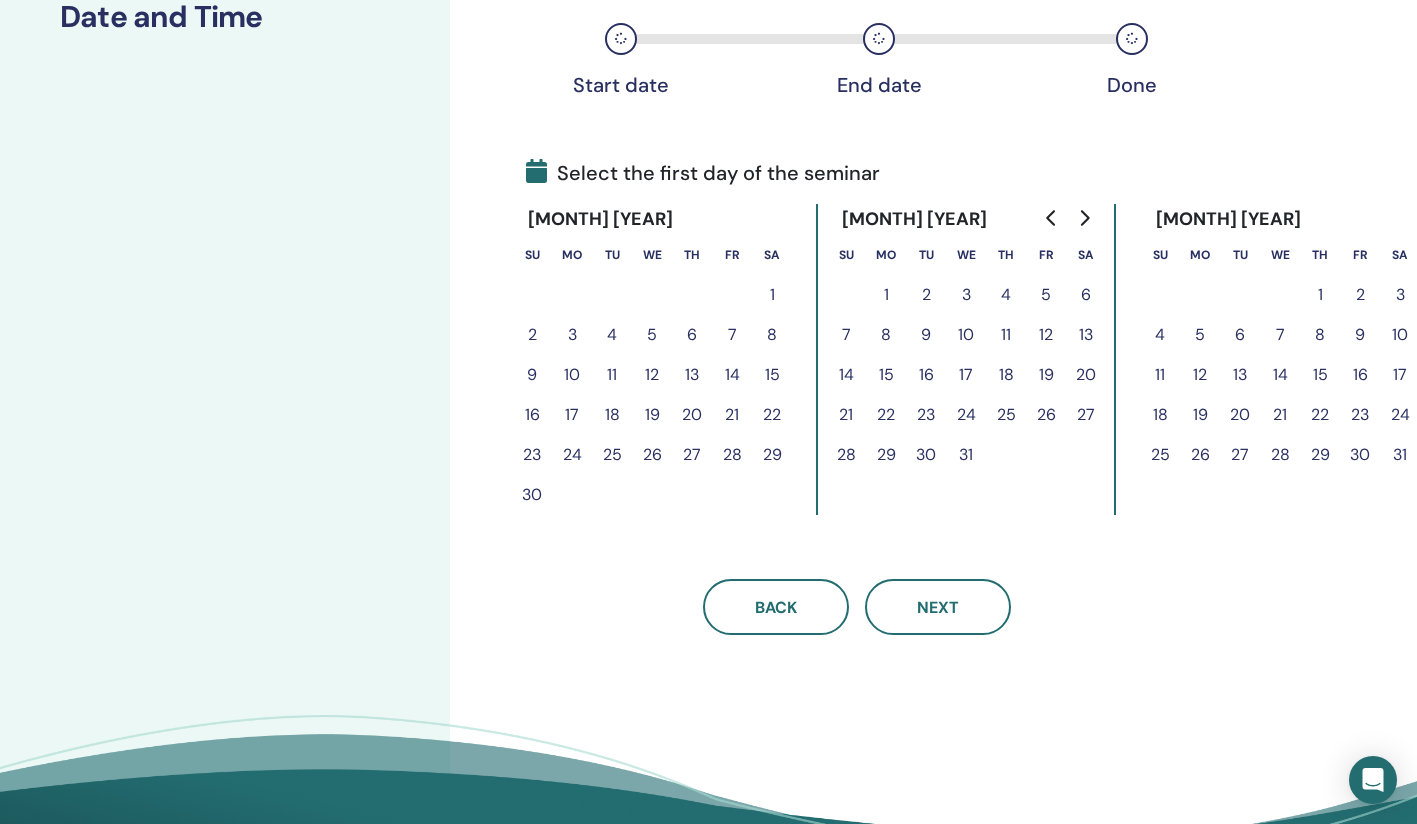click 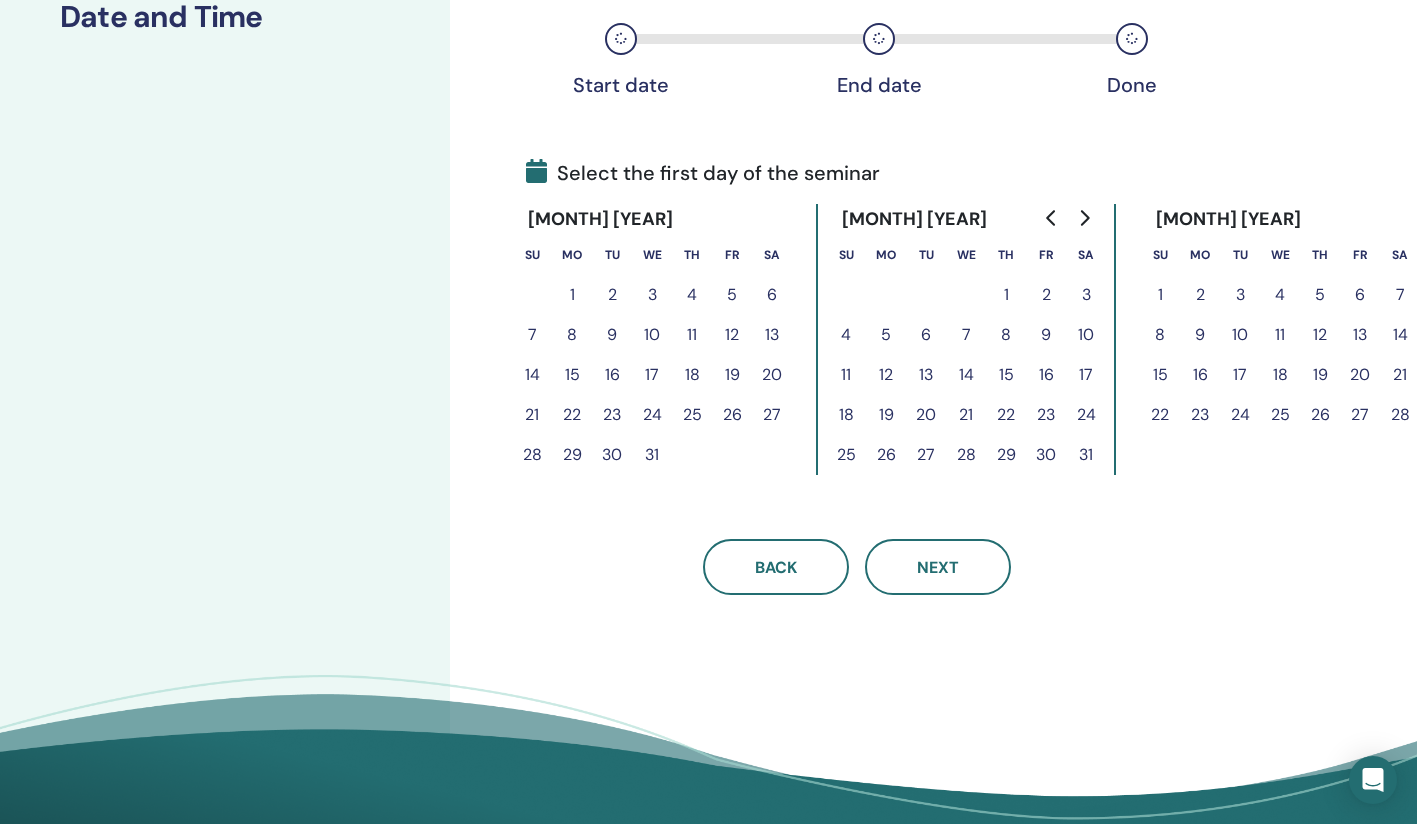 click on "5" at bounding box center (732, 295) 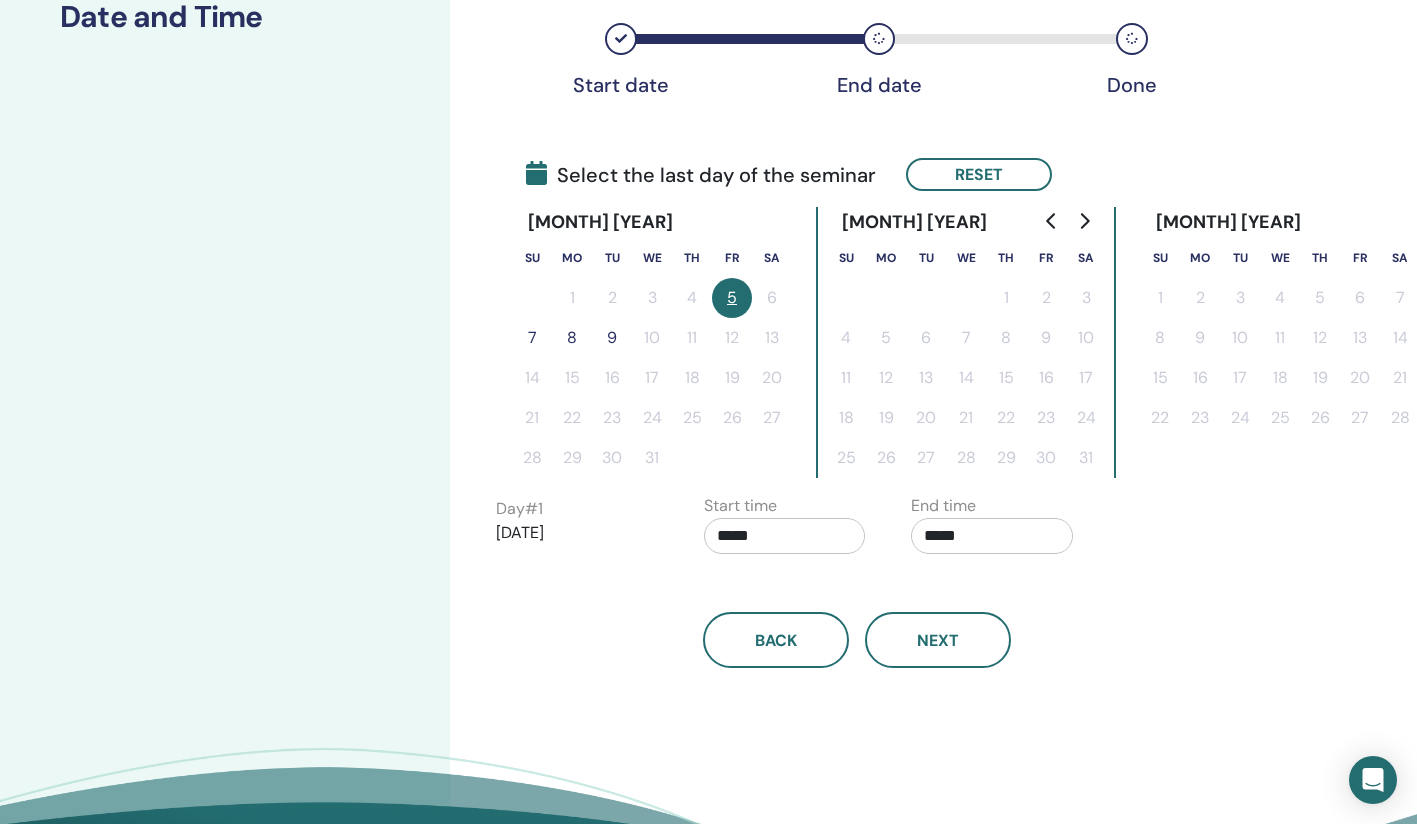 click on "7" at bounding box center (532, 338) 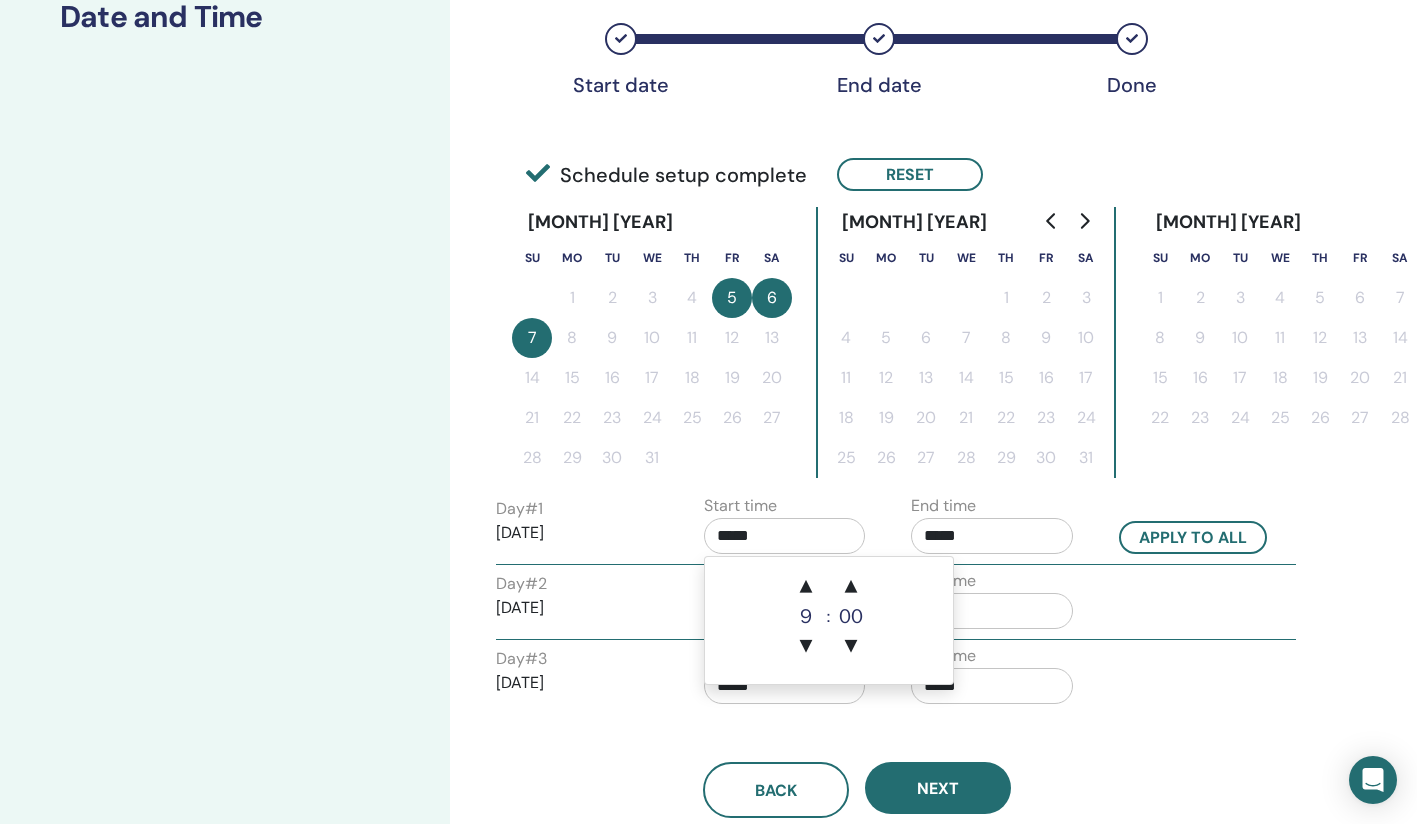 click on "*****" at bounding box center (785, 536) 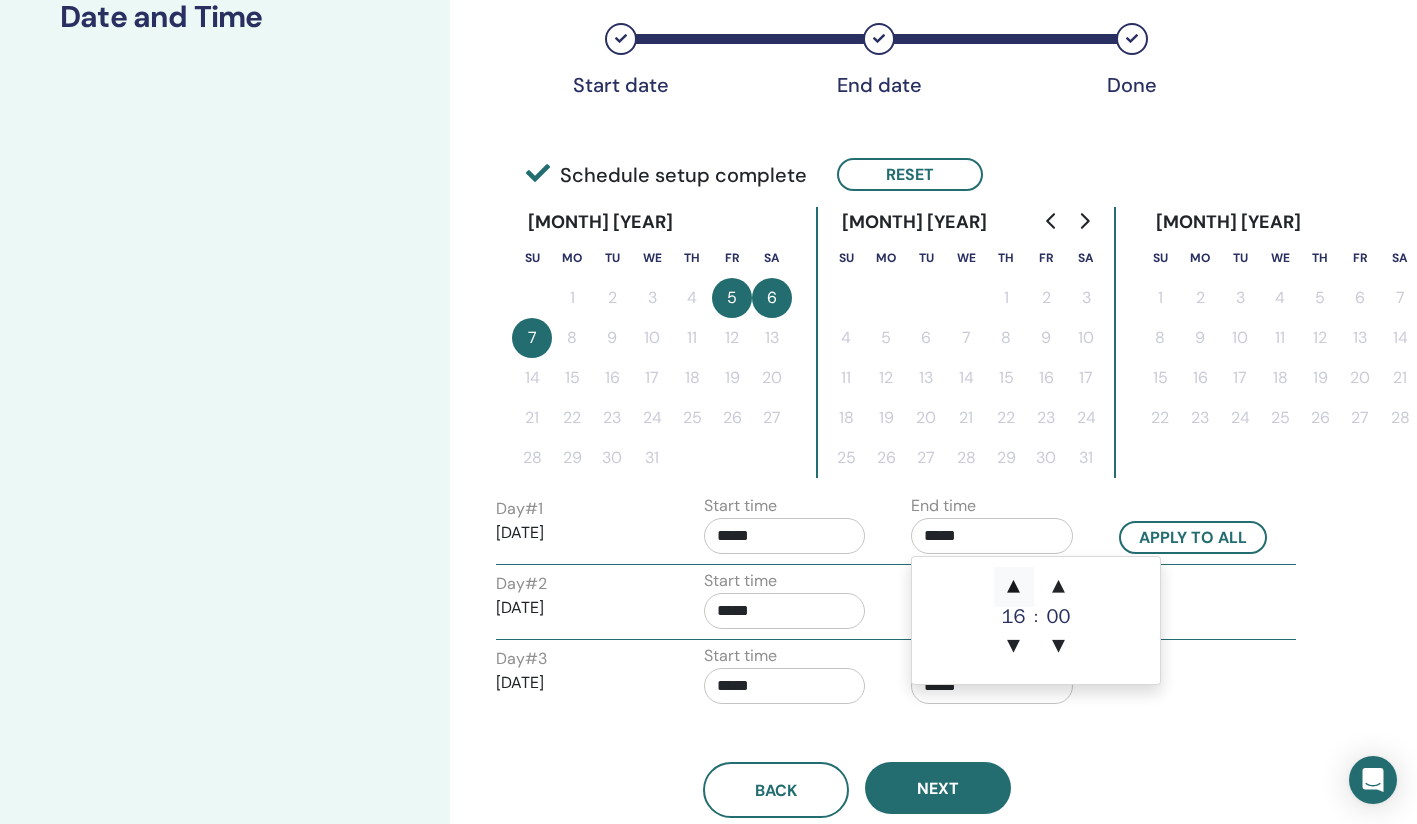 click on "▲" at bounding box center (1014, 587) 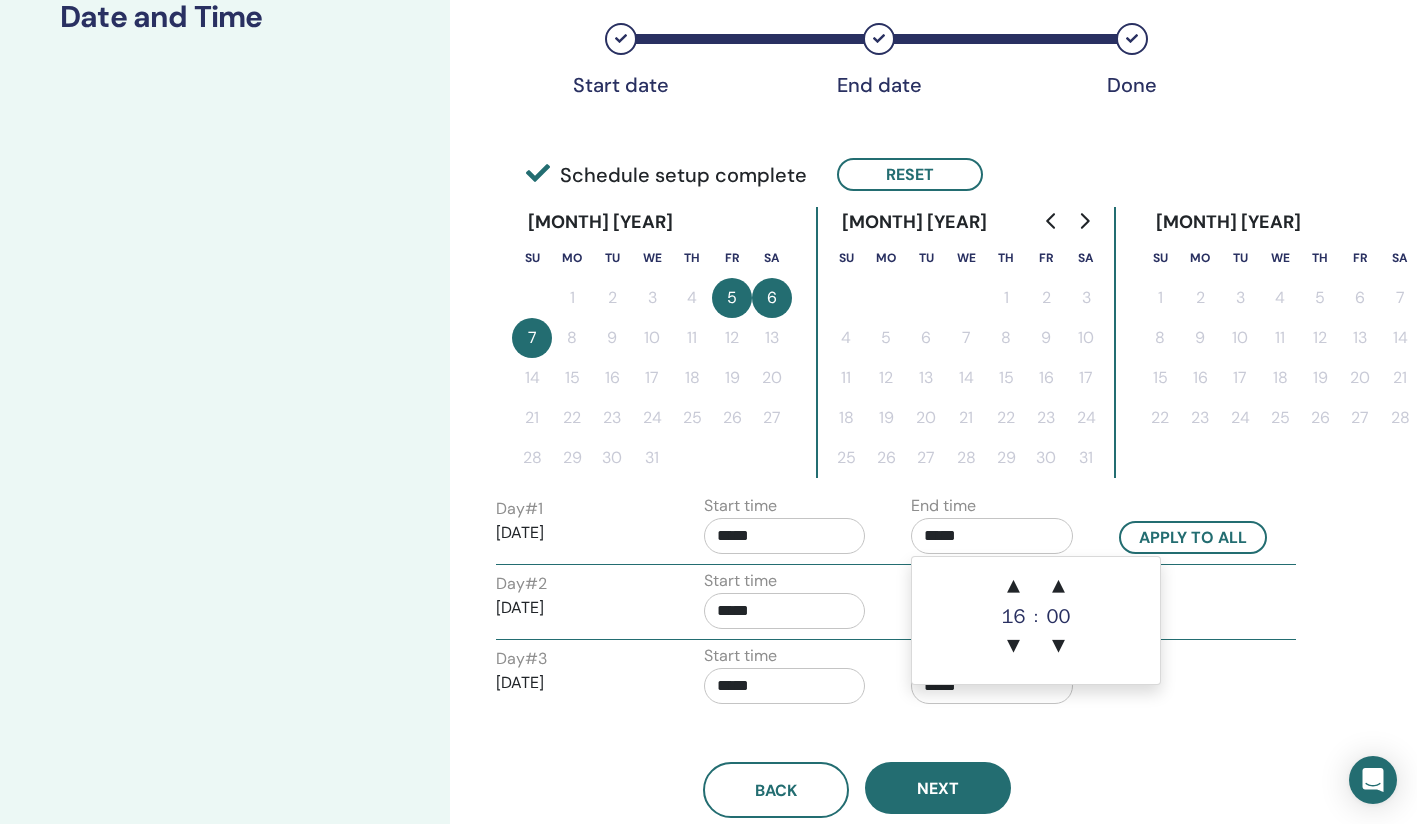 click on "*****" at bounding box center [785, 536] 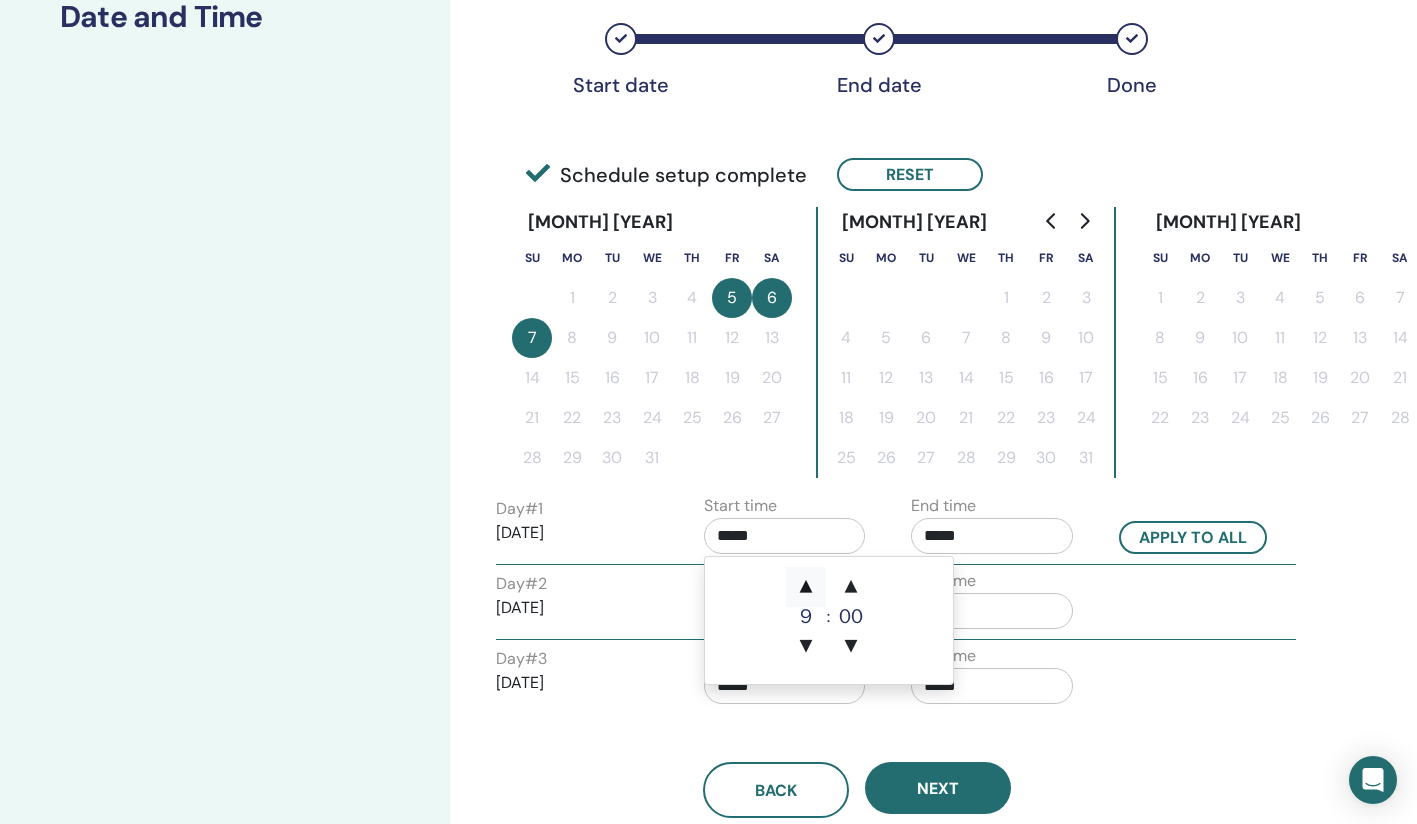 click on "▲" at bounding box center [806, 587] 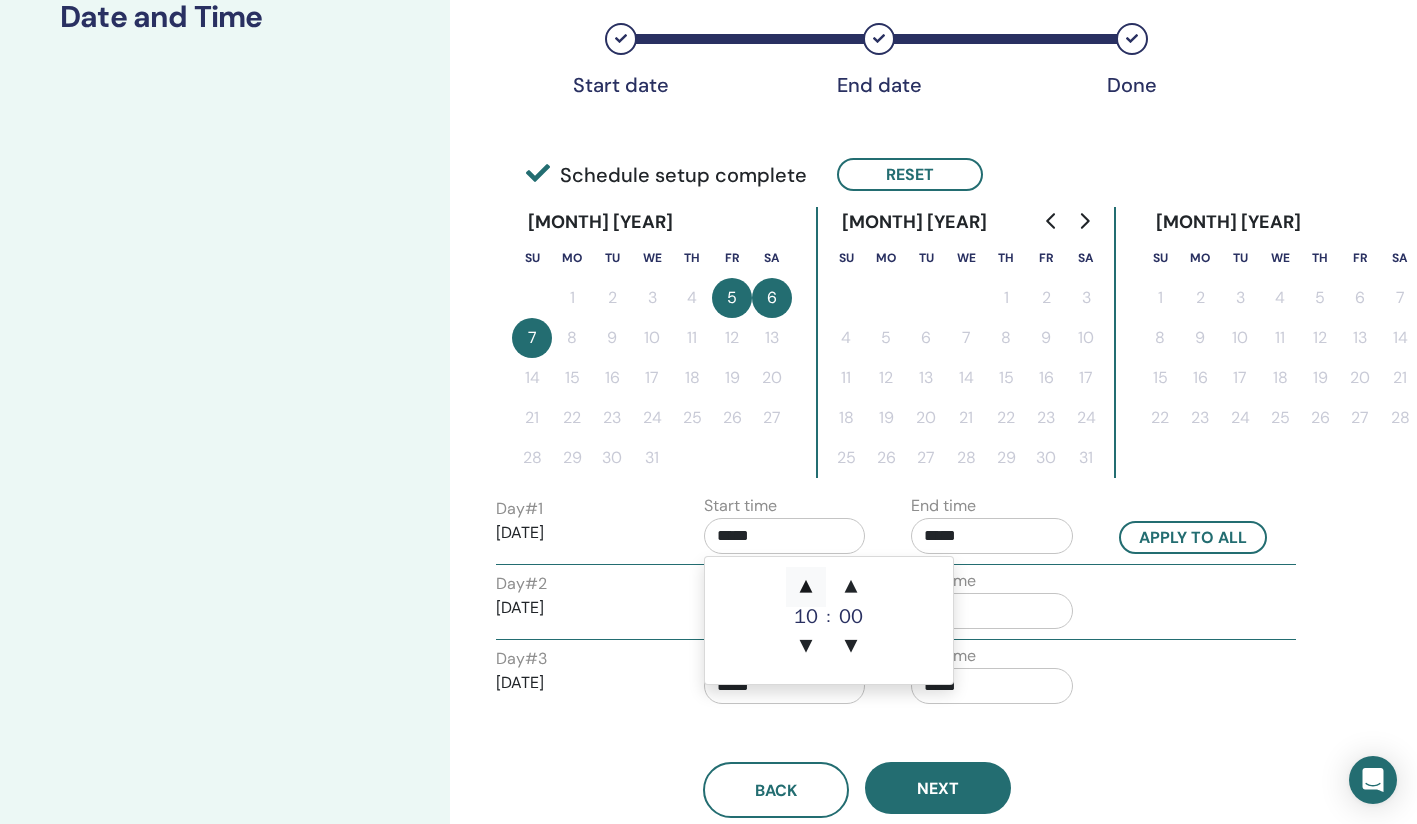 click on "▲" at bounding box center [806, 587] 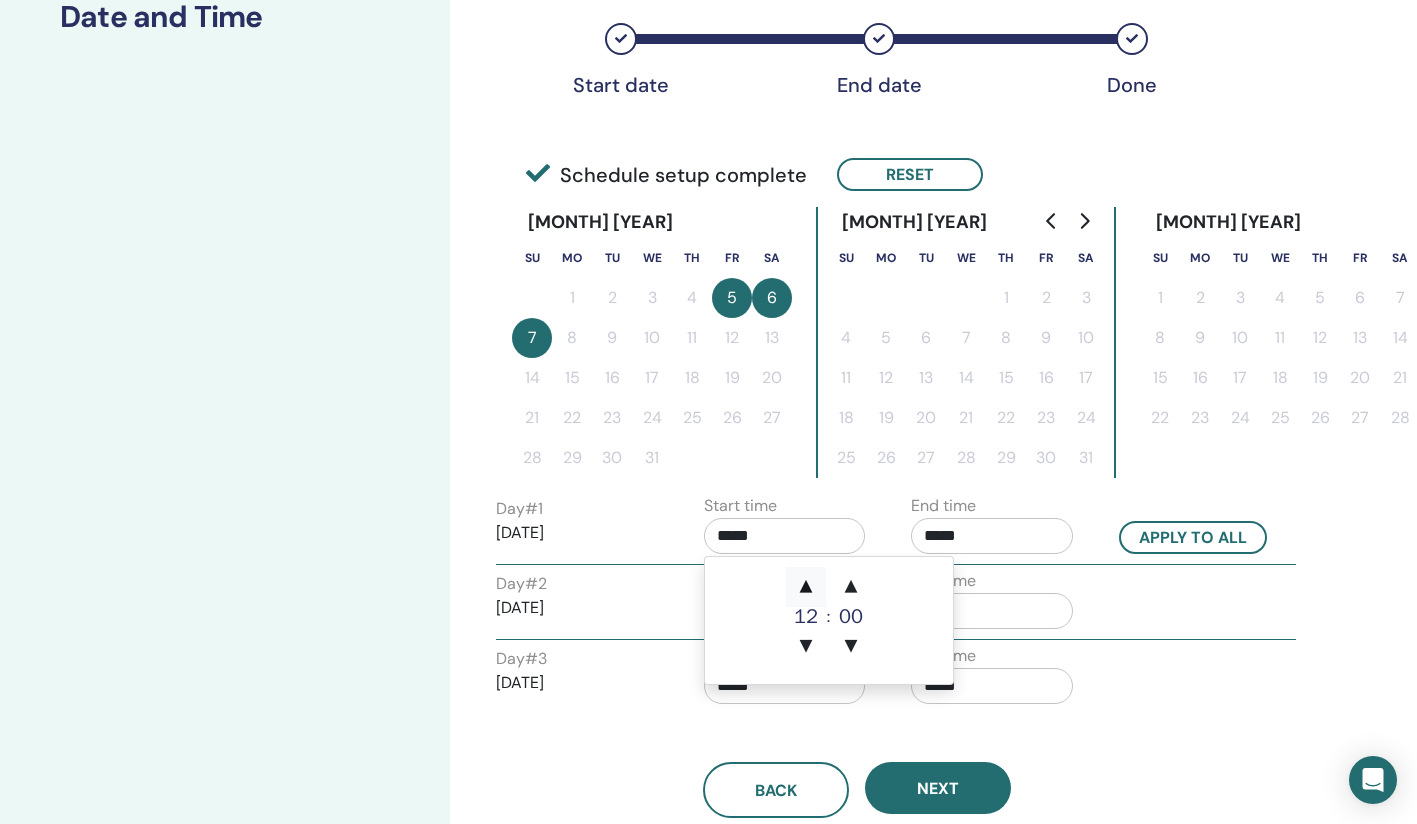 click on "▲" at bounding box center [806, 587] 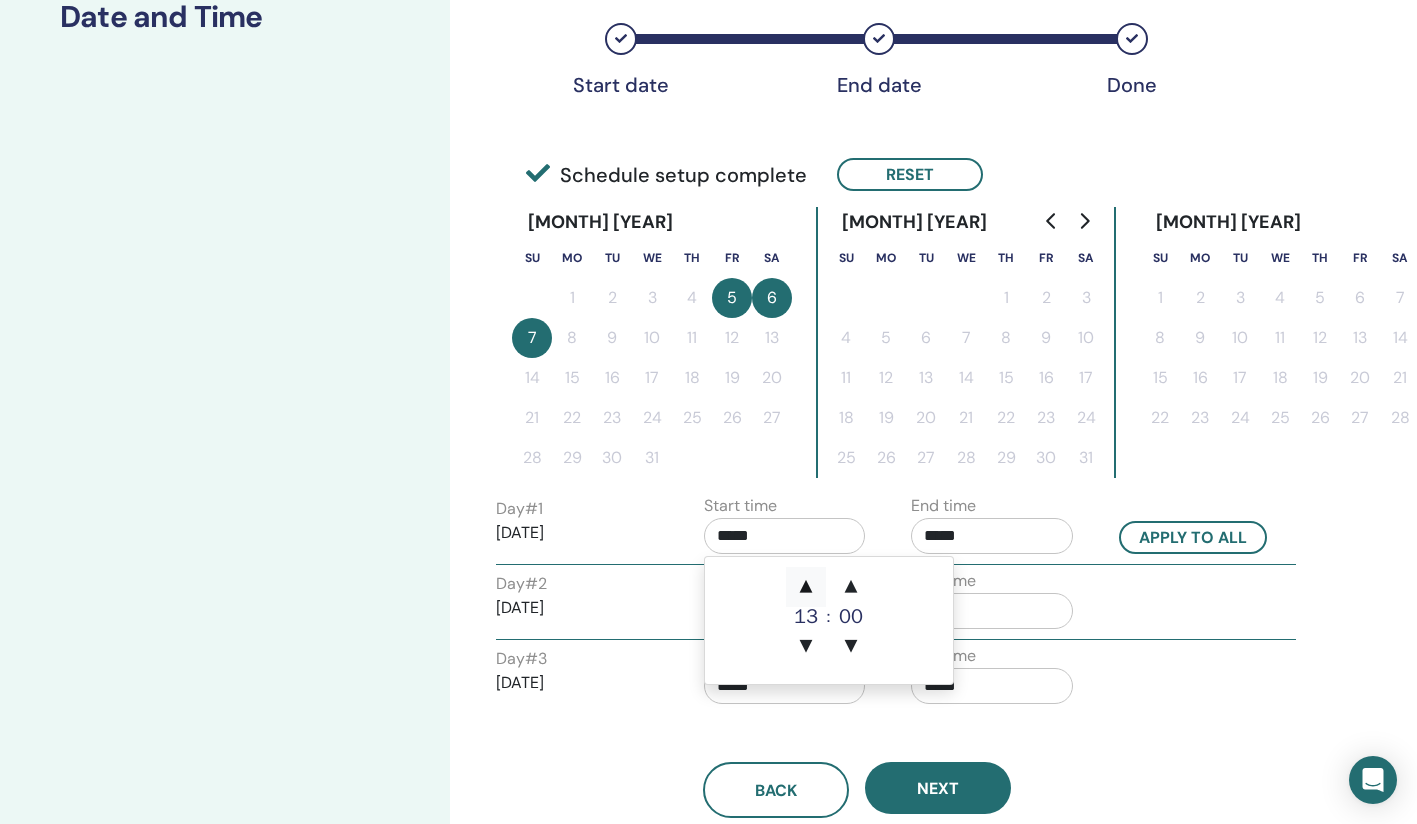click on "▲" at bounding box center (806, 587) 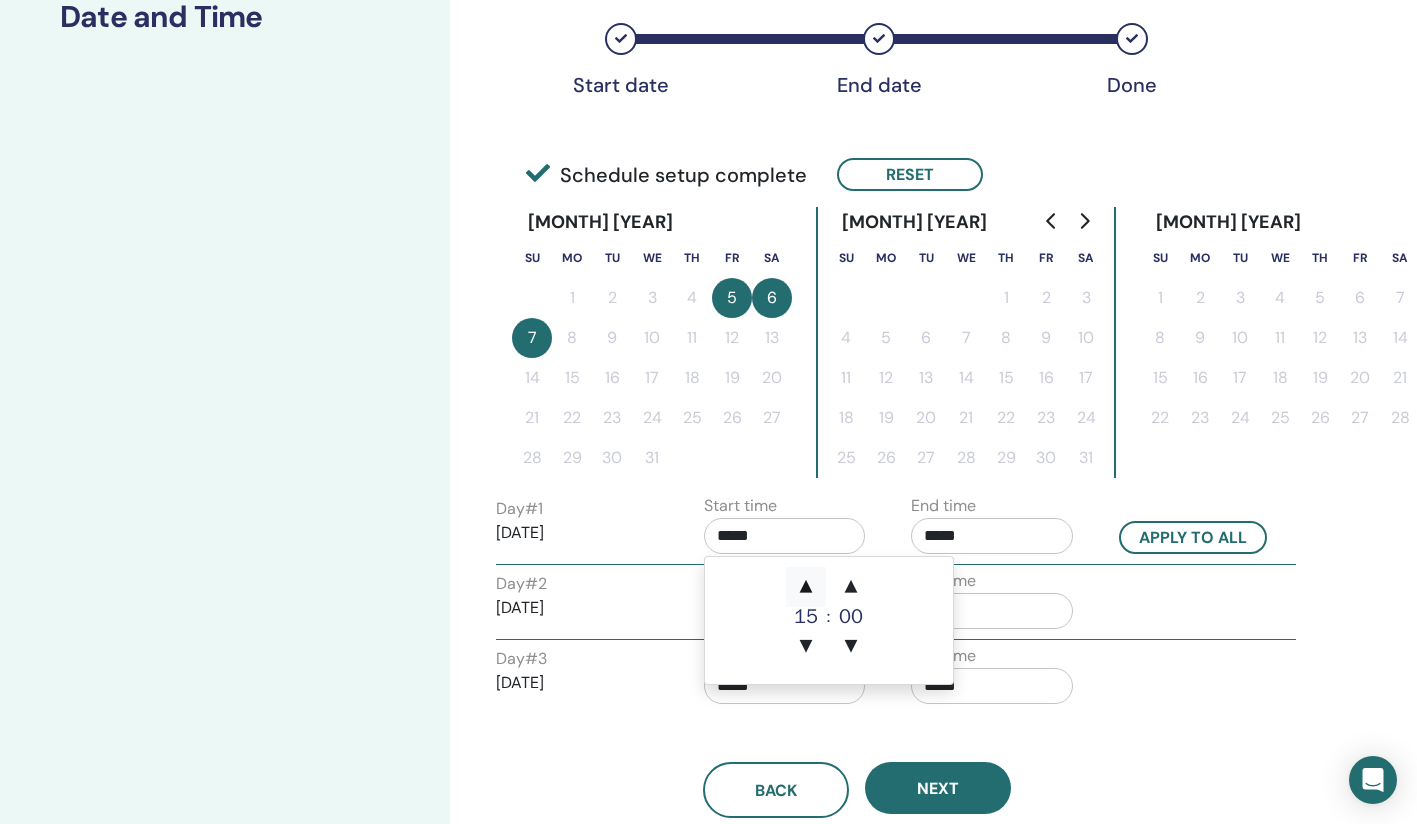 click on "▲" at bounding box center (806, 587) 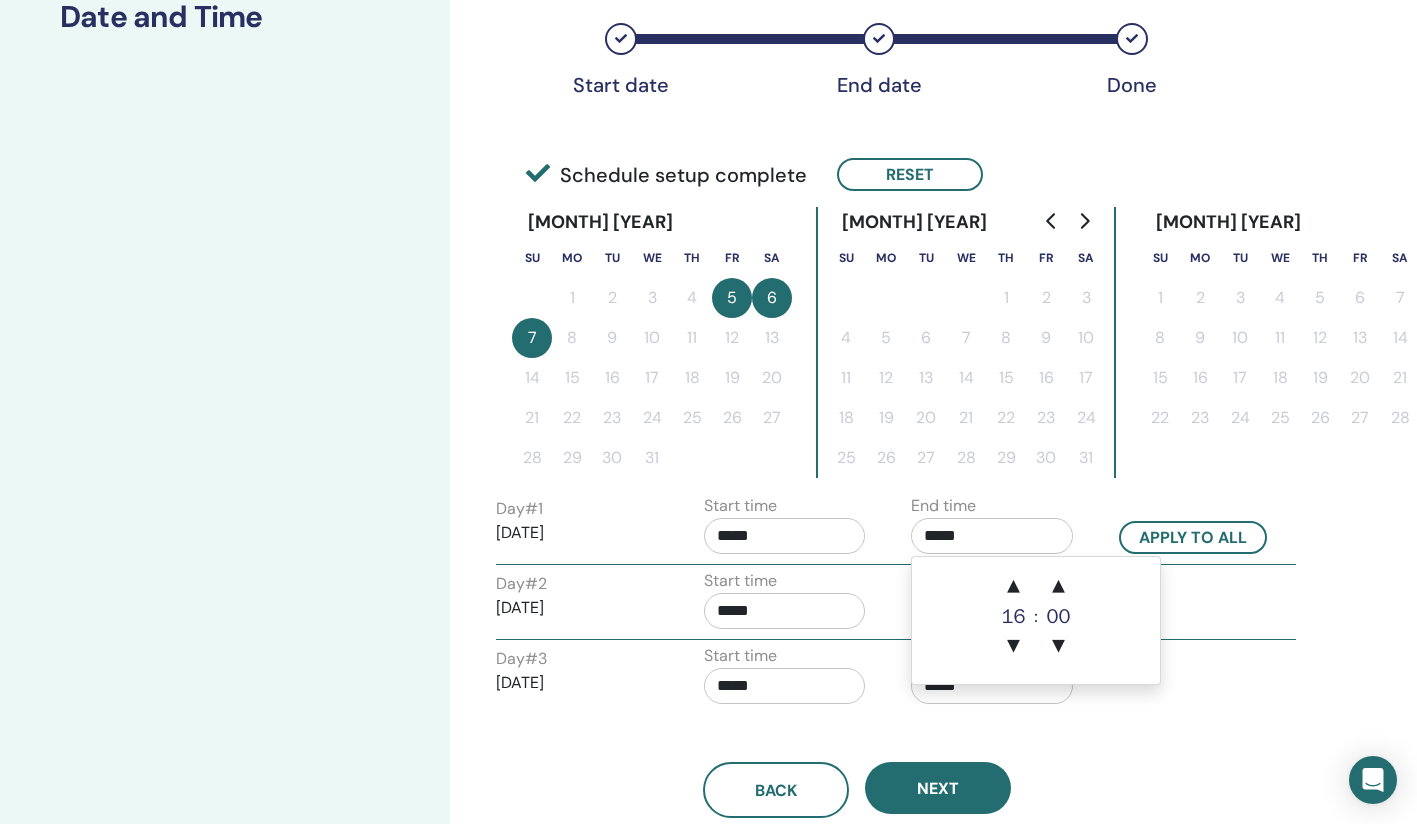 click on "*****" at bounding box center (992, 536) 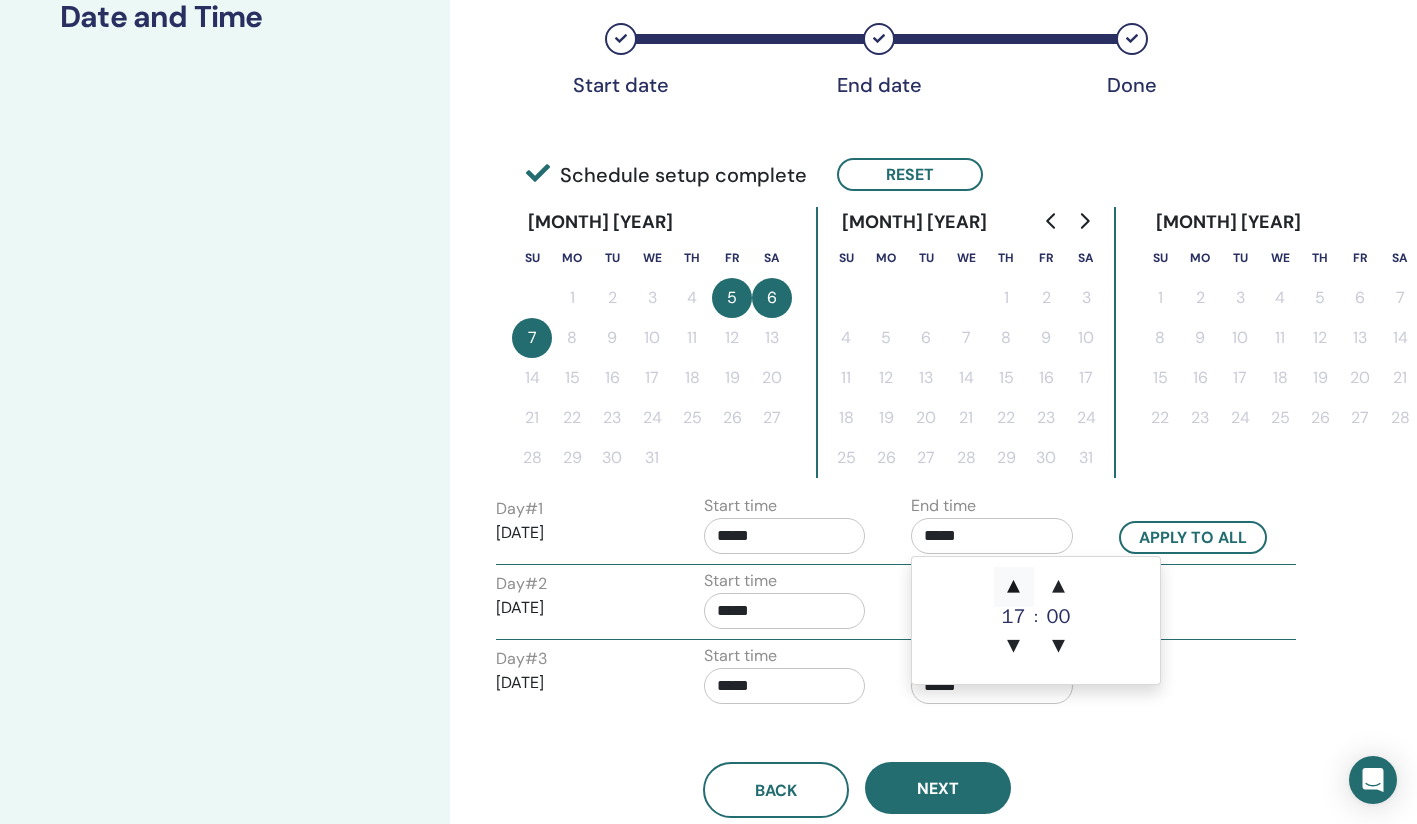 click on "▲" at bounding box center (1014, 587) 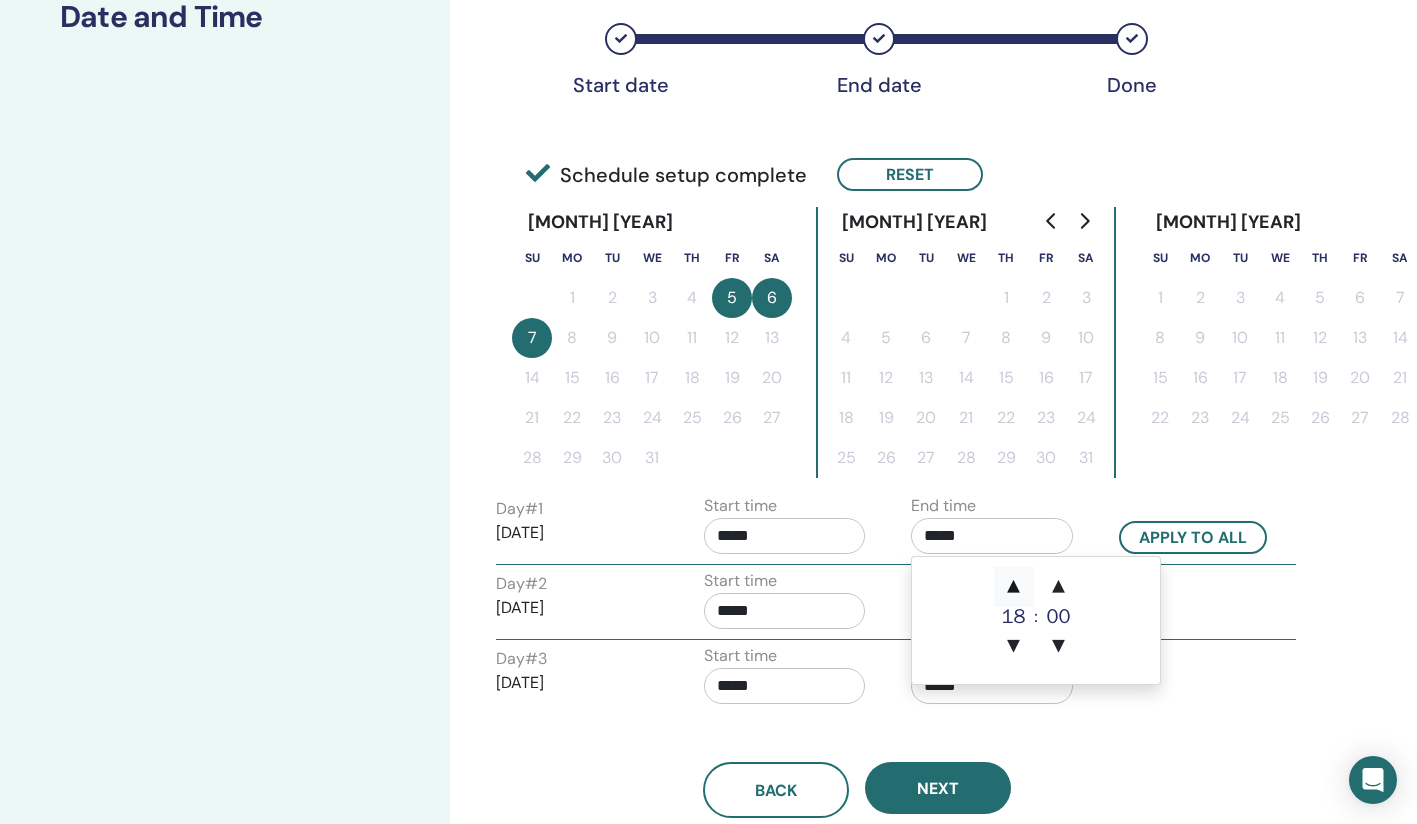 click on "▲" at bounding box center [1014, 587] 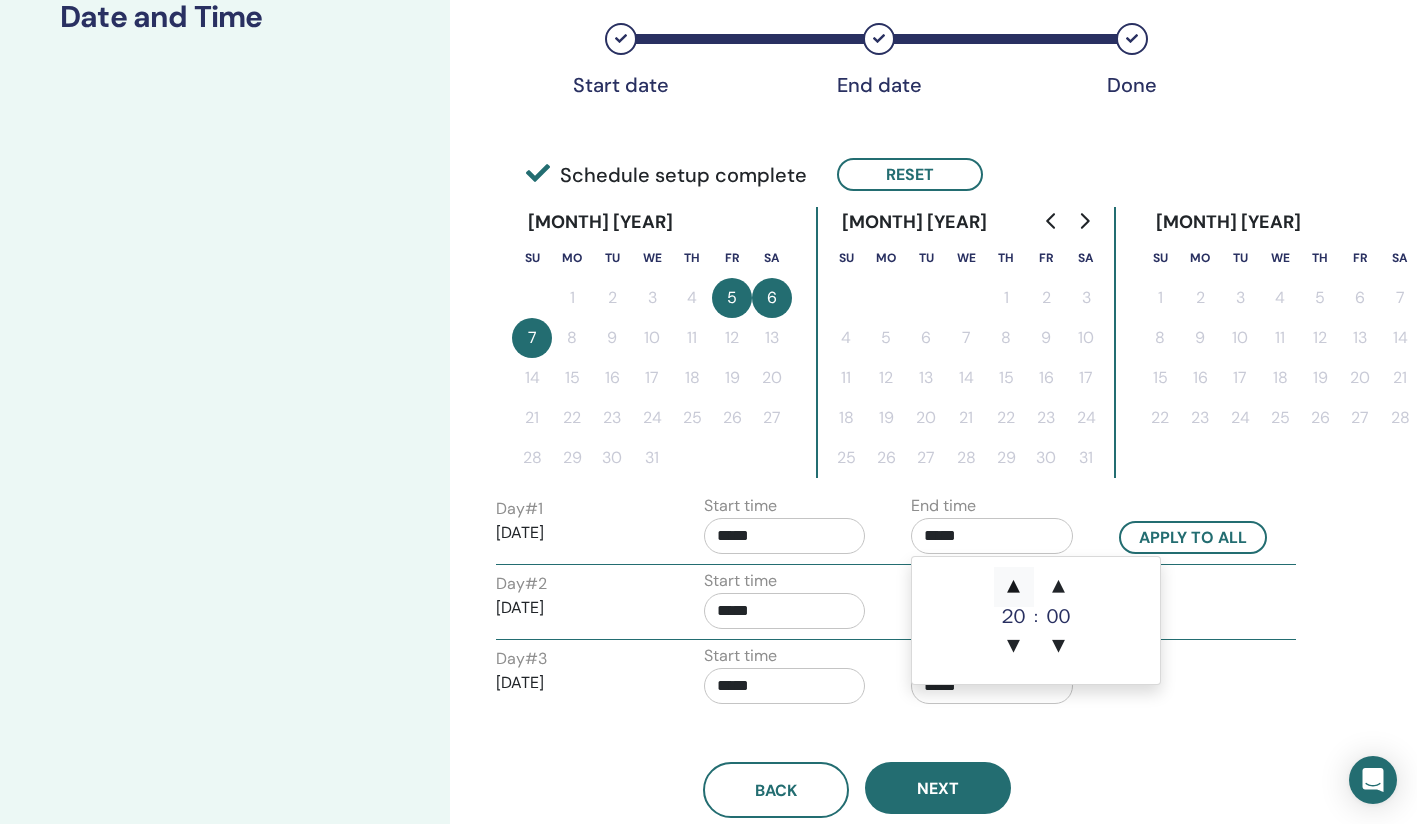 click on "▲" at bounding box center (1014, 587) 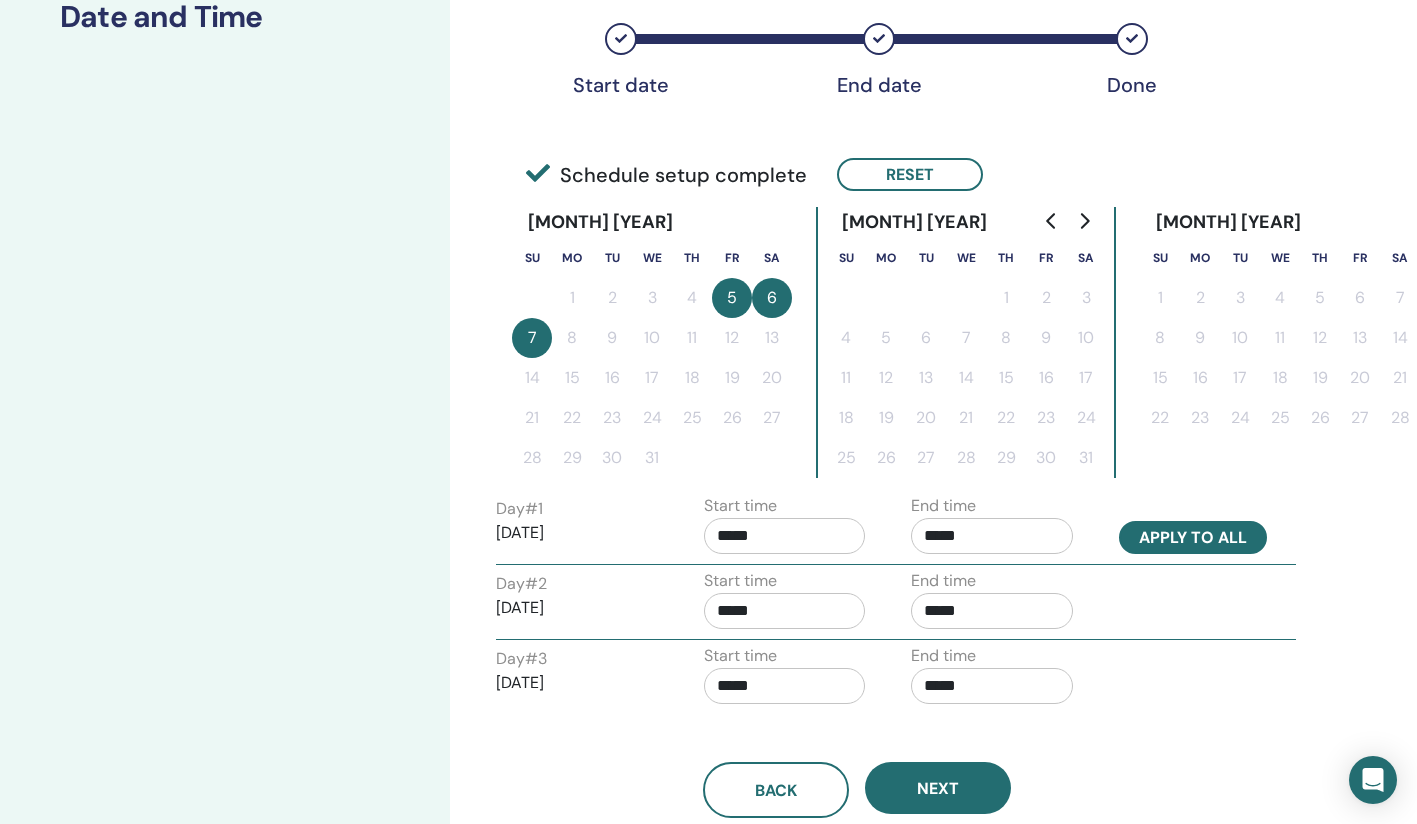 click on "Apply to all" at bounding box center (1193, 537) 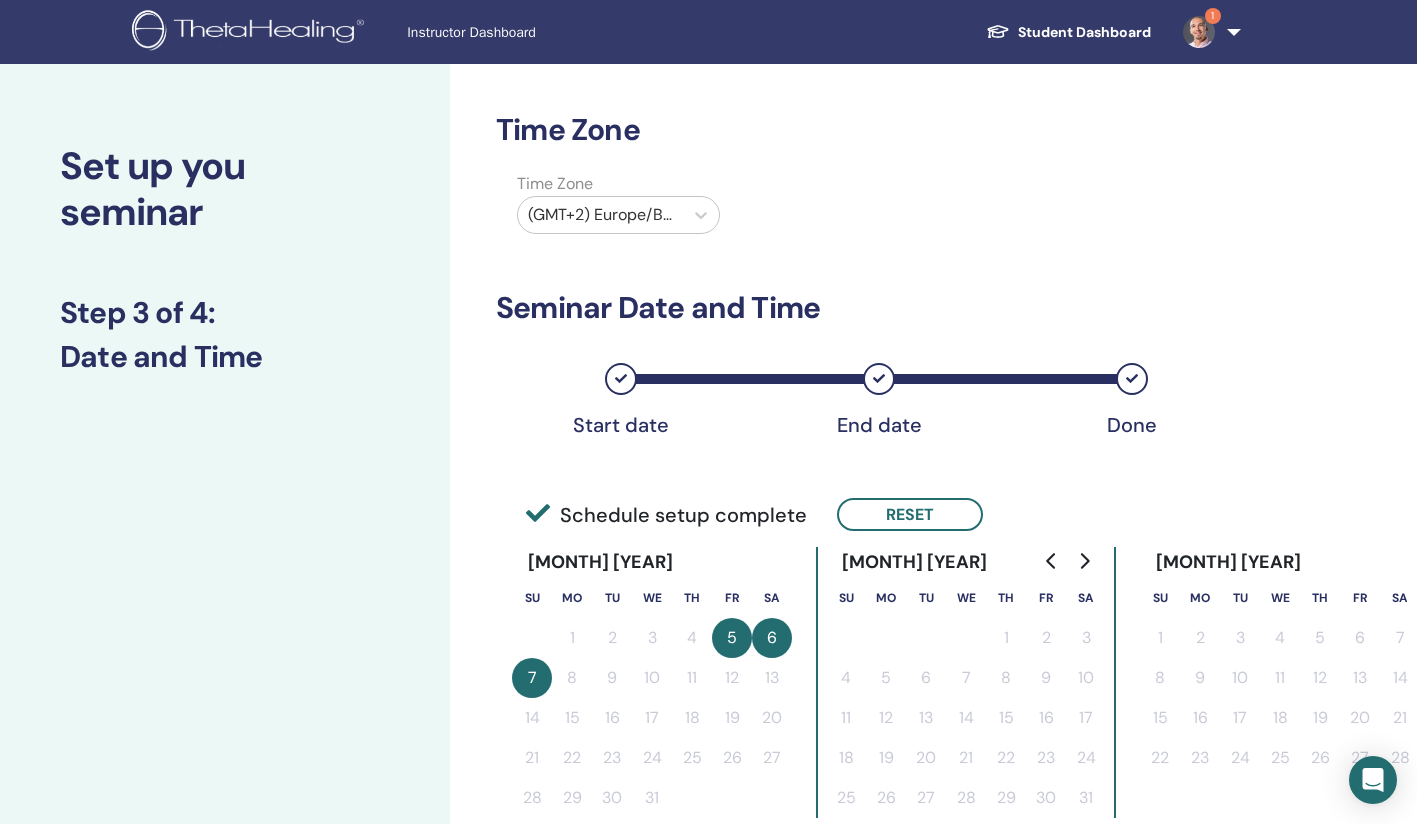 scroll, scrollTop: 0, scrollLeft: 0, axis: both 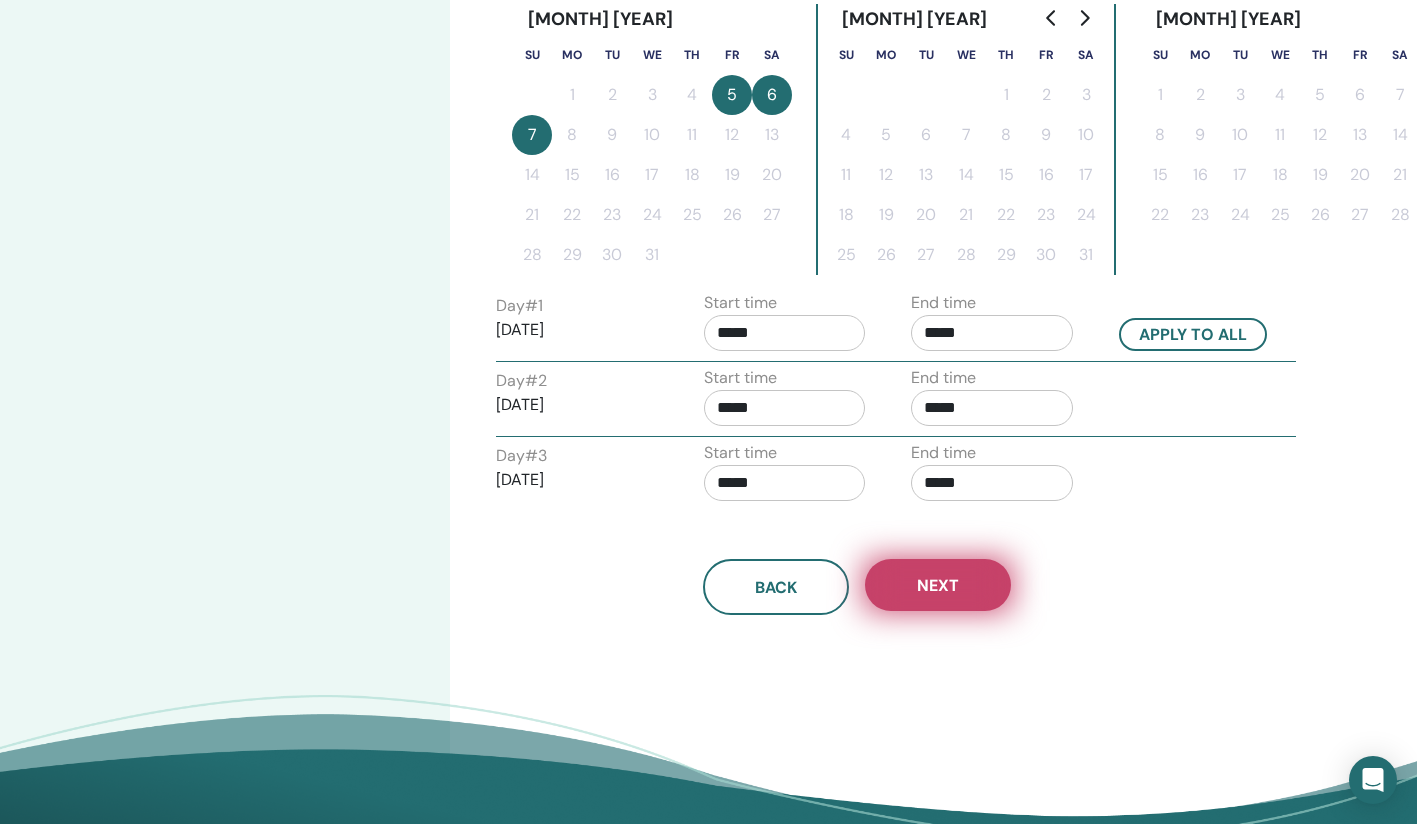 click on "Next" at bounding box center (938, 585) 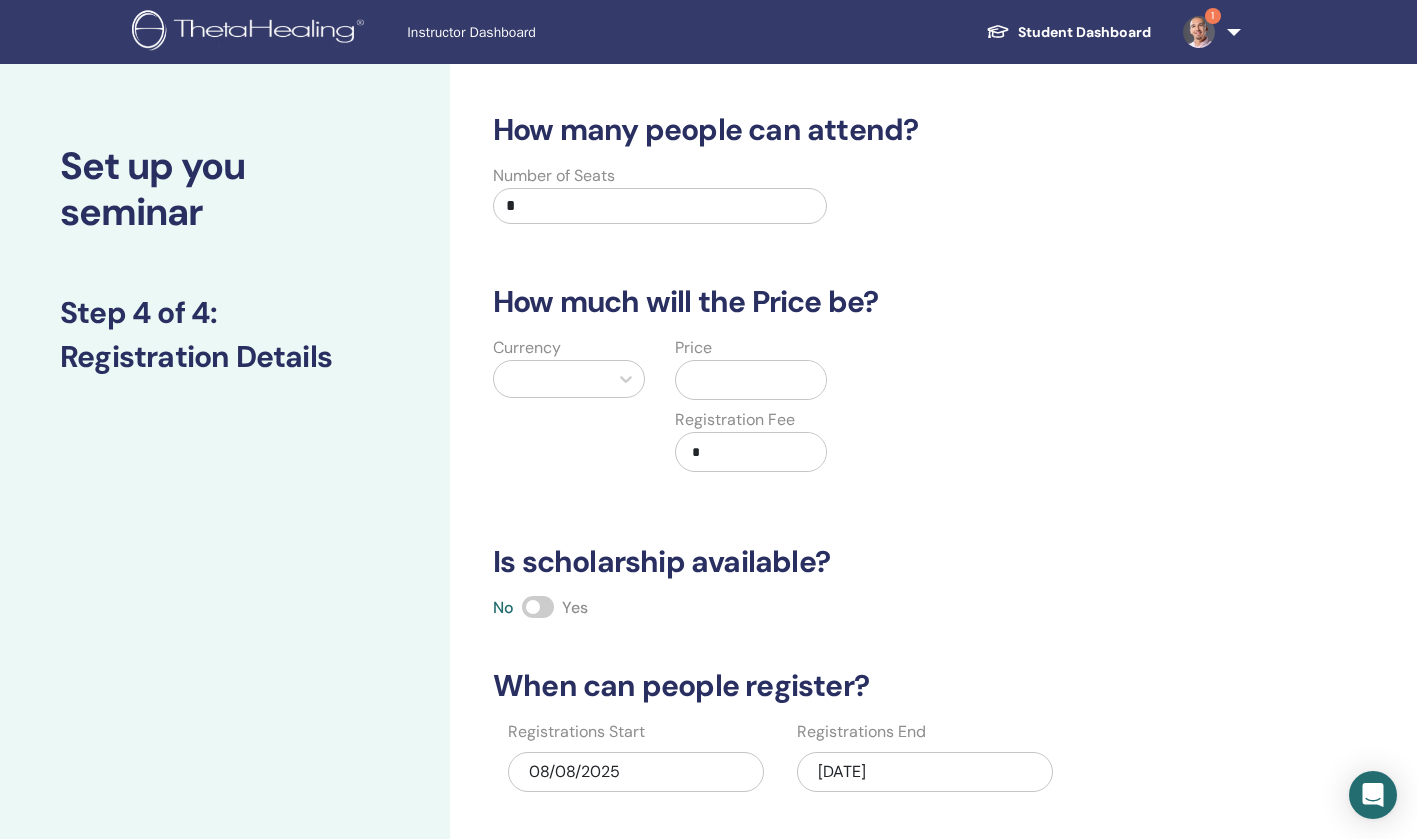 scroll, scrollTop: 0, scrollLeft: 0, axis: both 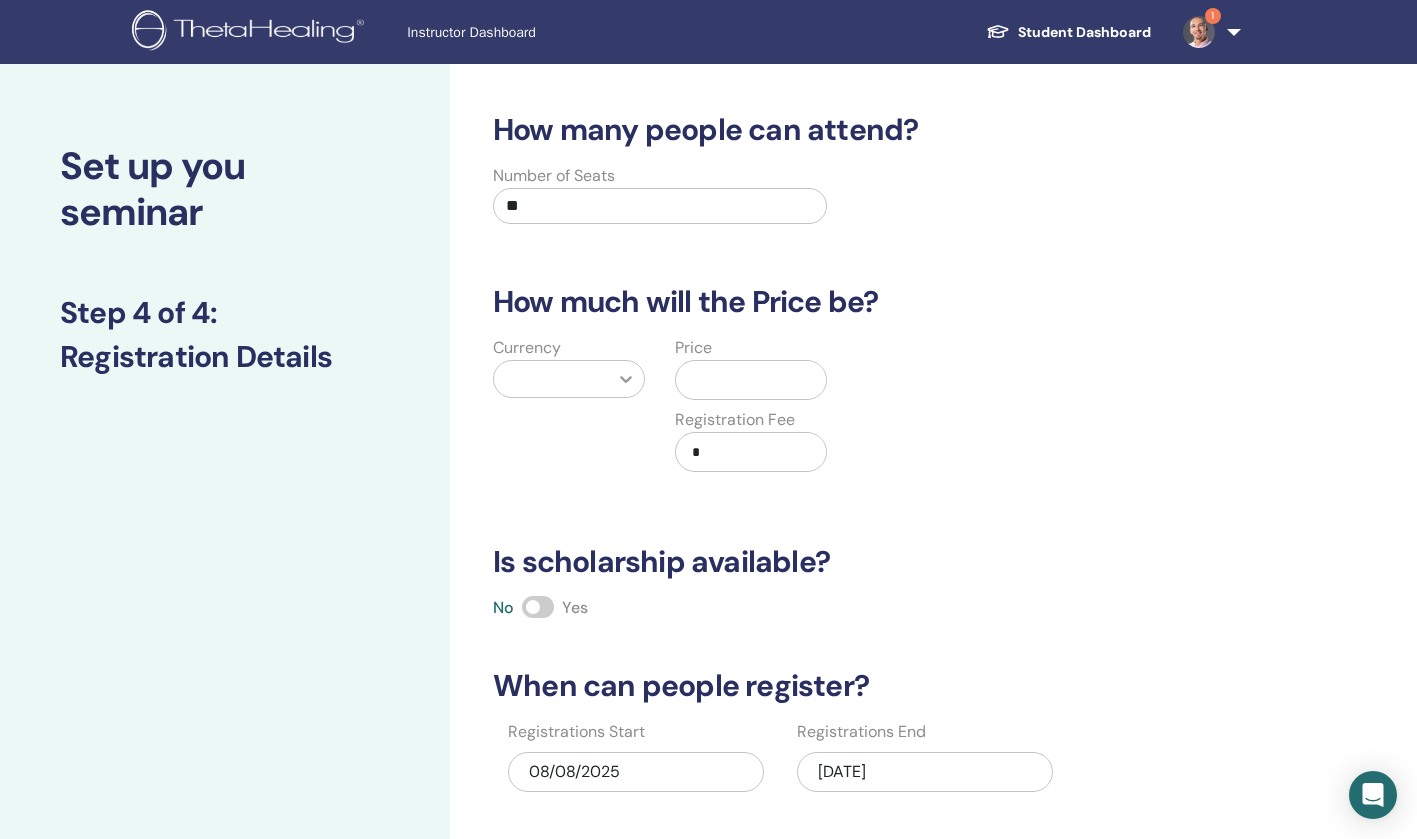 type on "**" 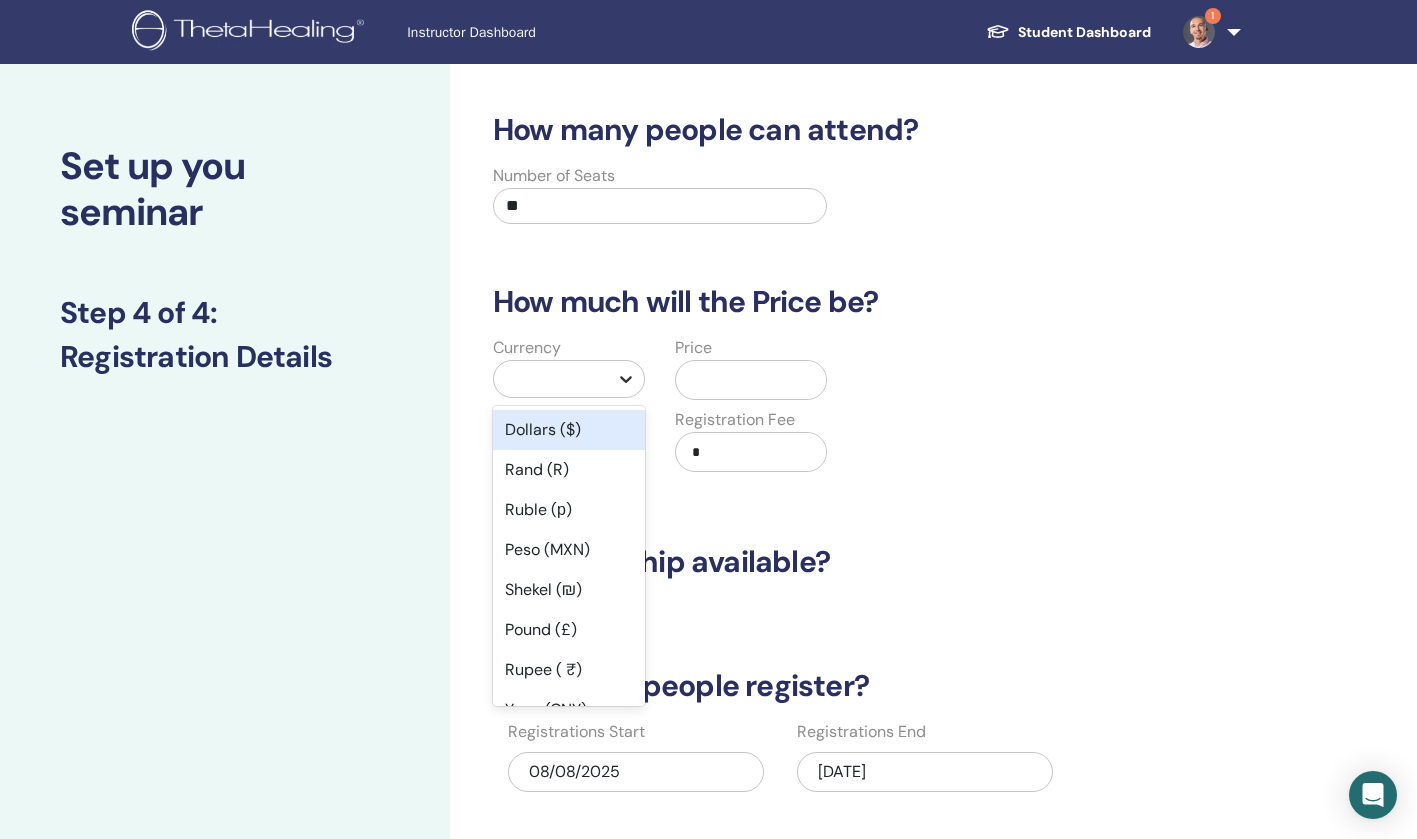 click 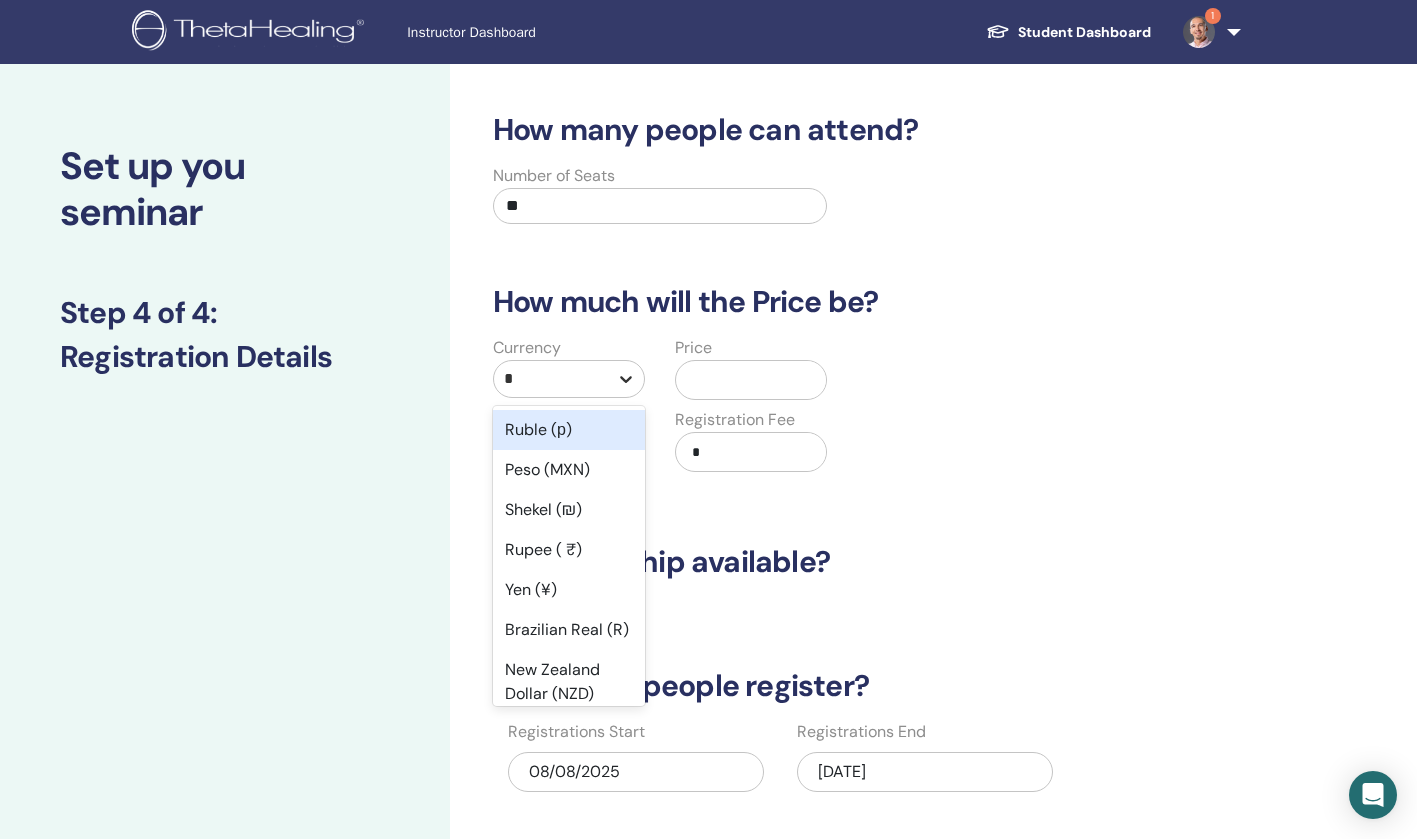 type on "**" 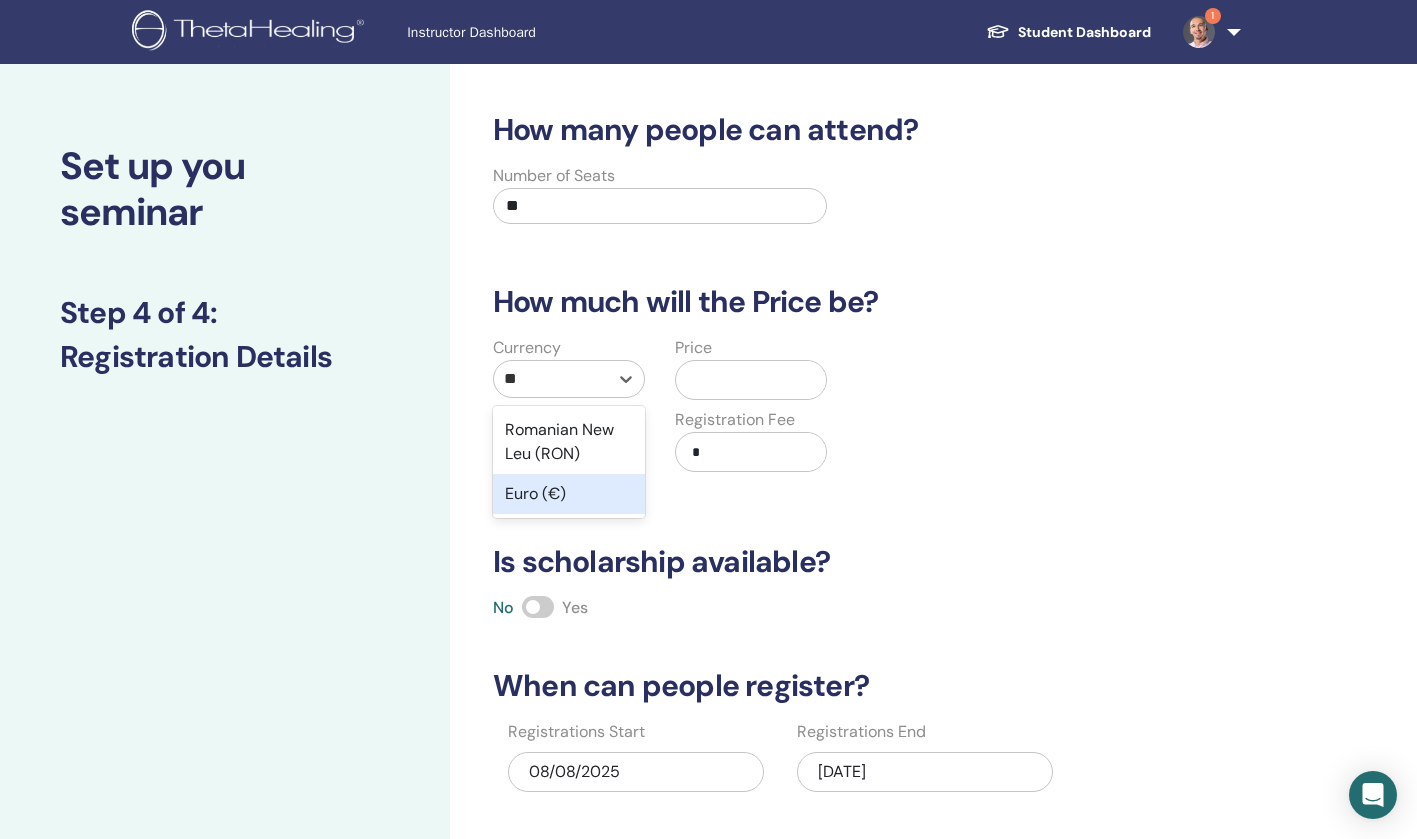 click on "Euro (€)" at bounding box center [569, 494] 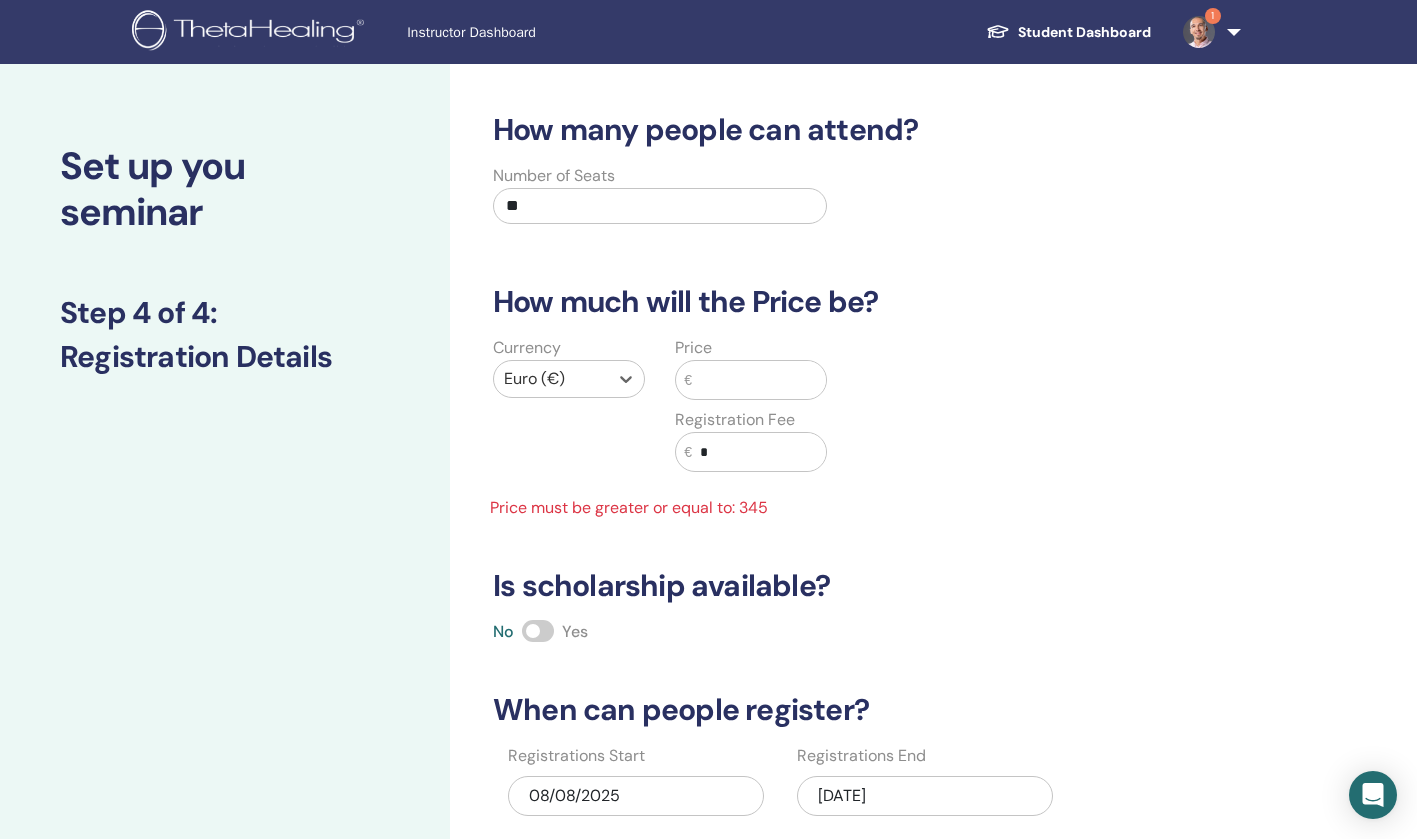 click at bounding box center [759, 380] 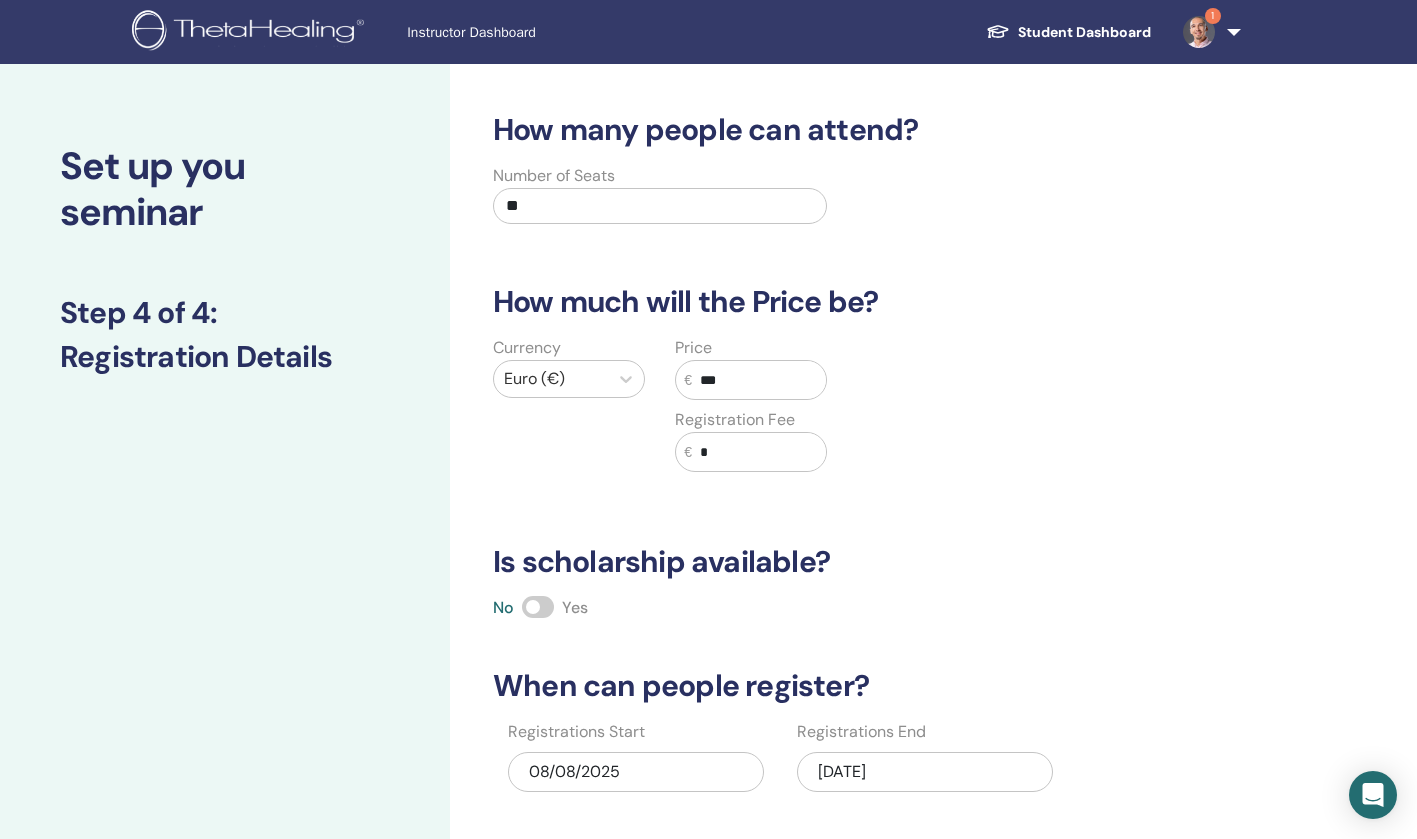 type on "***" 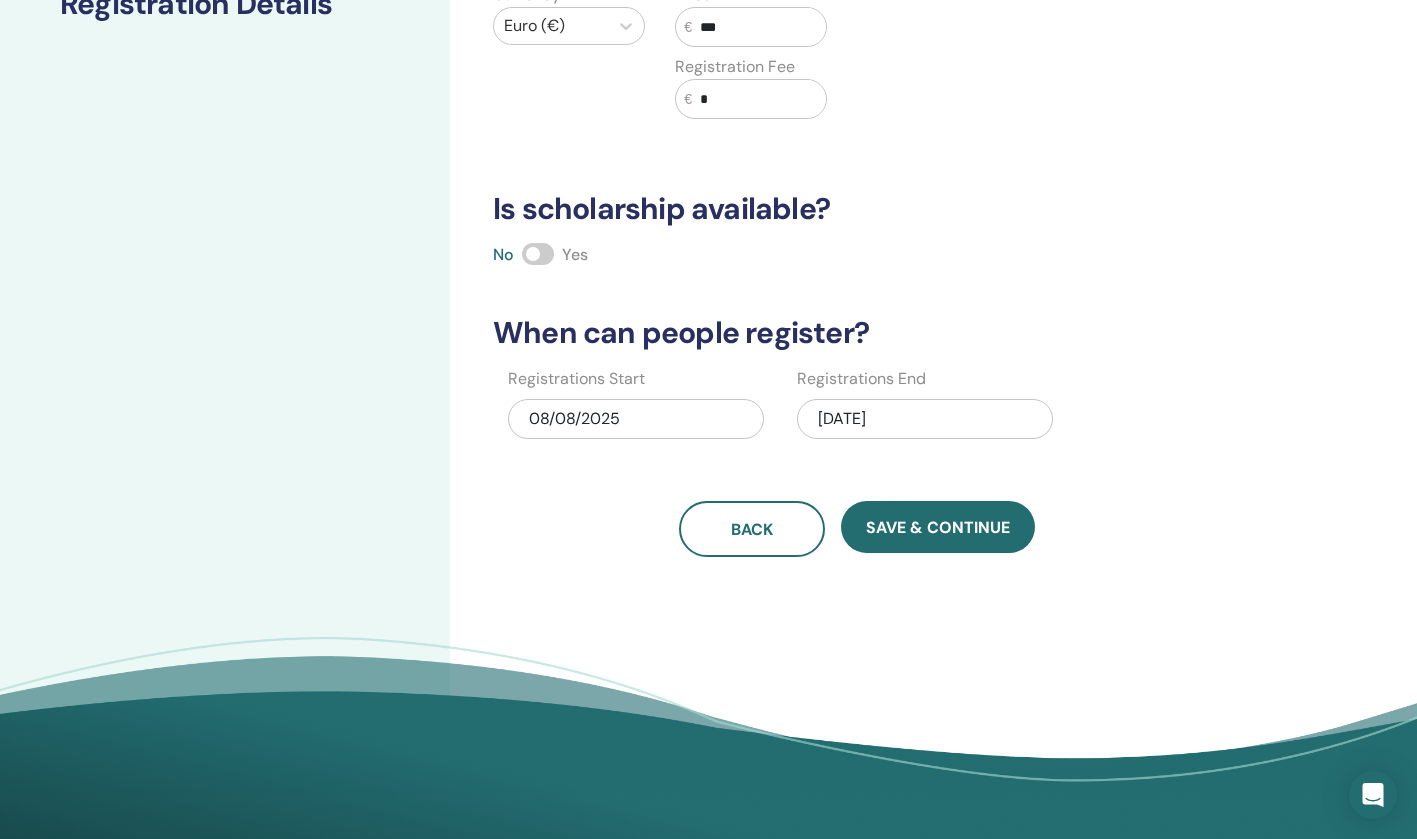 scroll, scrollTop: 358, scrollLeft: 0, axis: vertical 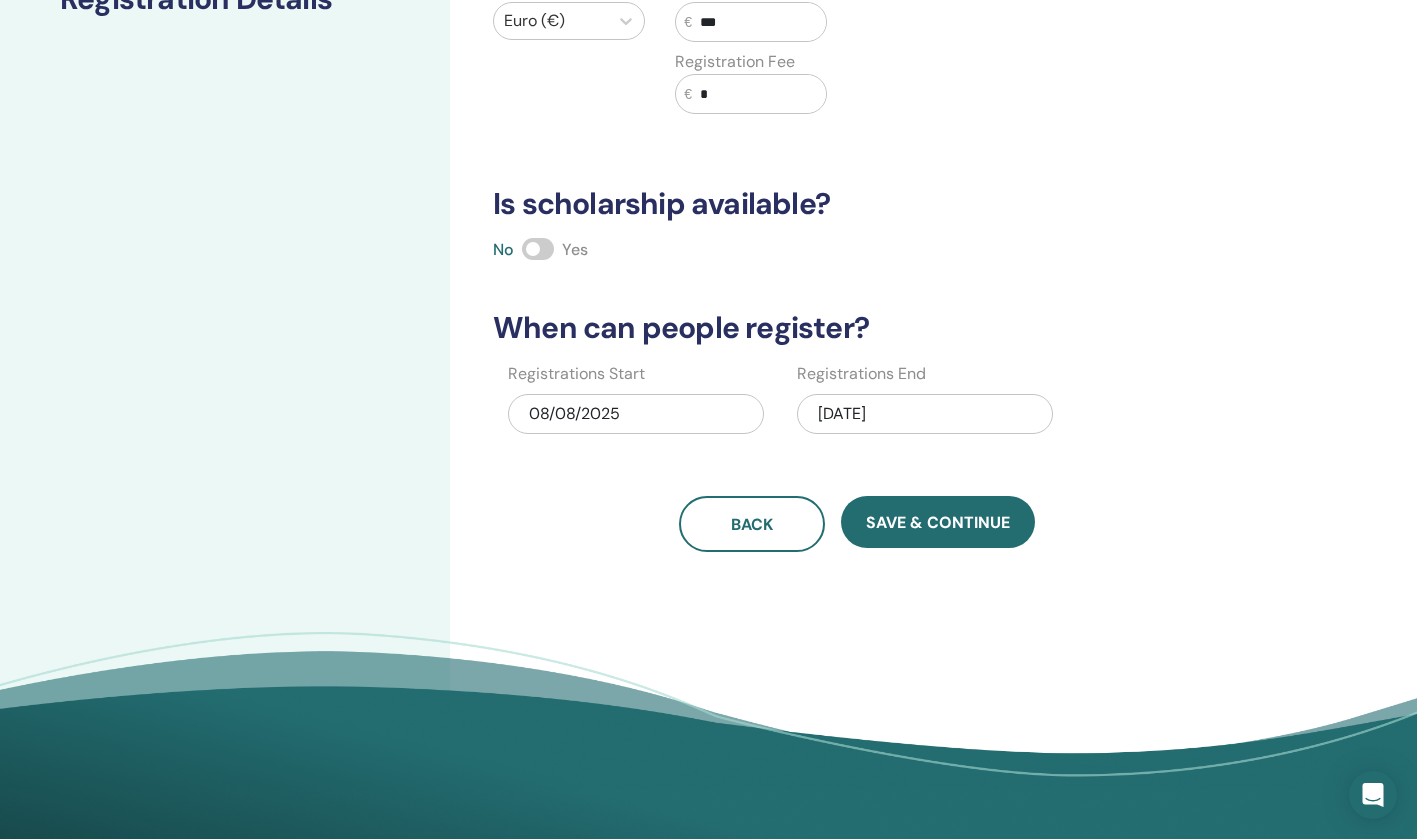 click on "12/07/2025" at bounding box center (925, 414) 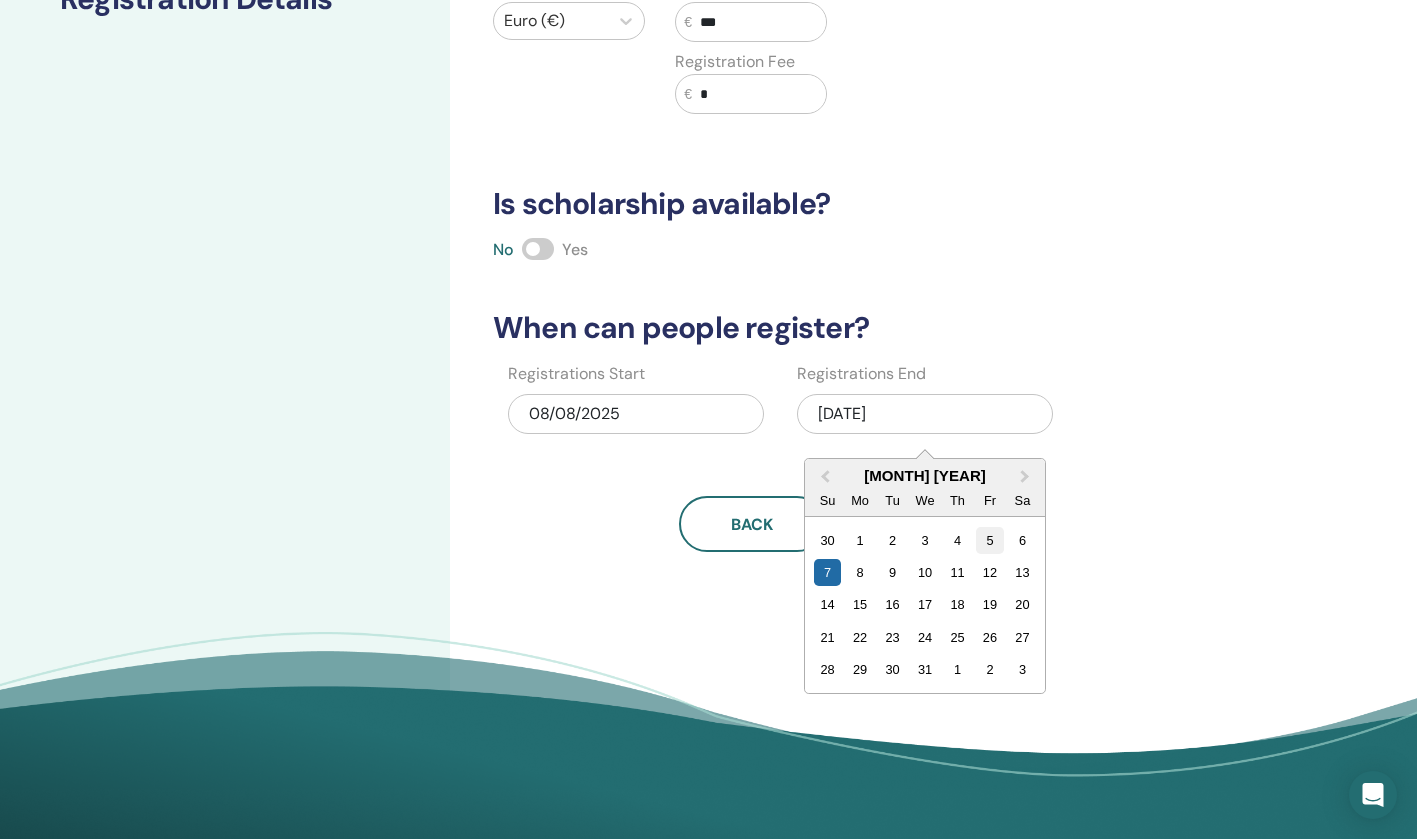 click on "5" at bounding box center (989, 540) 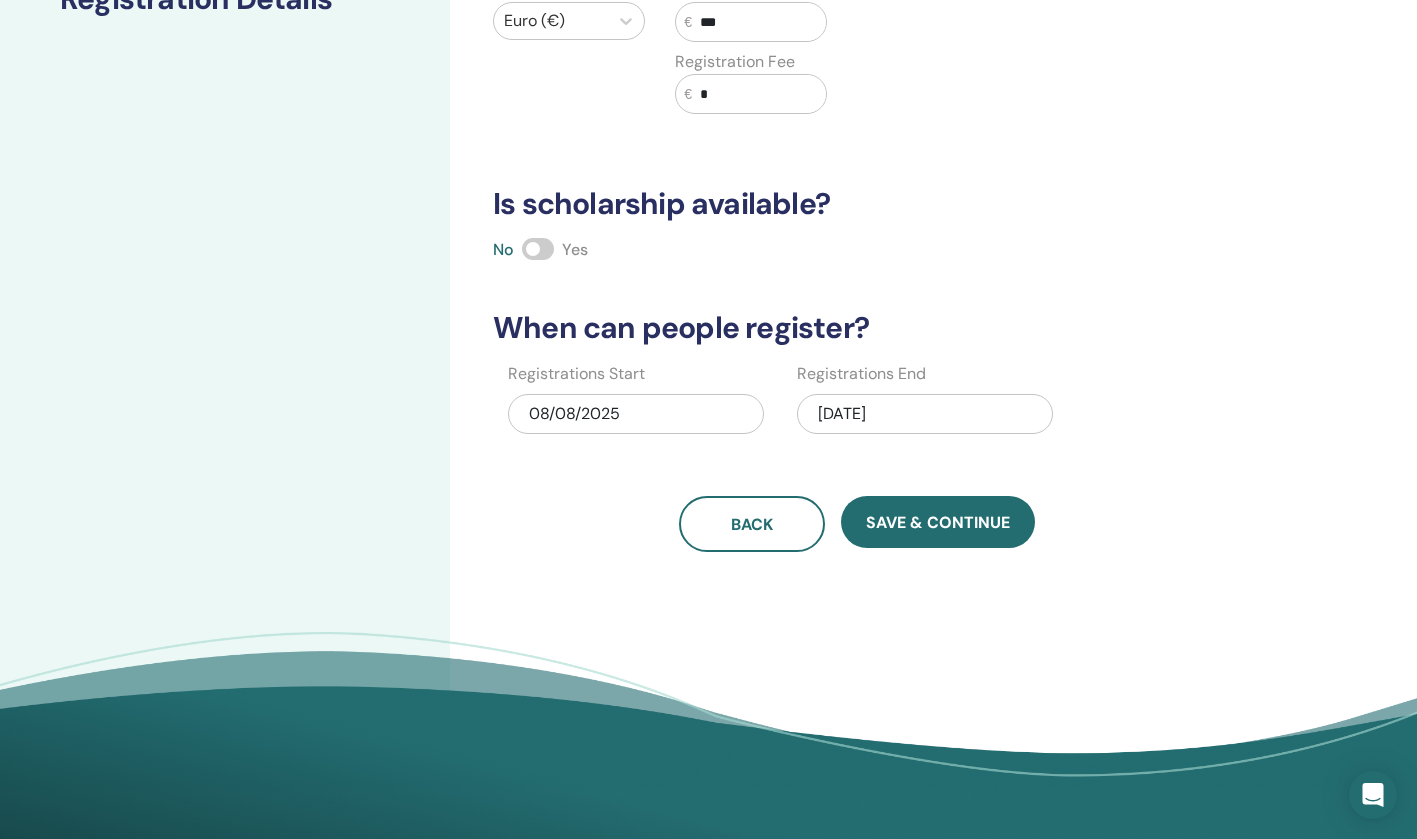 click at bounding box center [538, 249] 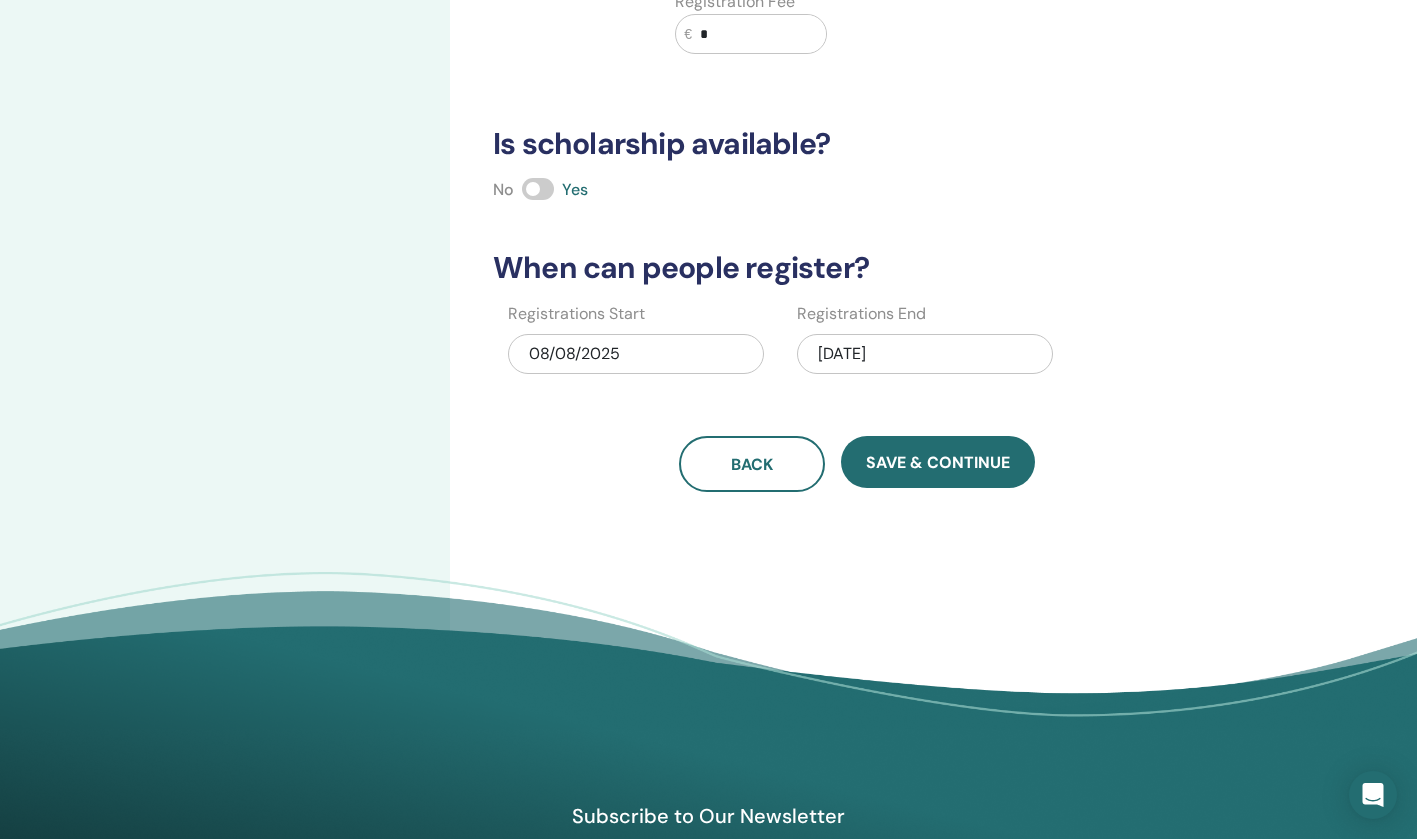 scroll, scrollTop: 490, scrollLeft: 0, axis: vertical 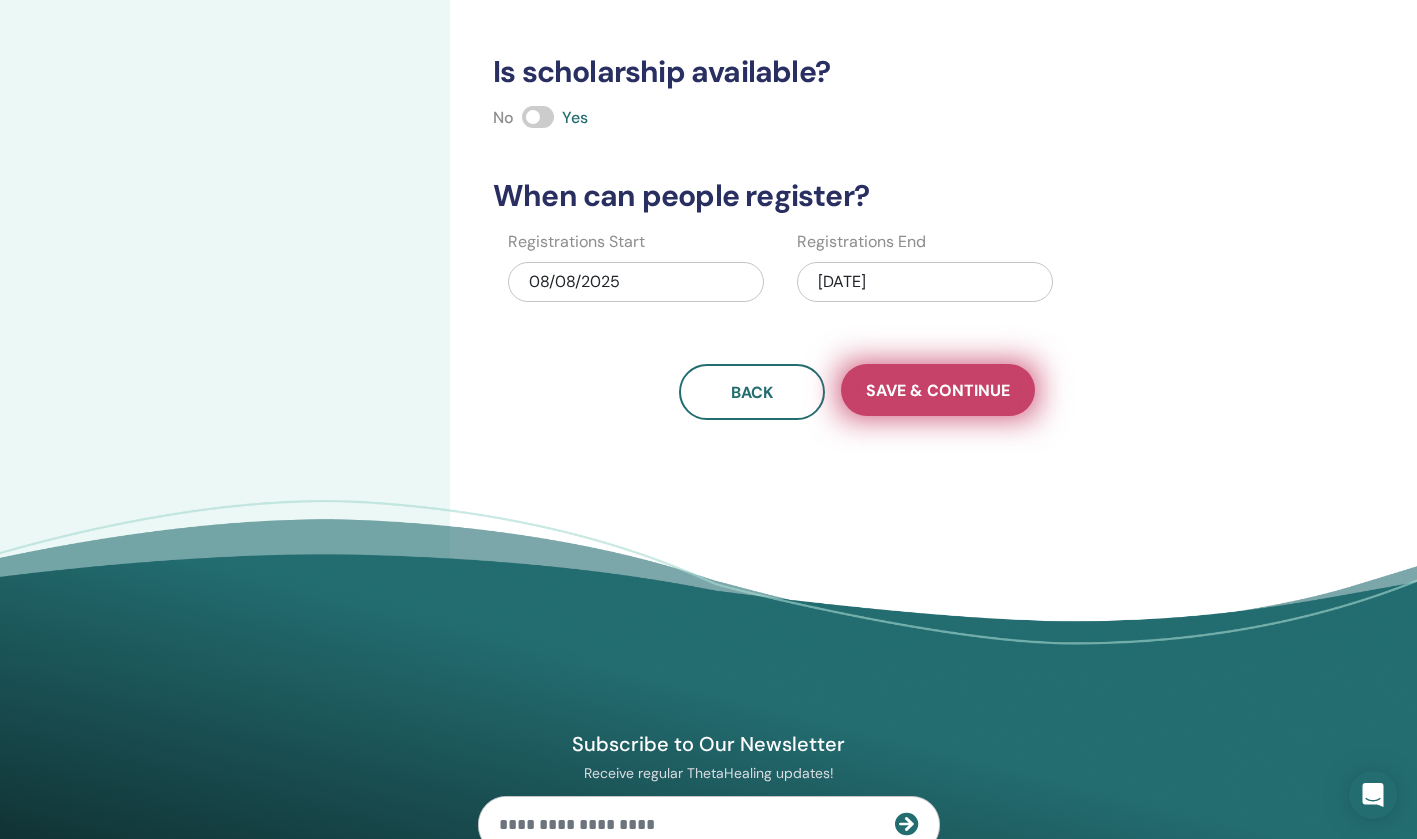 click on "Save & Continue" at bounding box center (938, 390) 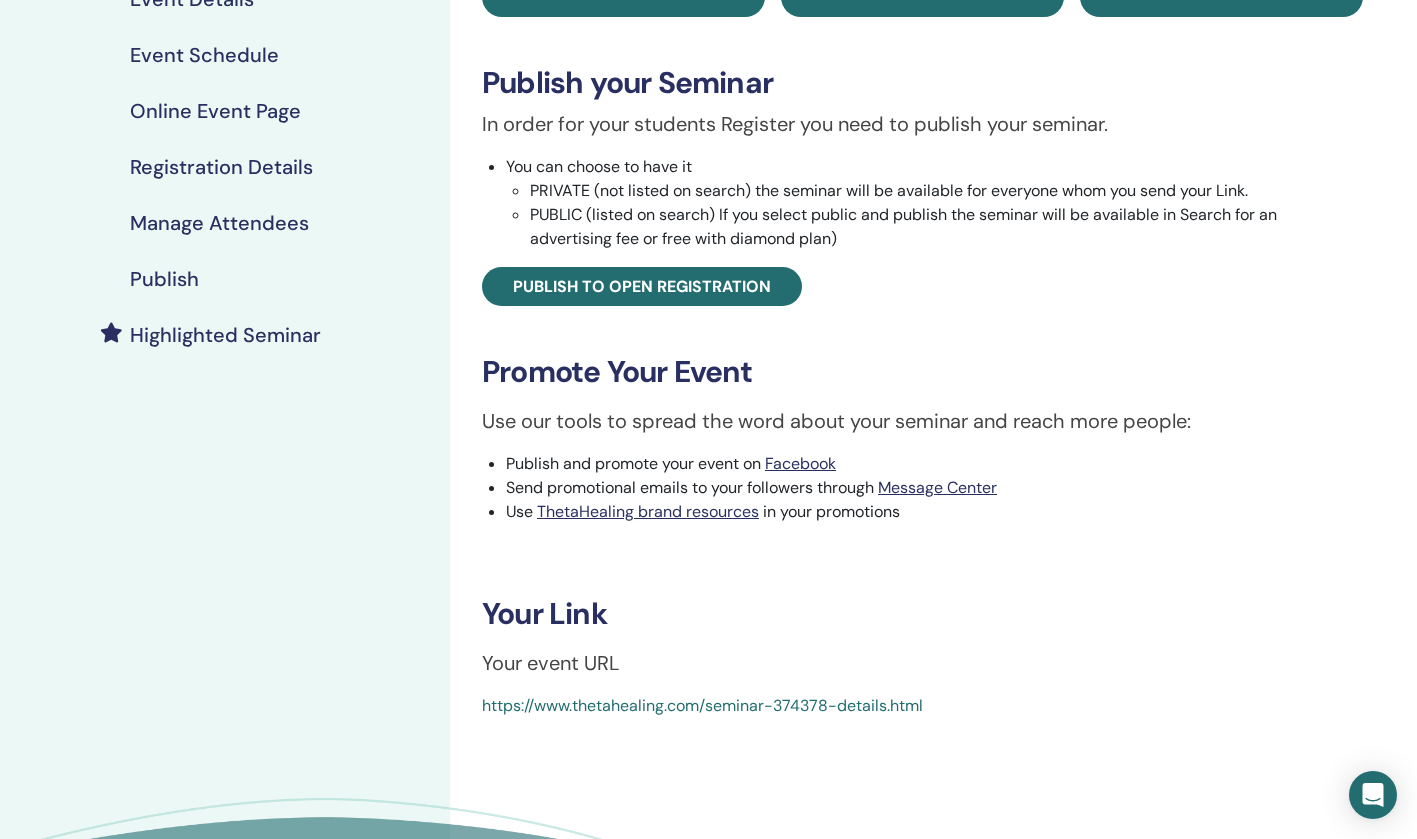 scroll, scrollTop: 415, scrollLeft: 0, axis: vertical 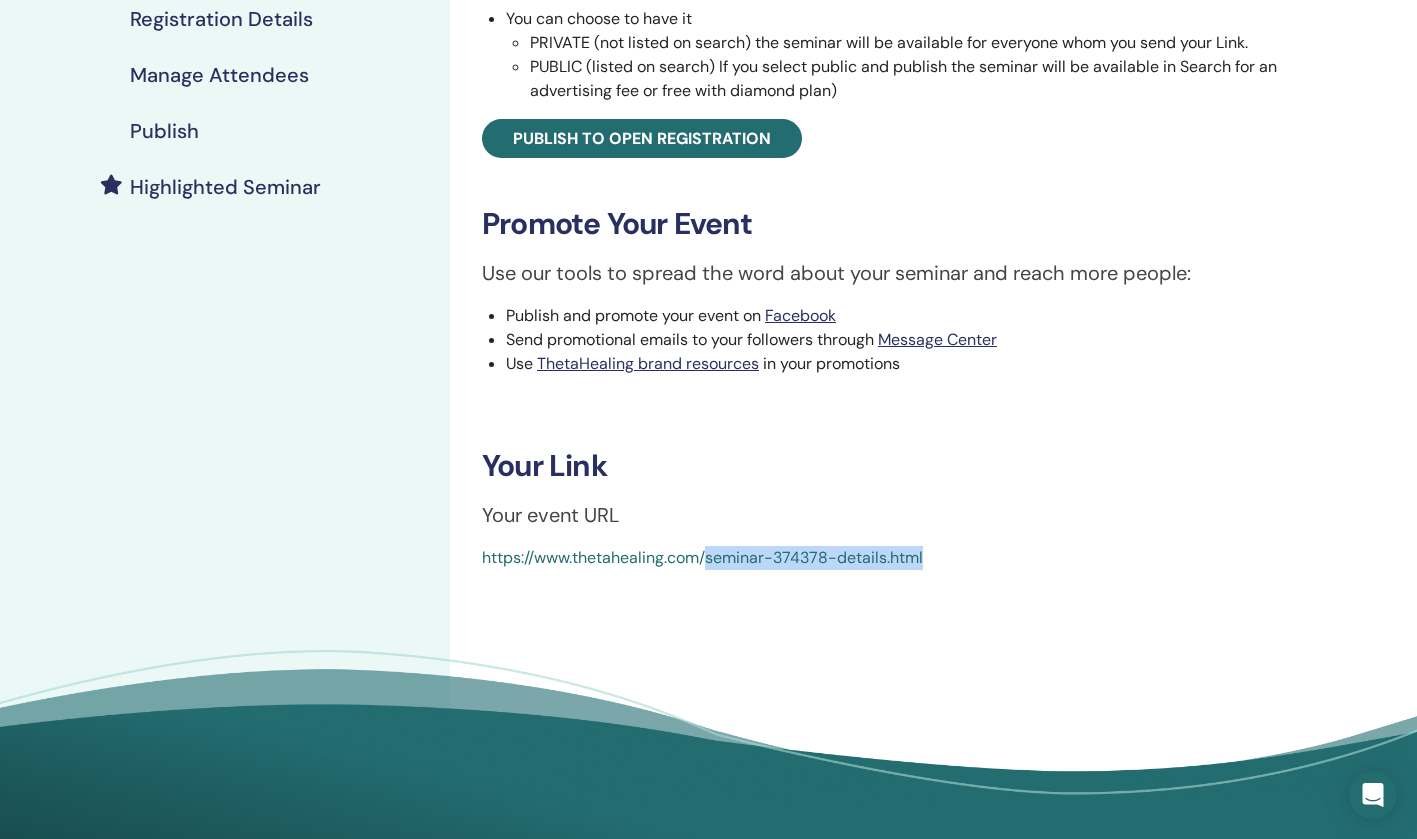 drag, startPoint x: 930, startPoint y: 556, endPoint x: 710, endPoint y: 556, distance: 220 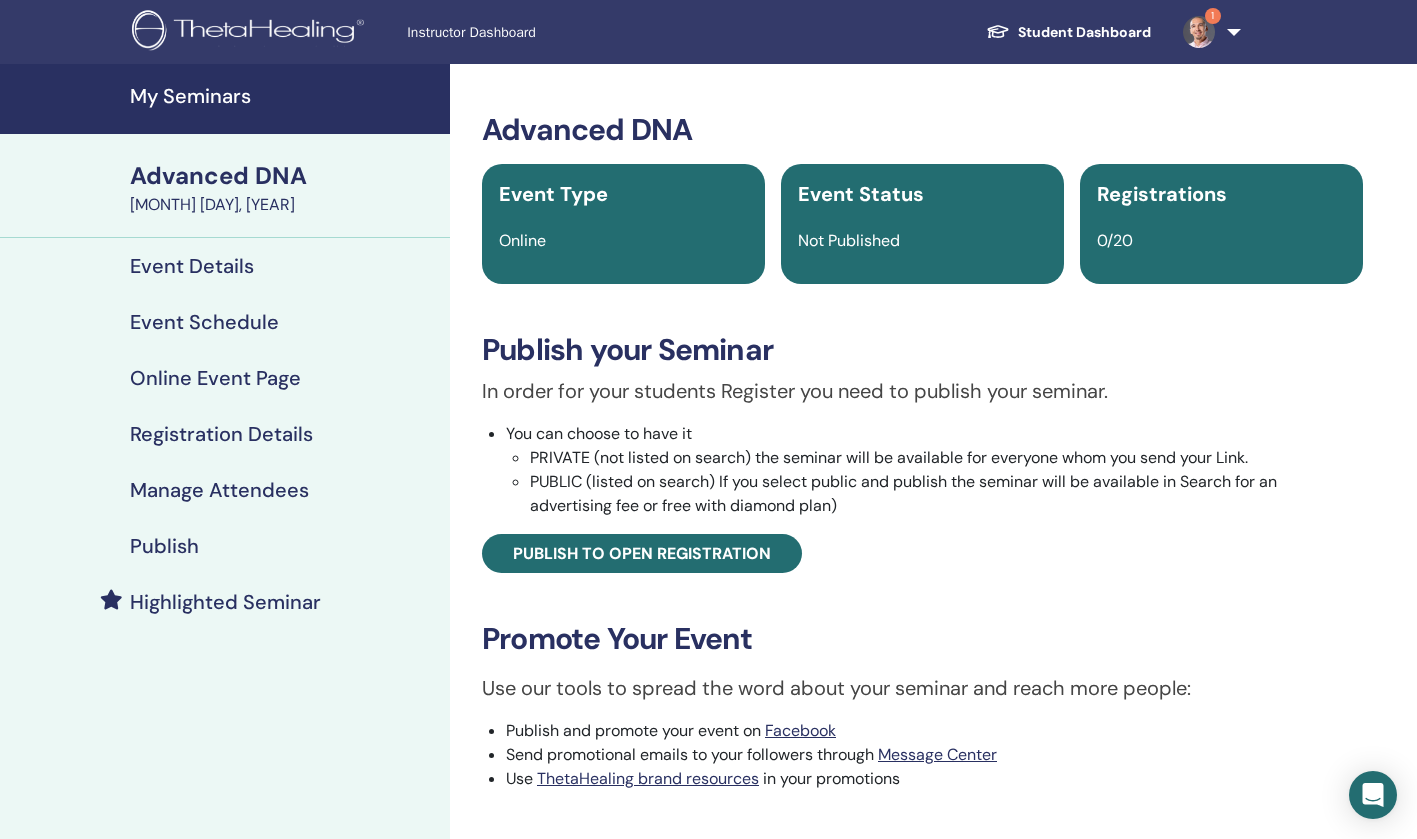 scroll, scrollTop: 0, scrollLeft: 0, axis: both 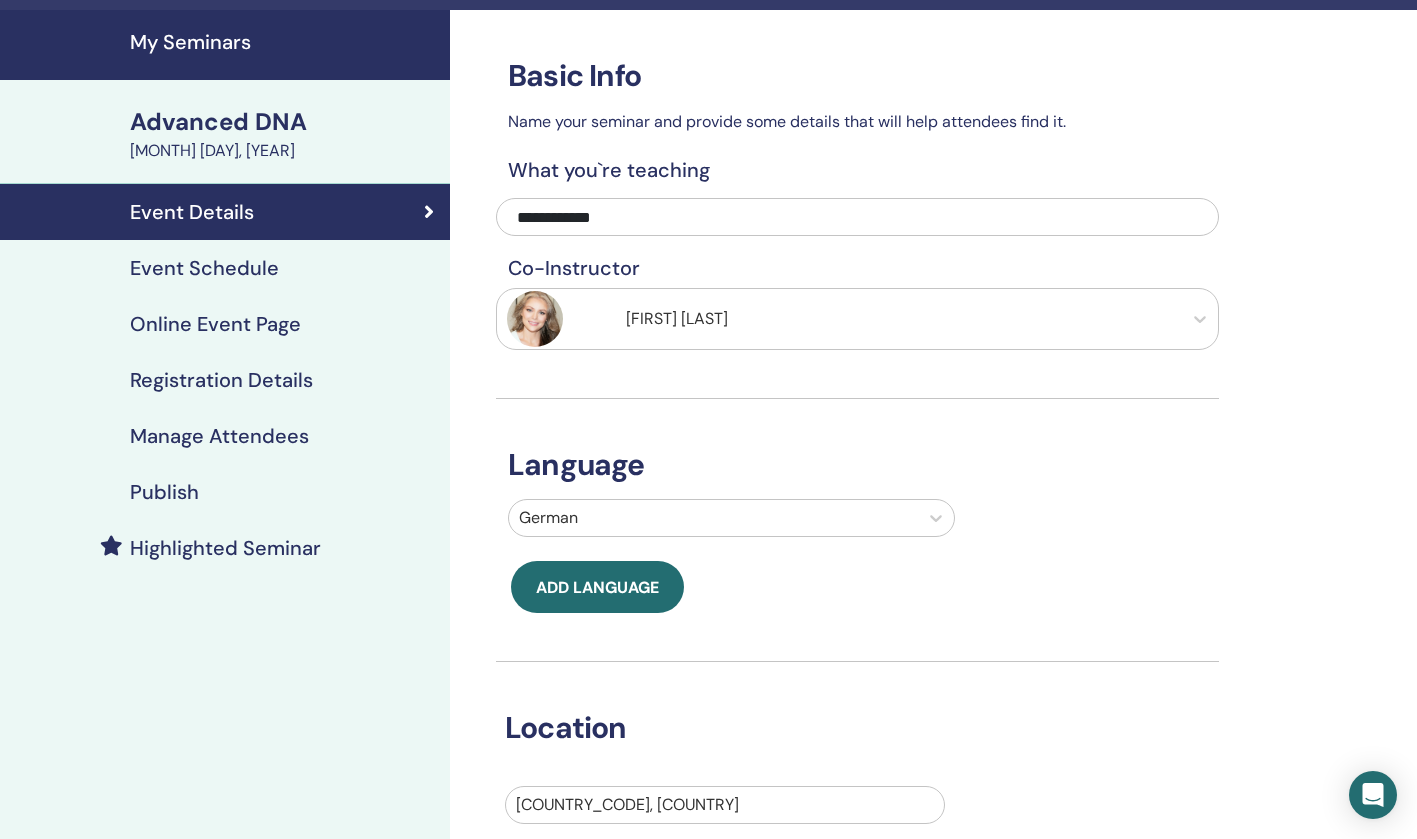 click on "Event Schedule" at bounding box center [204, 268] 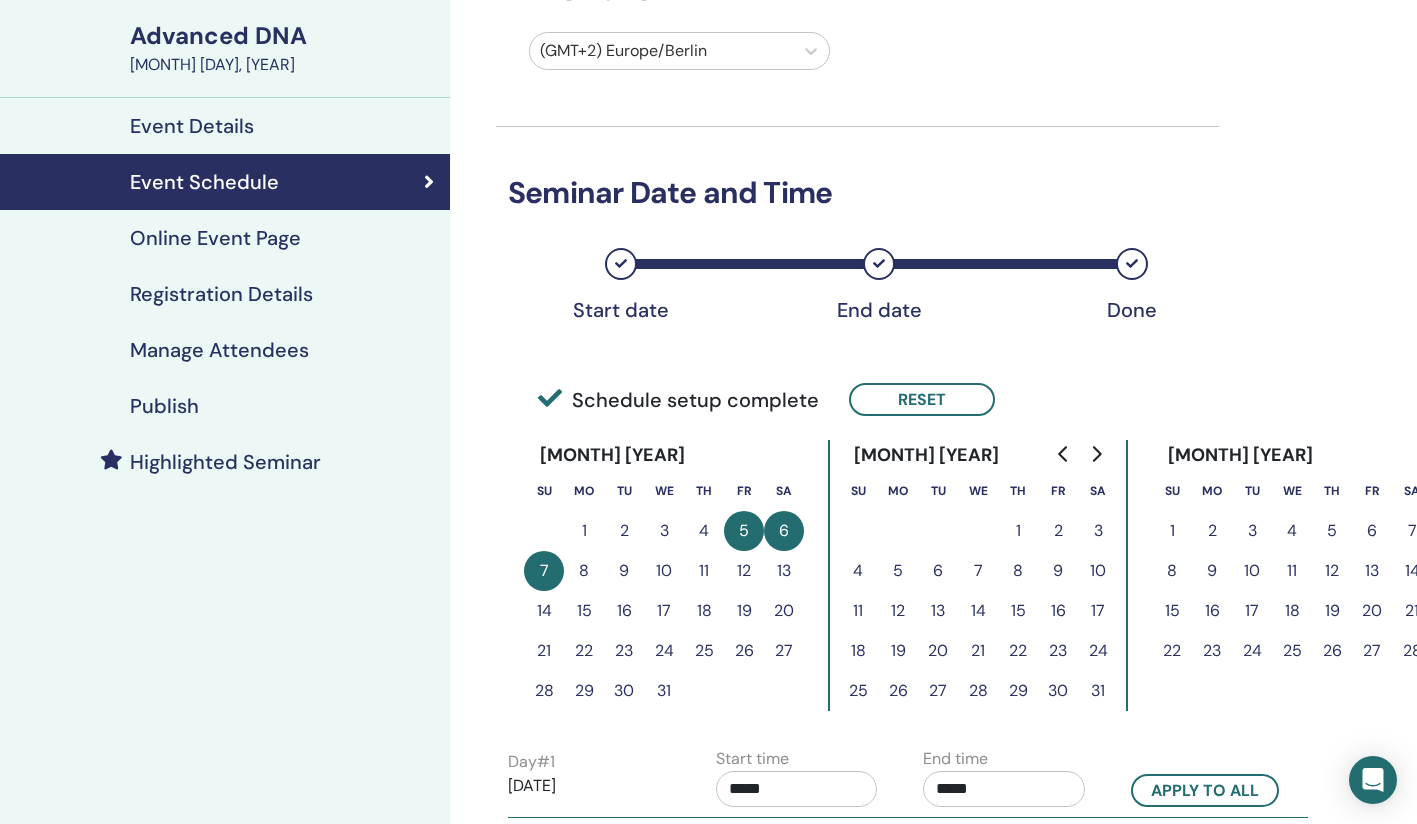 scroll, scrollTop: 74, scrollLeft: 0, axis: vertical 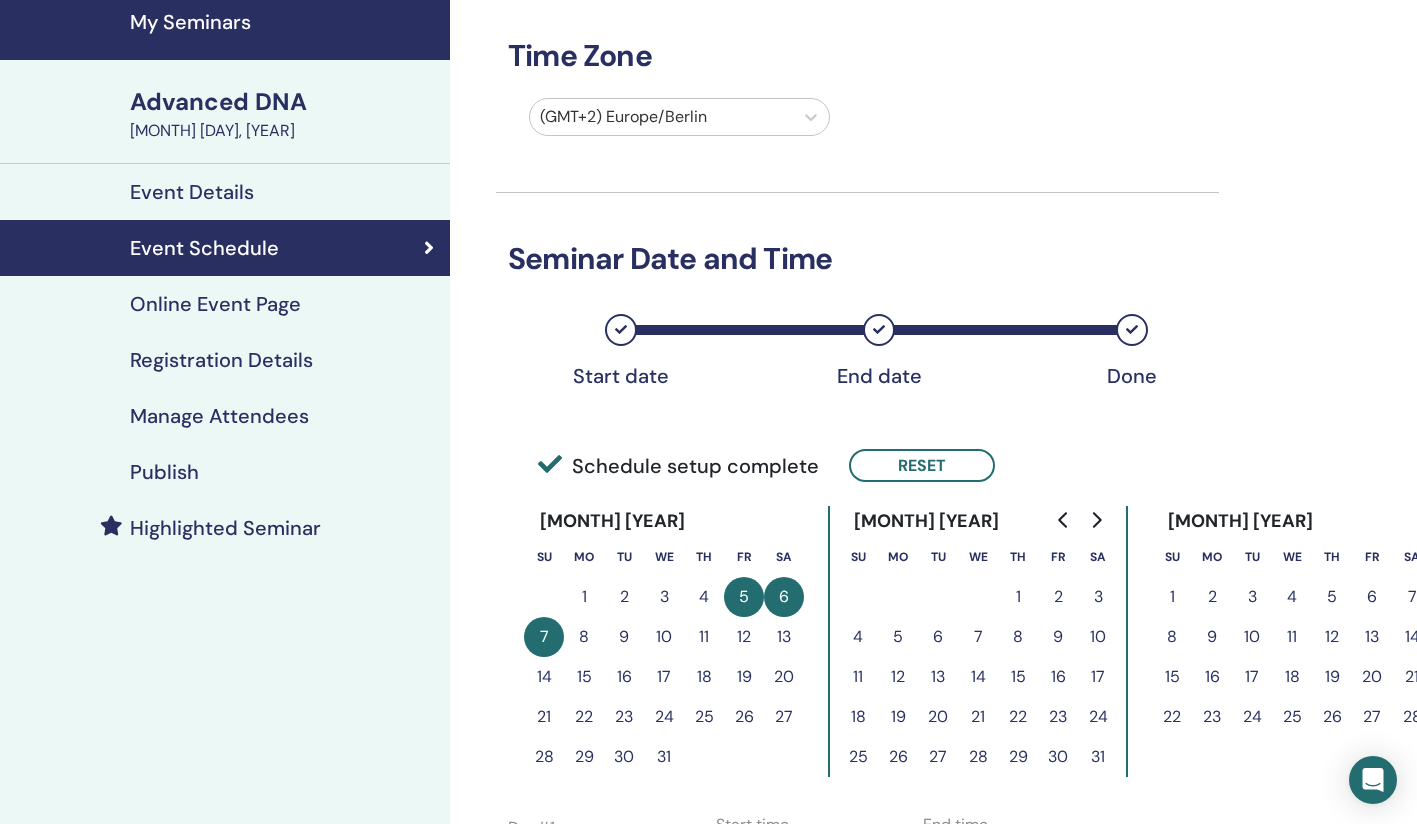 click on "Online Event Page" at bounding box center [215, 304] 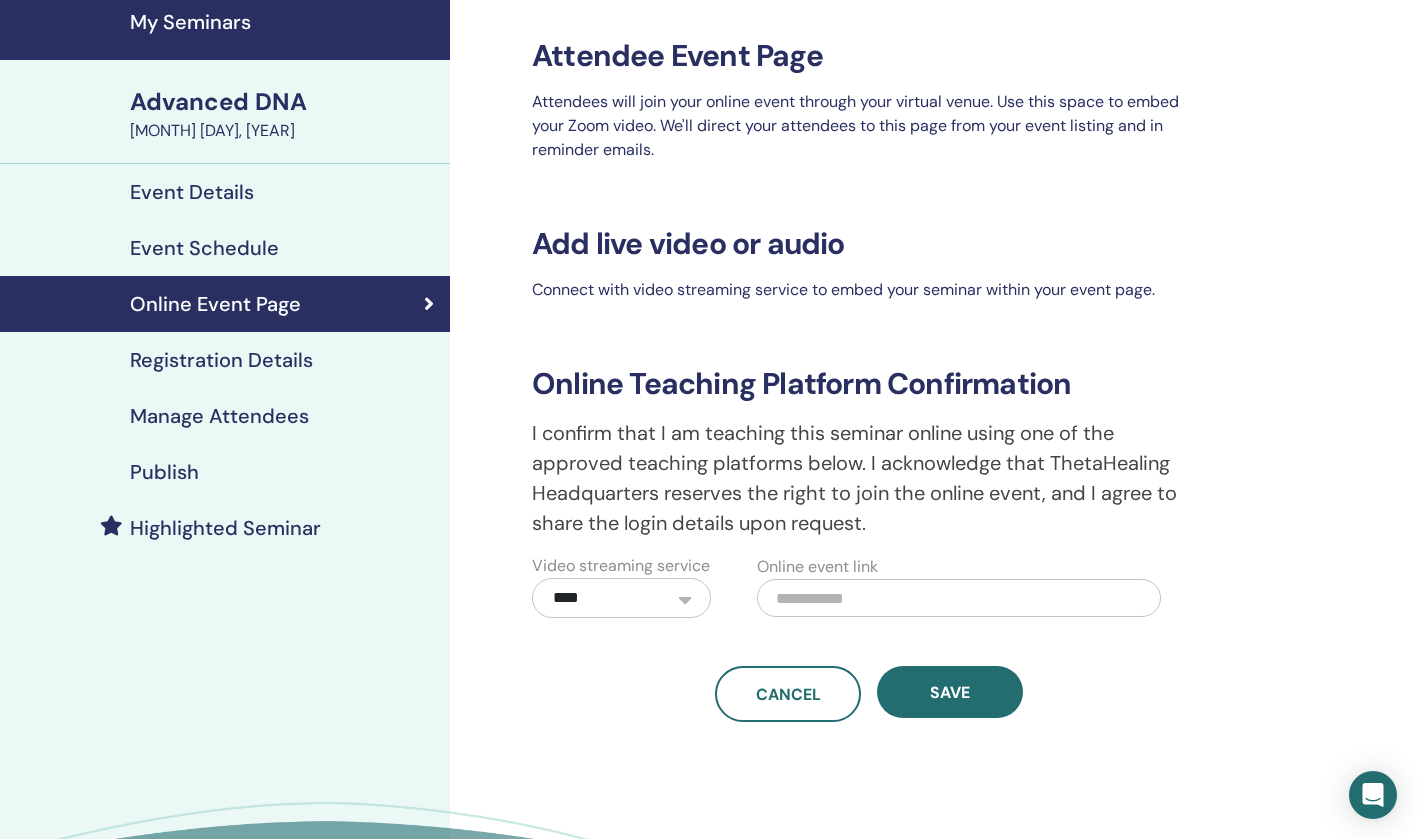 click on "Registration Details" at bounding box center [221, 360] 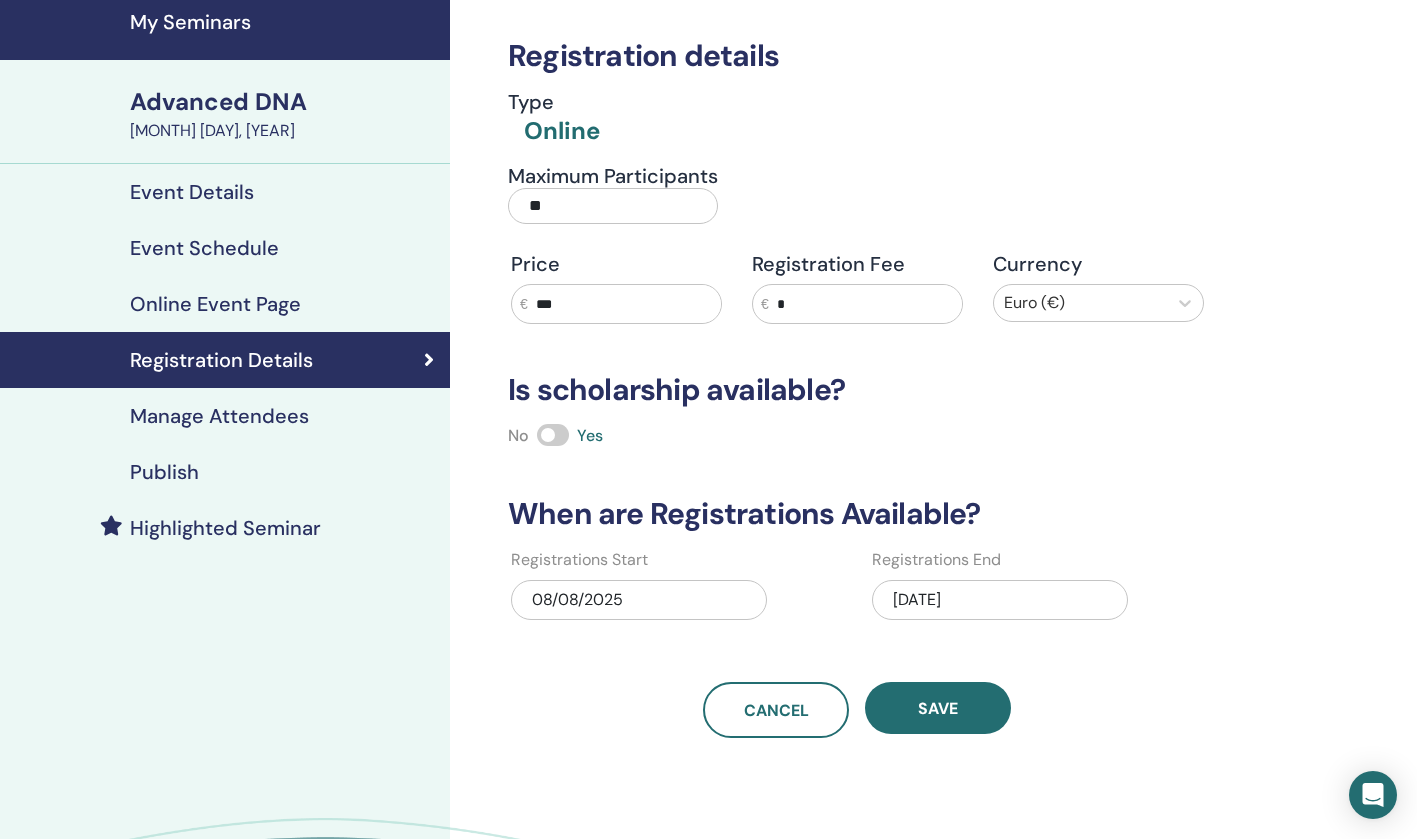 click on "Manage Attendees" at bounding box center [219, 416] 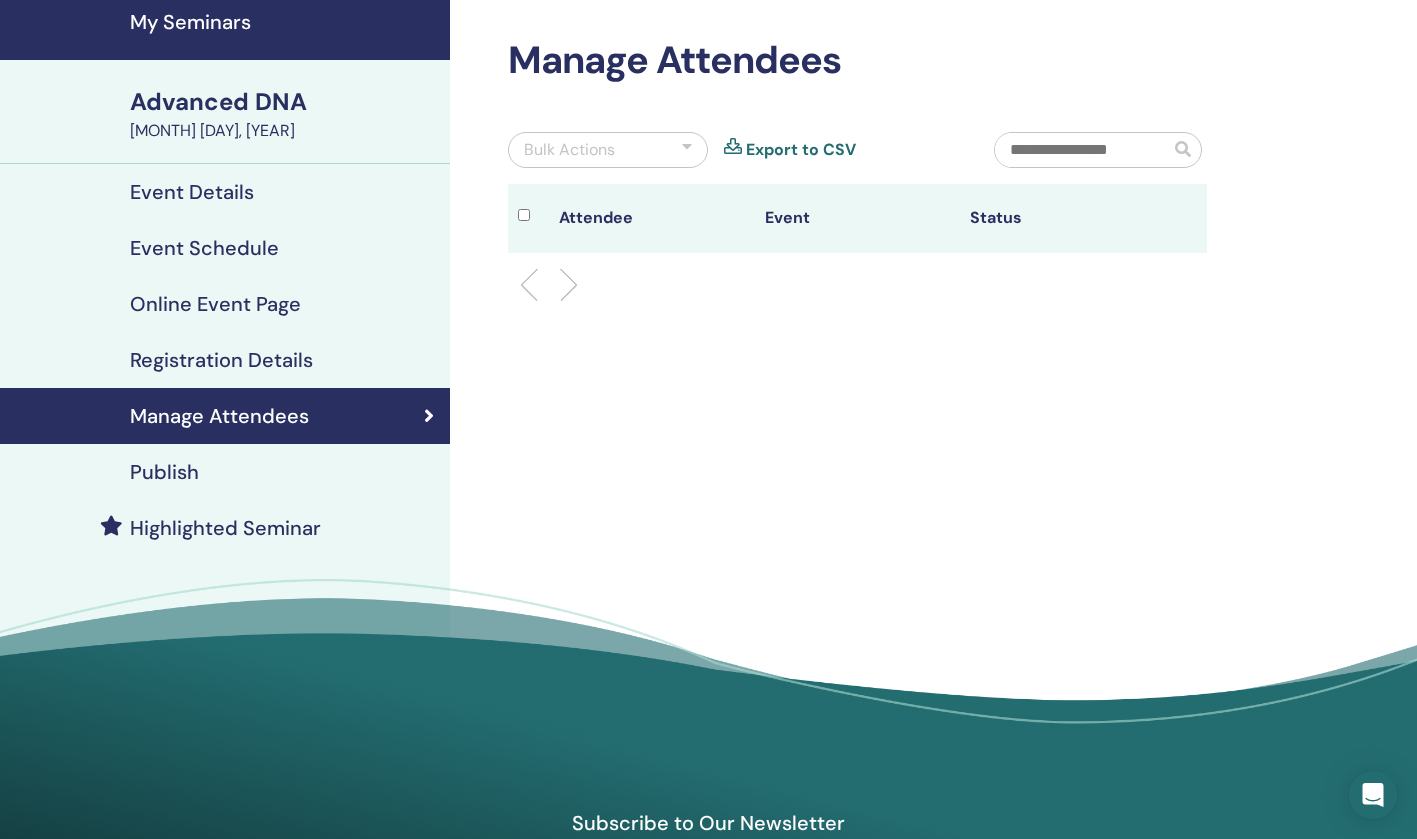 click on "Publish" at bounding box center [225, 472] 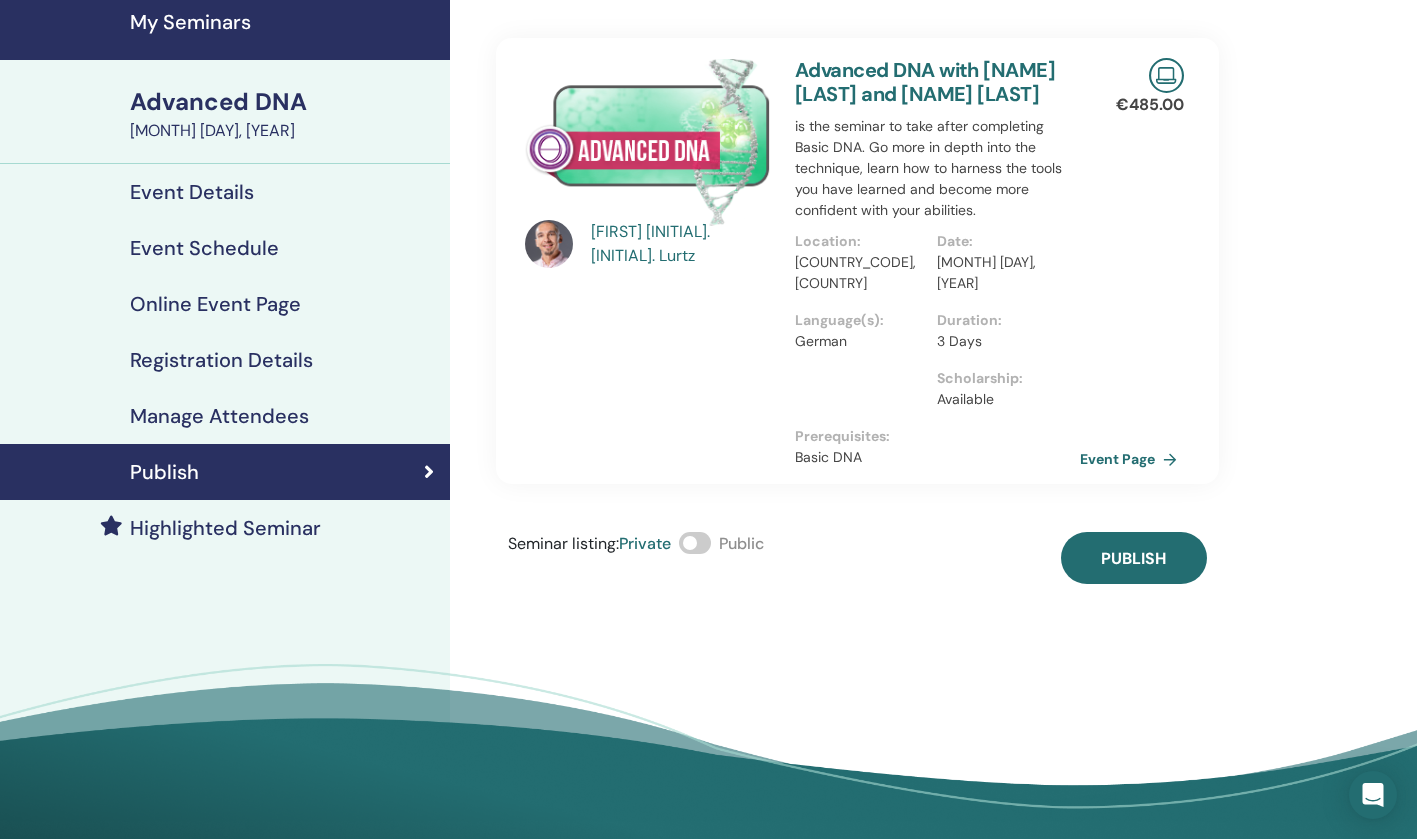 click at bounding box center (695, 543) 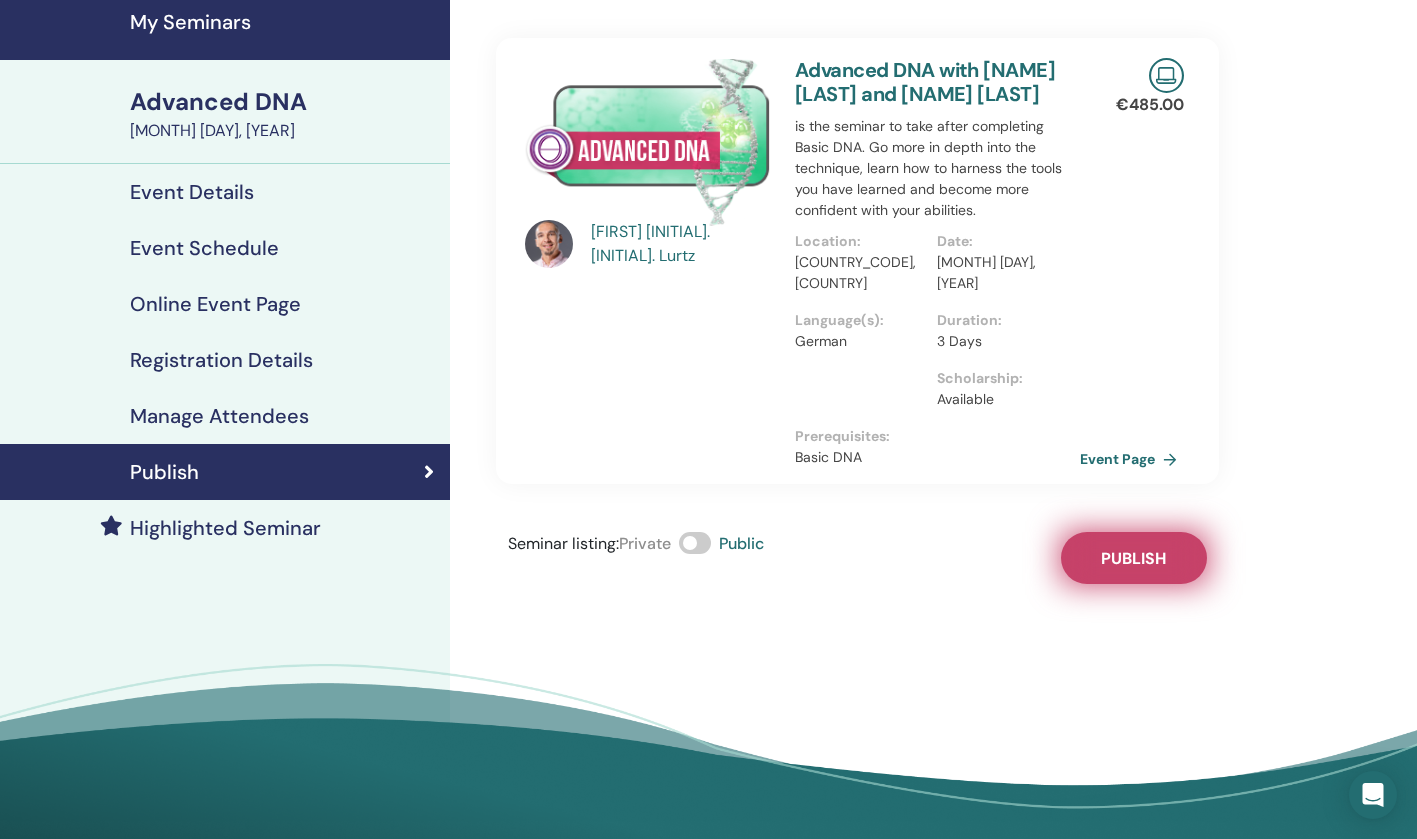 click on "Publish" at bounding box center (1133, 558) 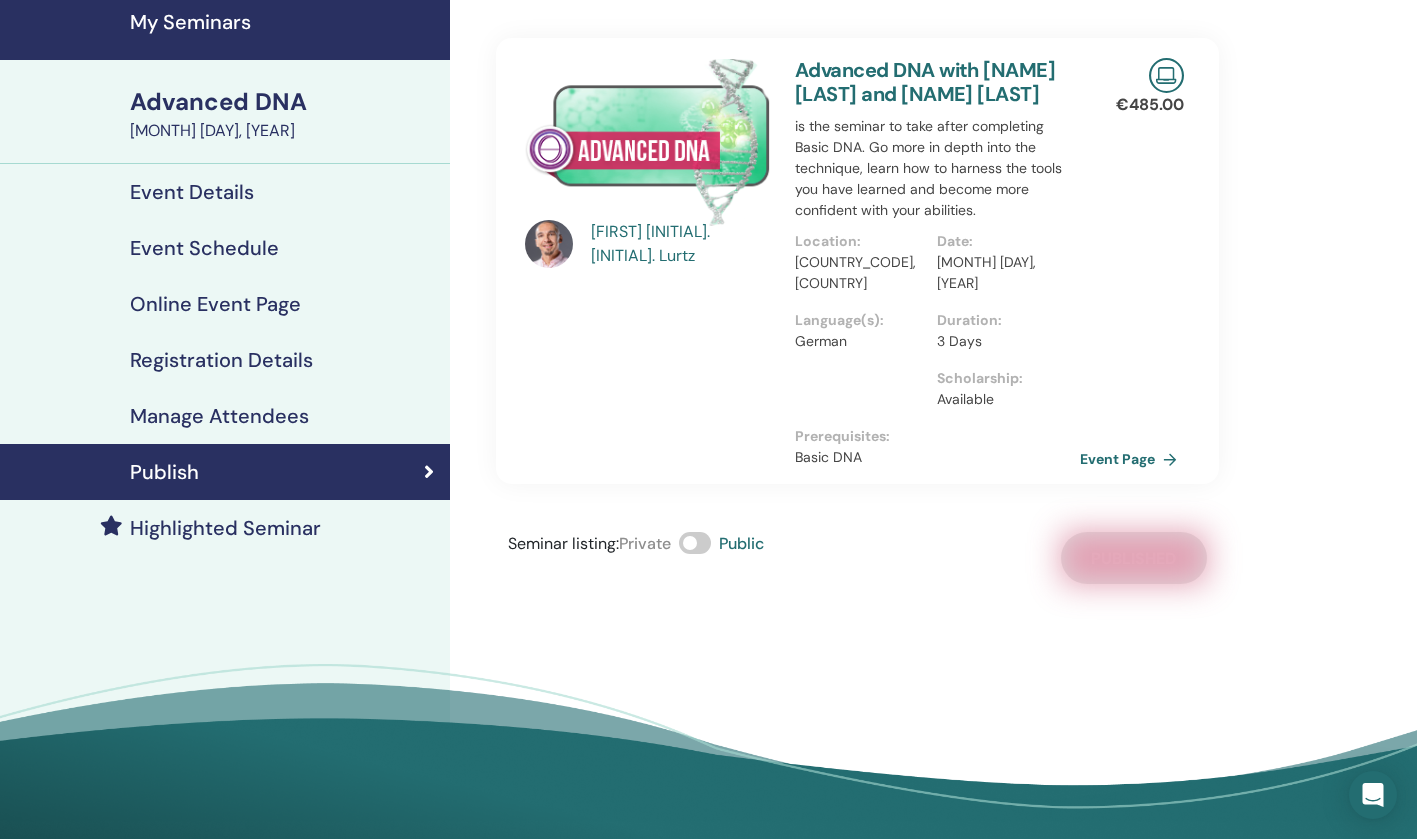 click on "Highlighted Seminar" at bounding box center [225, 528] 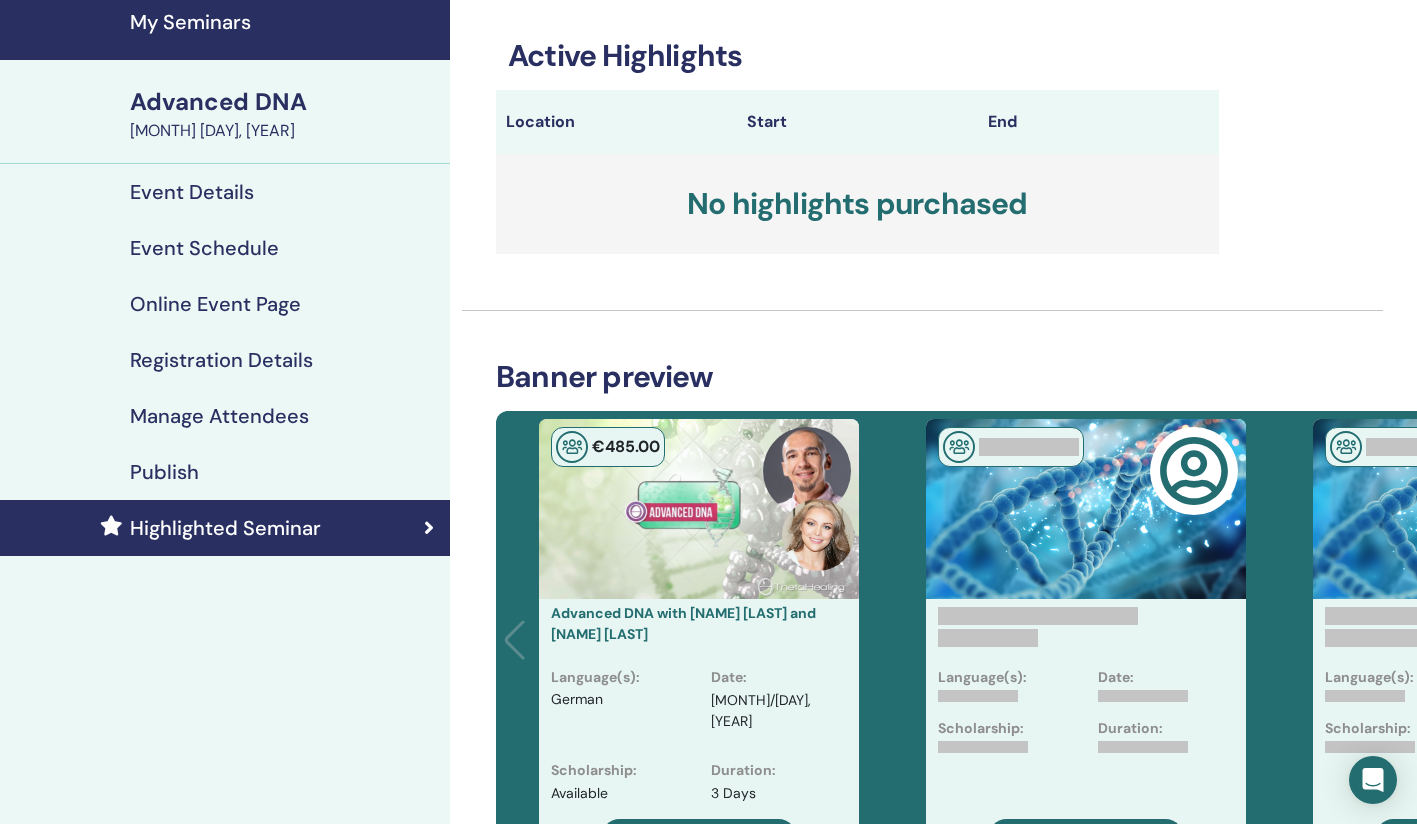 click on "Event Details" at bounding box center [192, 192] 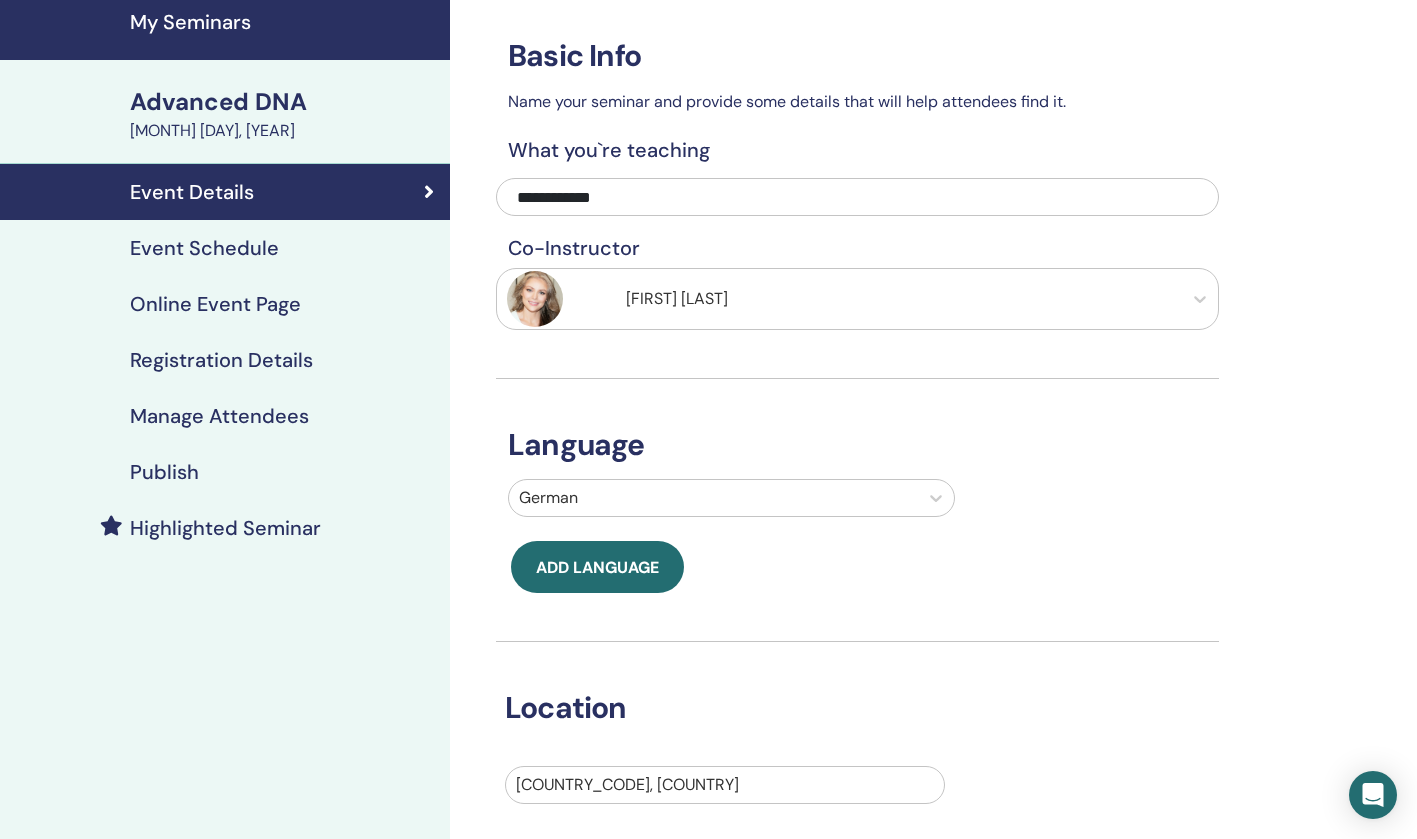 click on "Highlighted Seminar" at bounding box center [225, 528] 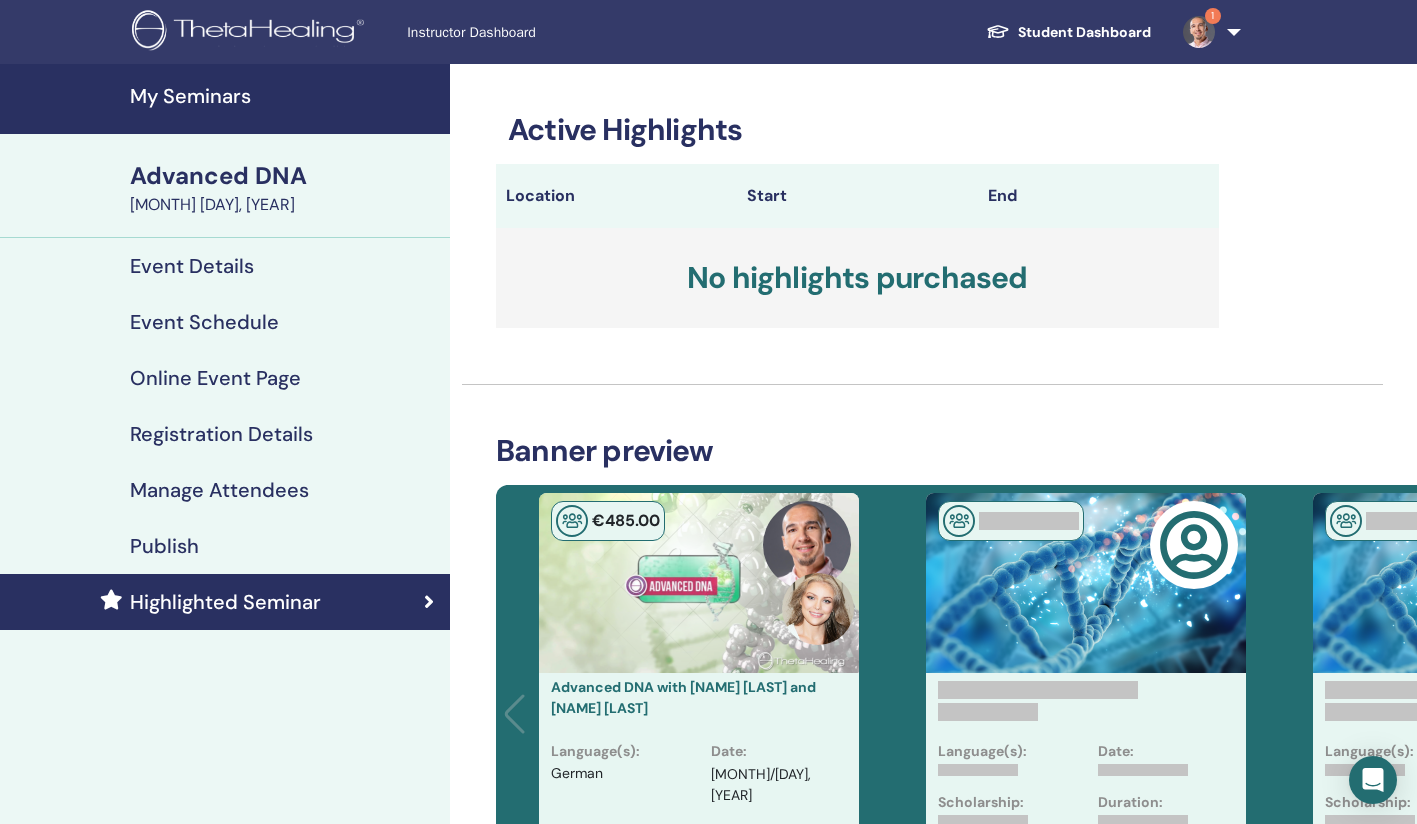 scroll, scrollTop: 0, scrollLeft: 0, axis: both 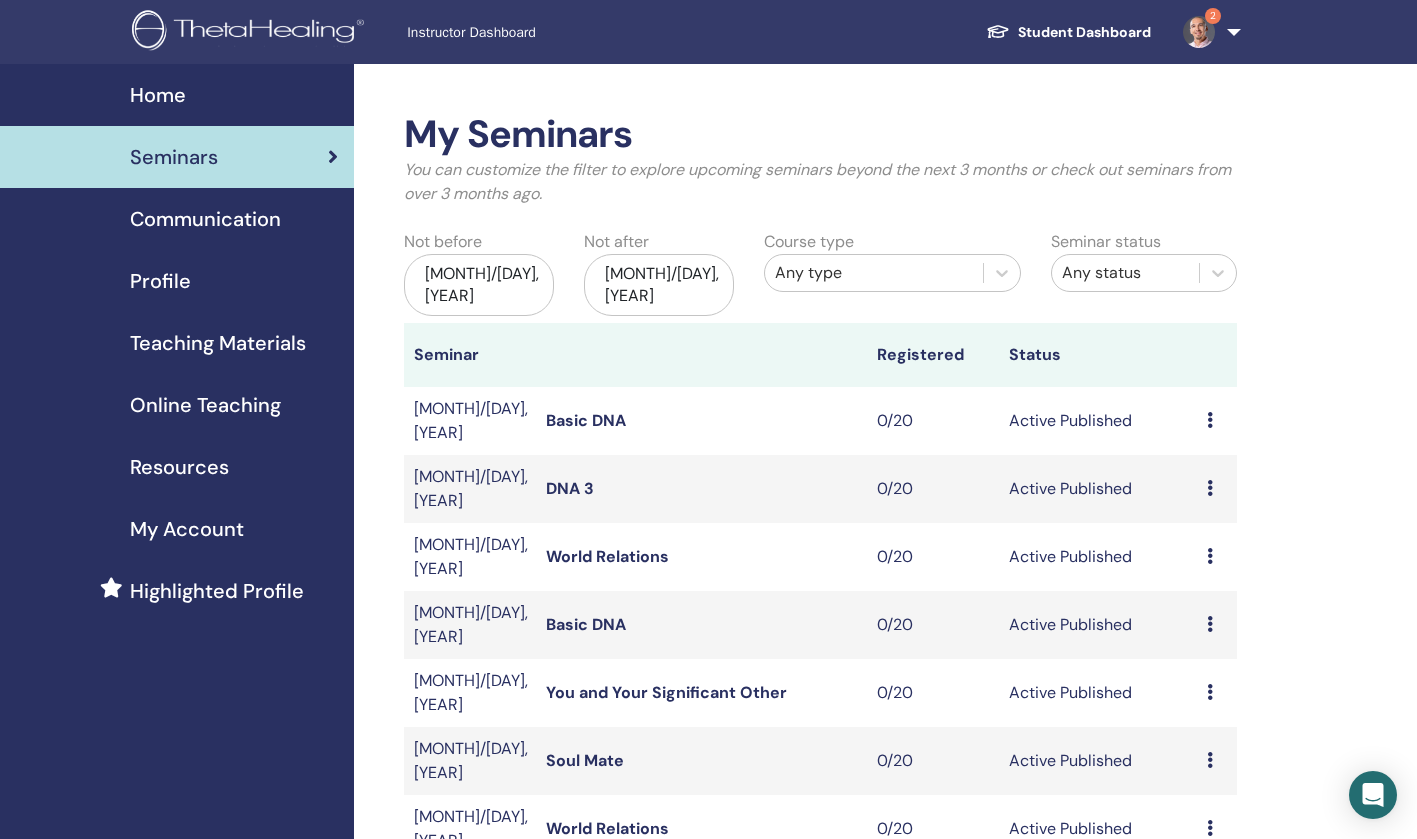 click at bounding box center [1199, 32] 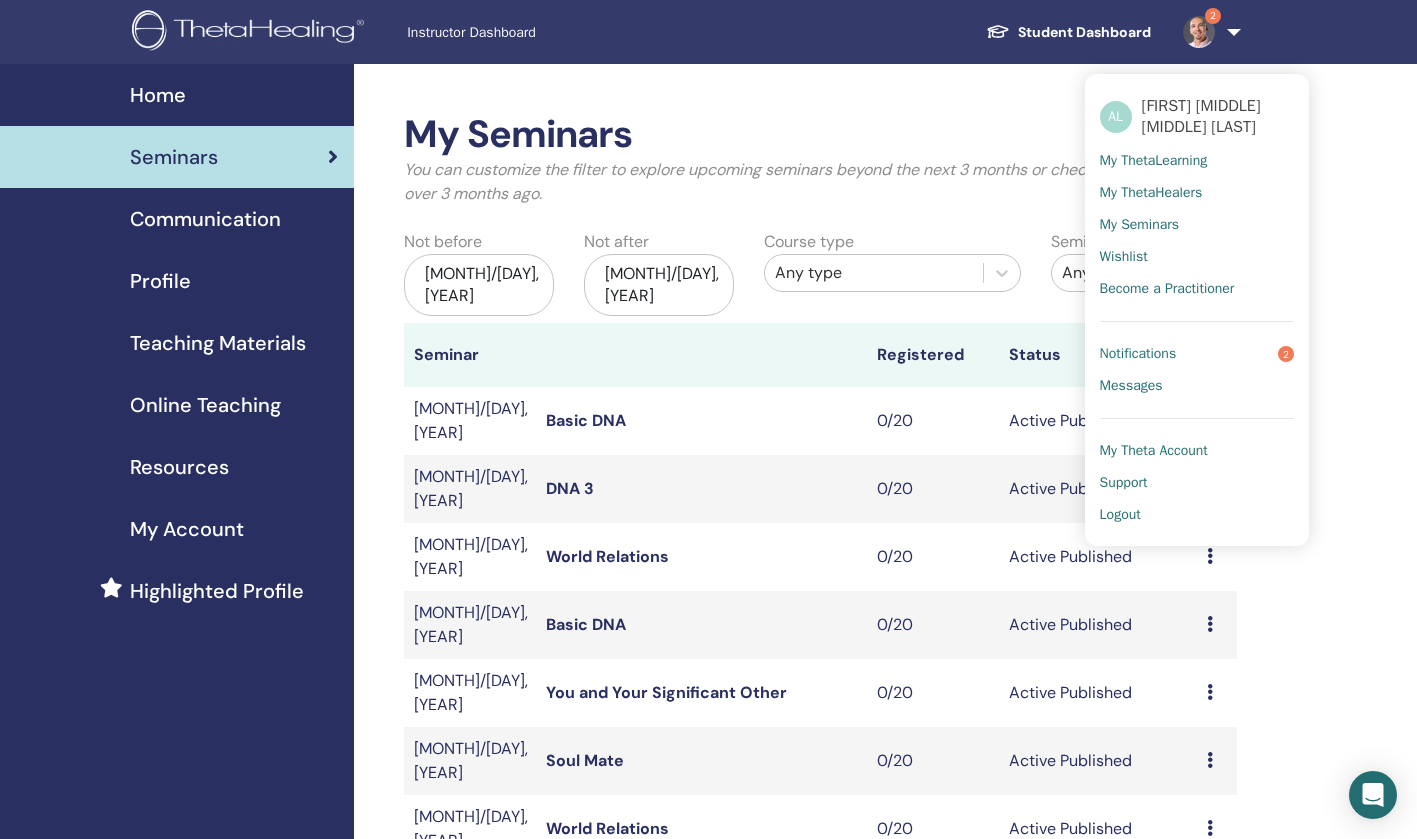 click on "Notifications" at bounding box center (1138, 354) 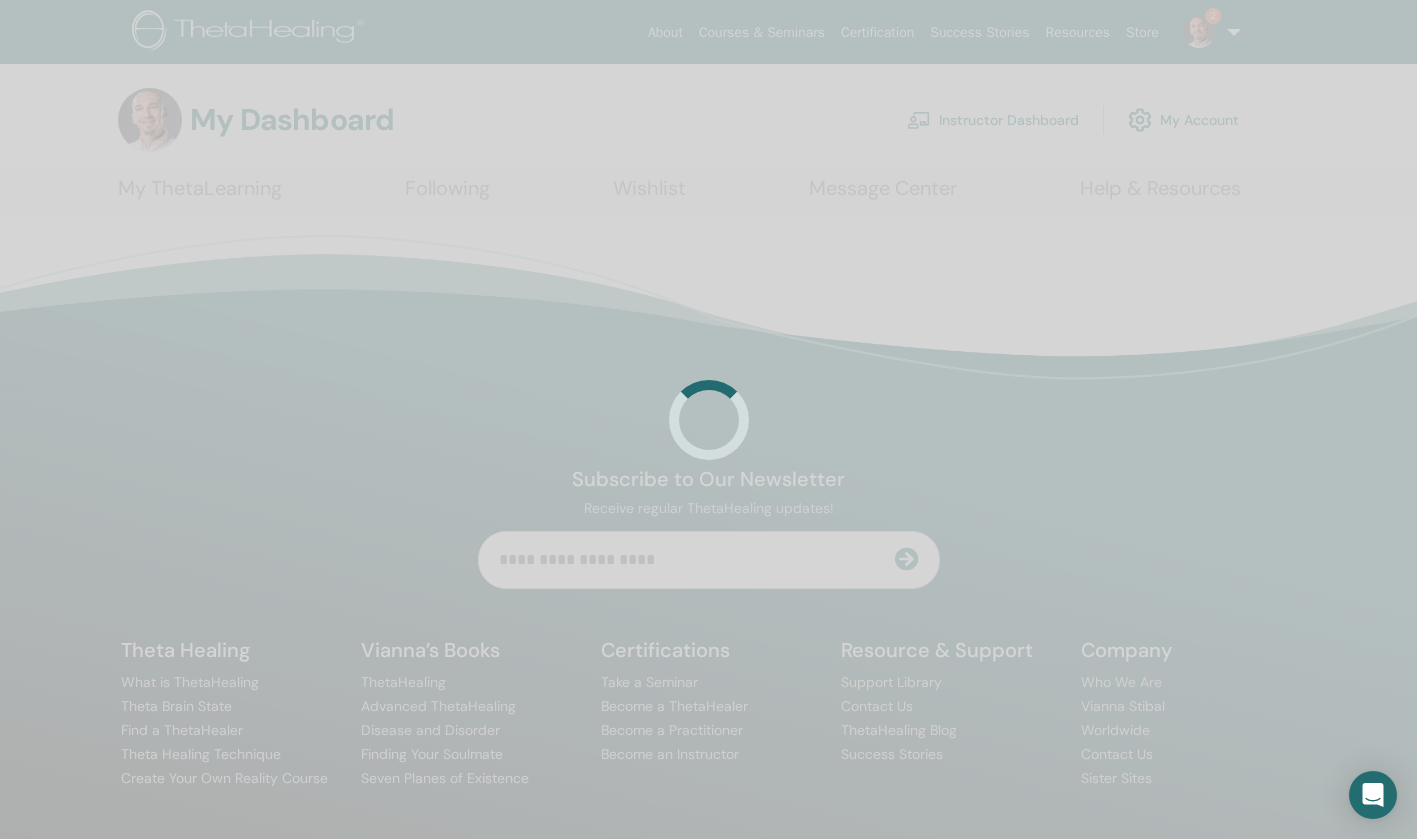 scroll, scrollTop: 0, scrollLeft: 0, axis: both 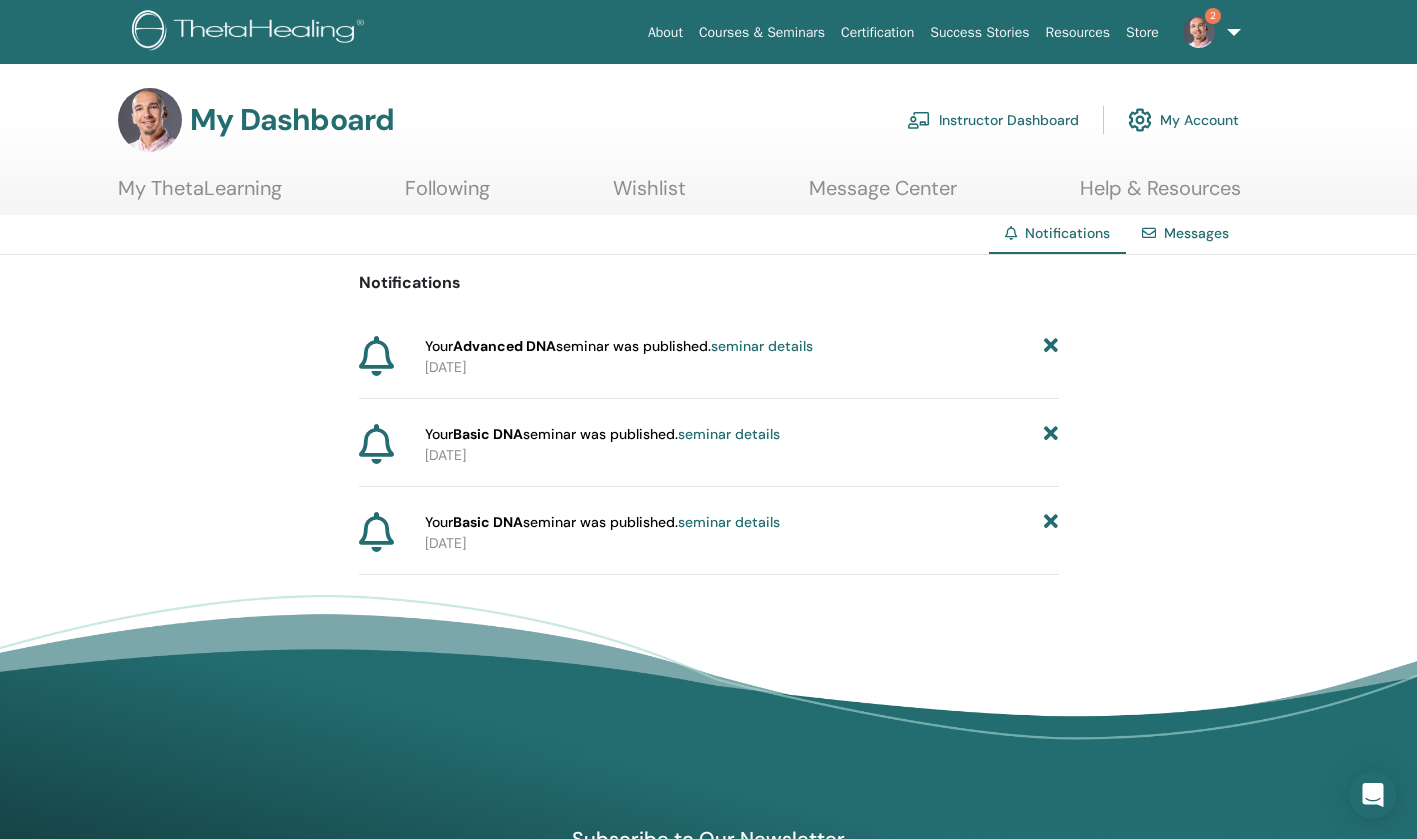 click on "seminar details" at bounding box center (729, 434) 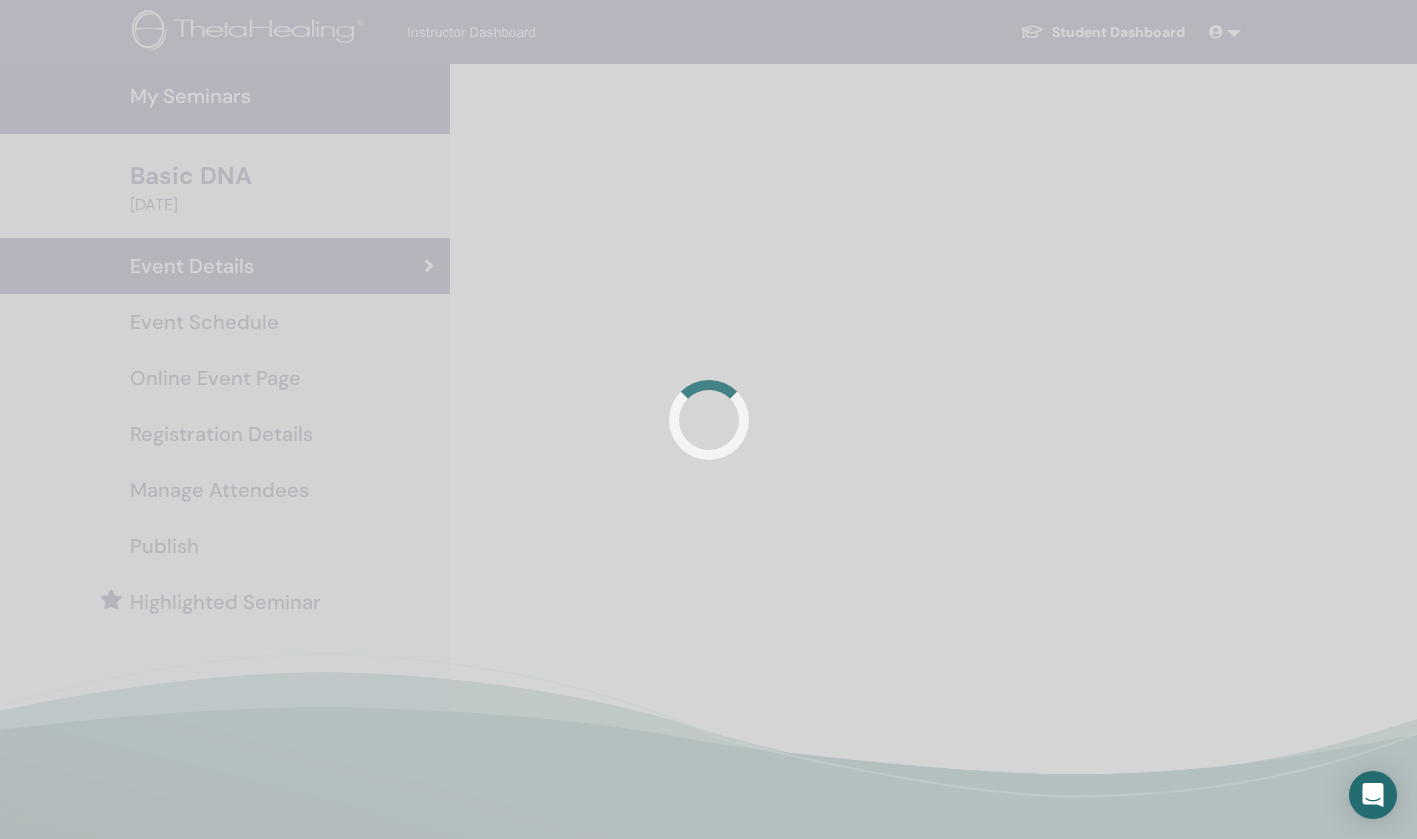 scroll, scrollTop: 0, scrollLeft: 0, axis: both 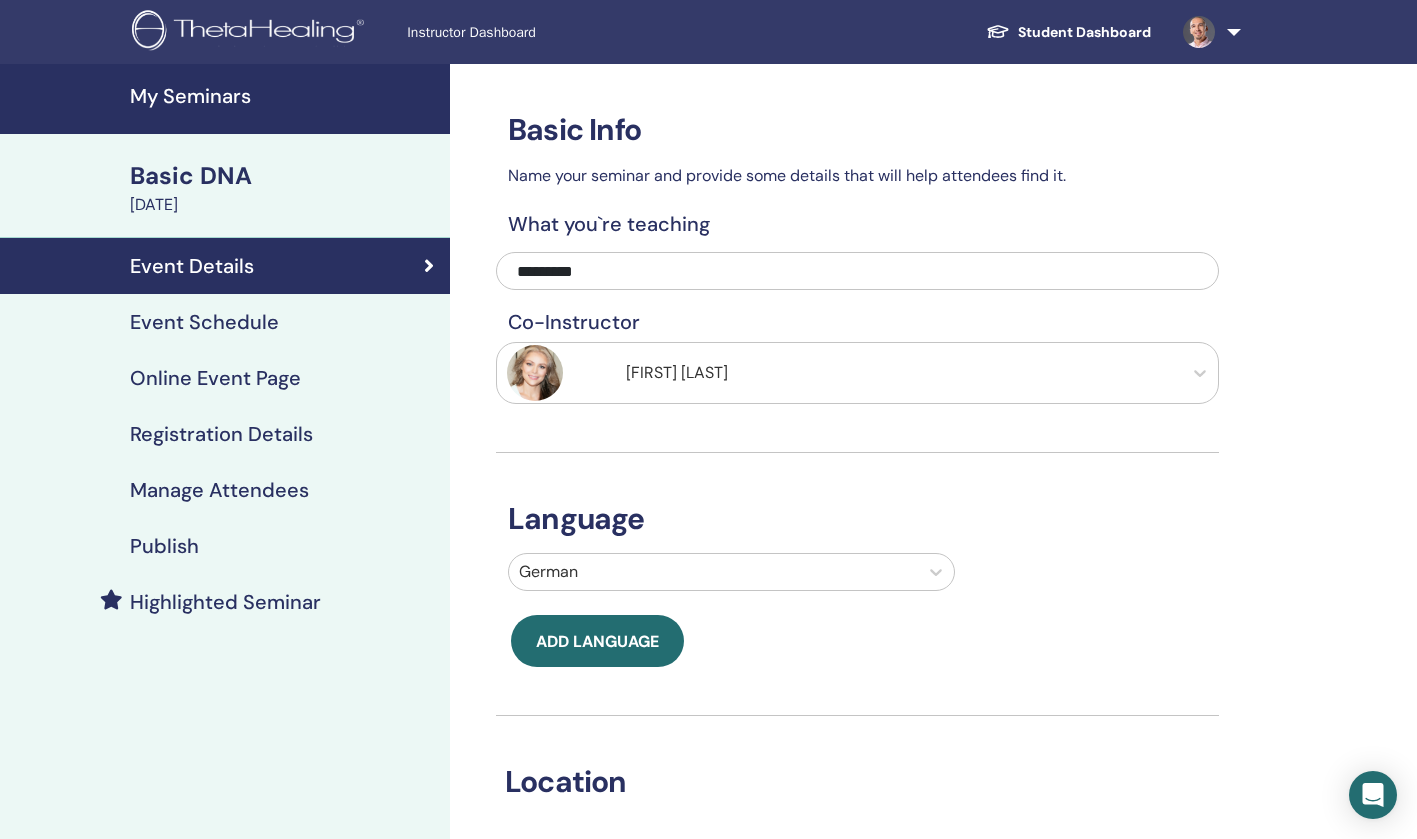 click on "Basic DNA" at bounding box center (284, 176) 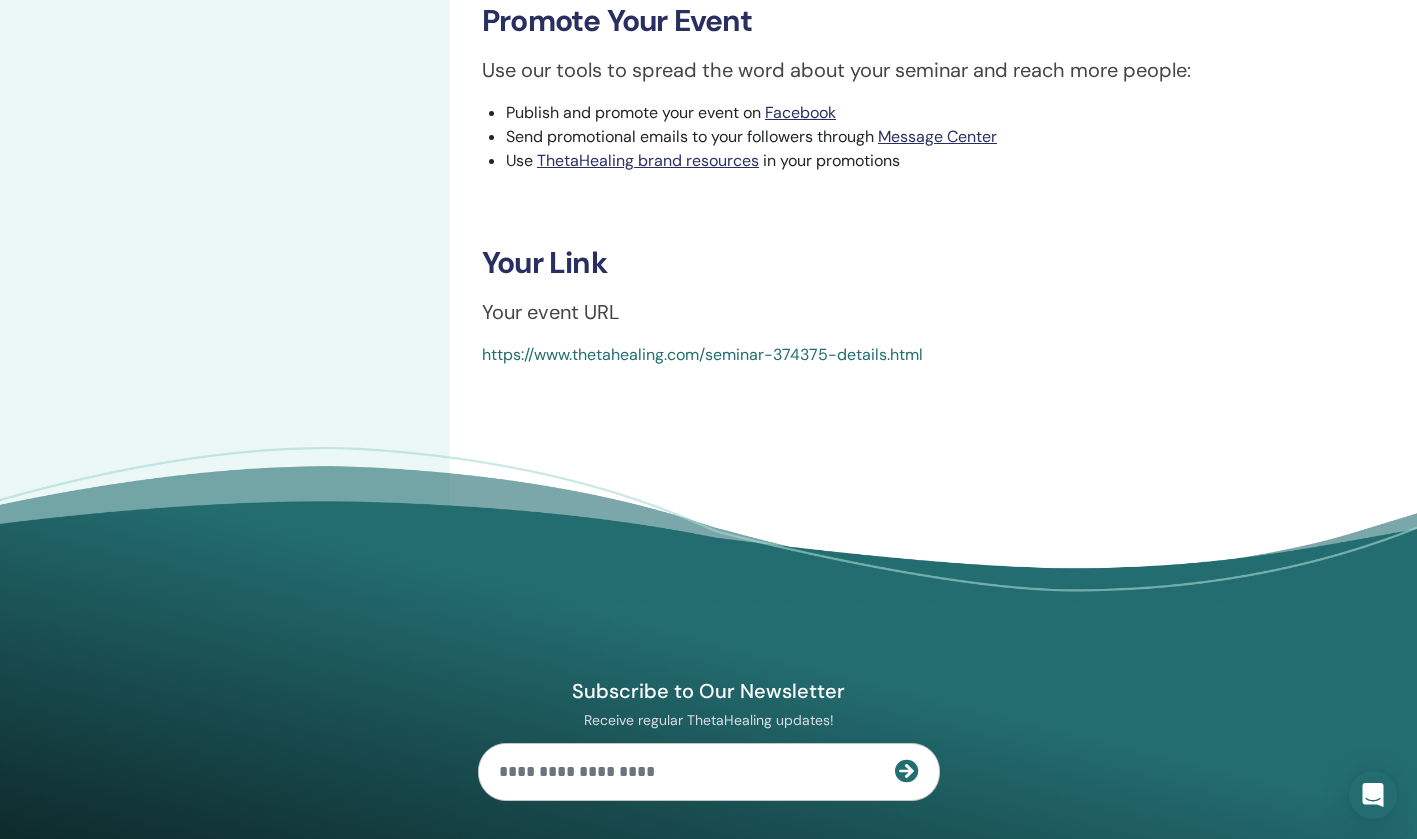 scroll, scrollTop: 599, scrollLeft: 0, axis: vertical 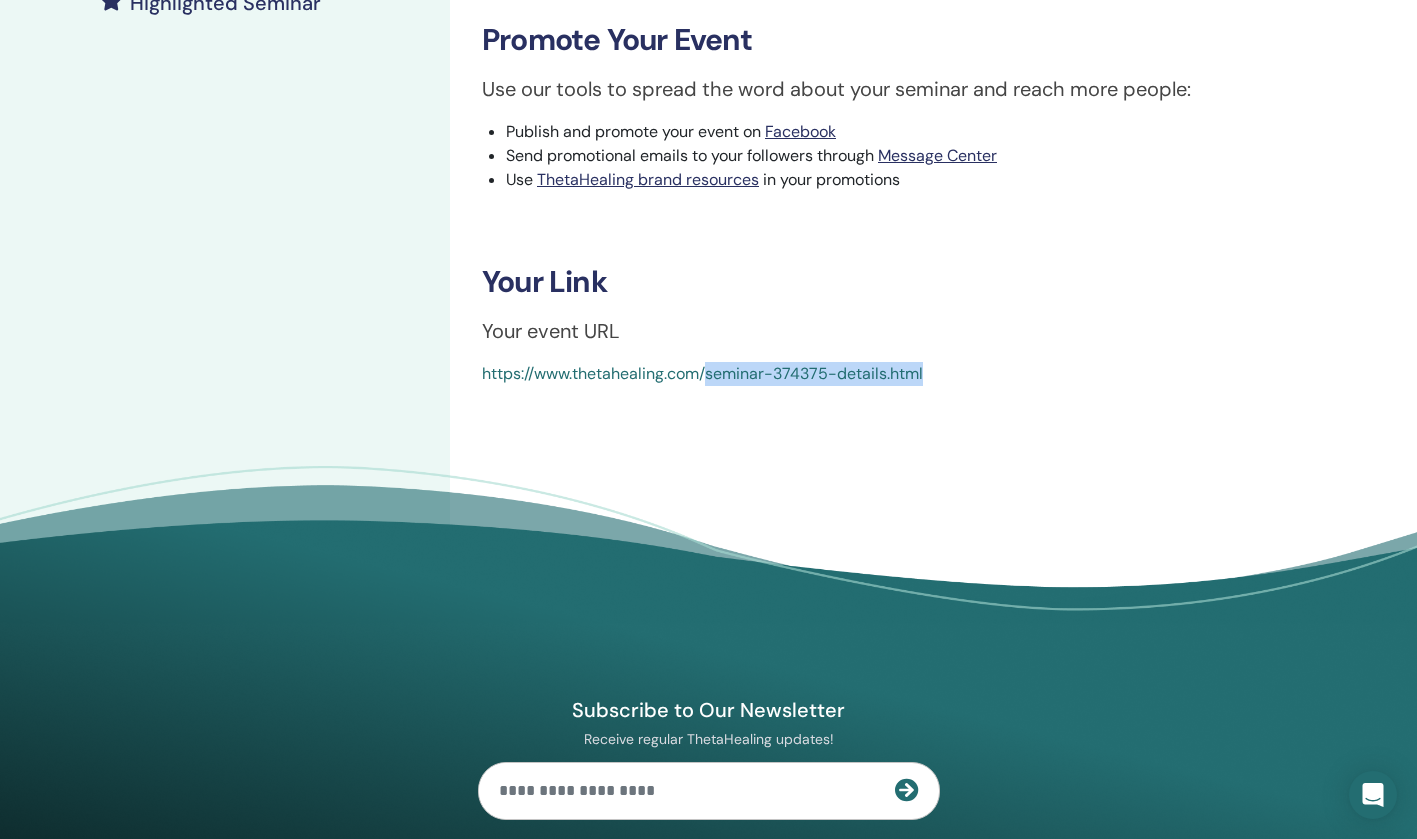 drag, startPoint x: 929, startPoint y: 375, endPoint x: 711, endPoint y: 380, distance: 218.05733 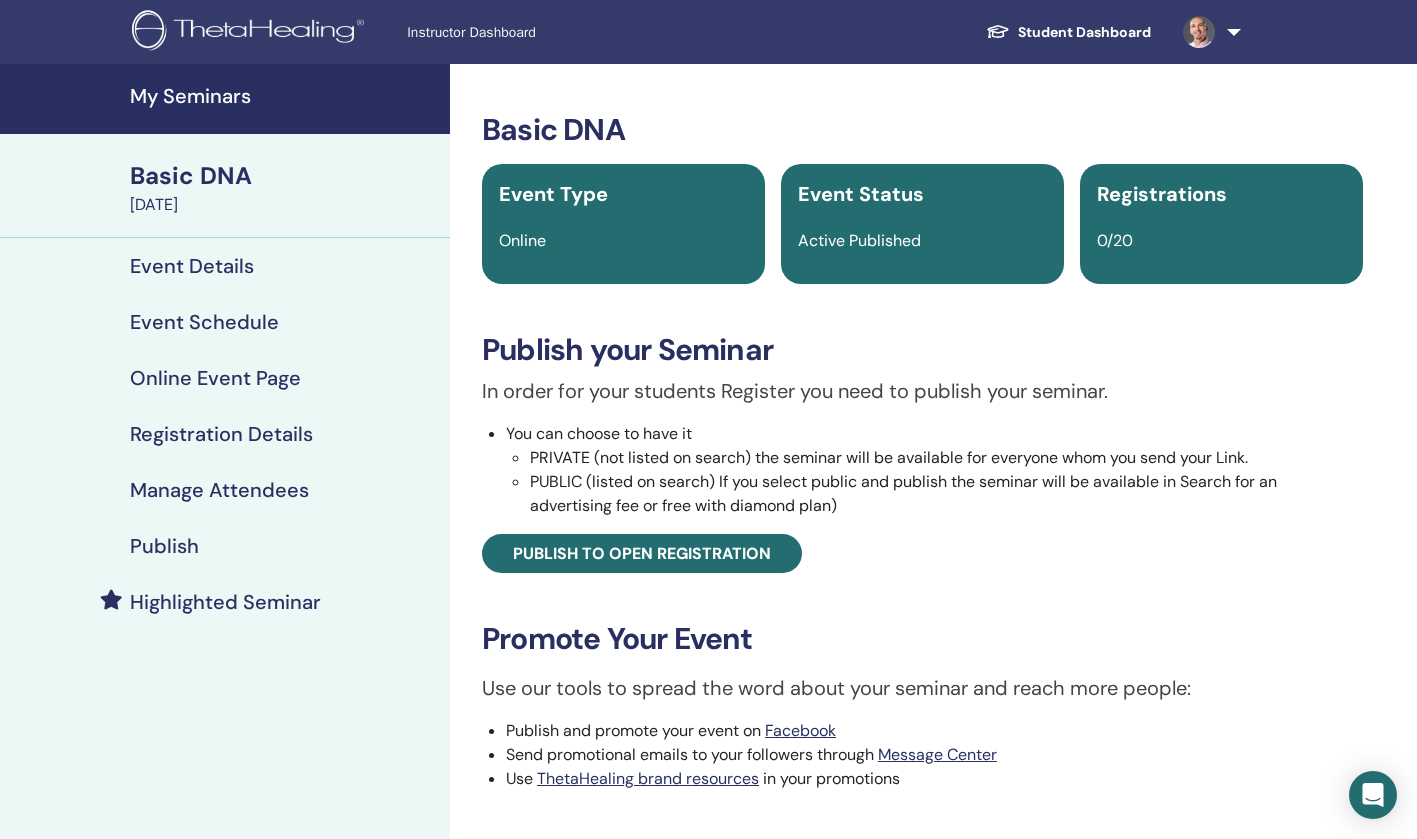scroll, scrollTop: 0, scrollLeft: 0, axis: both 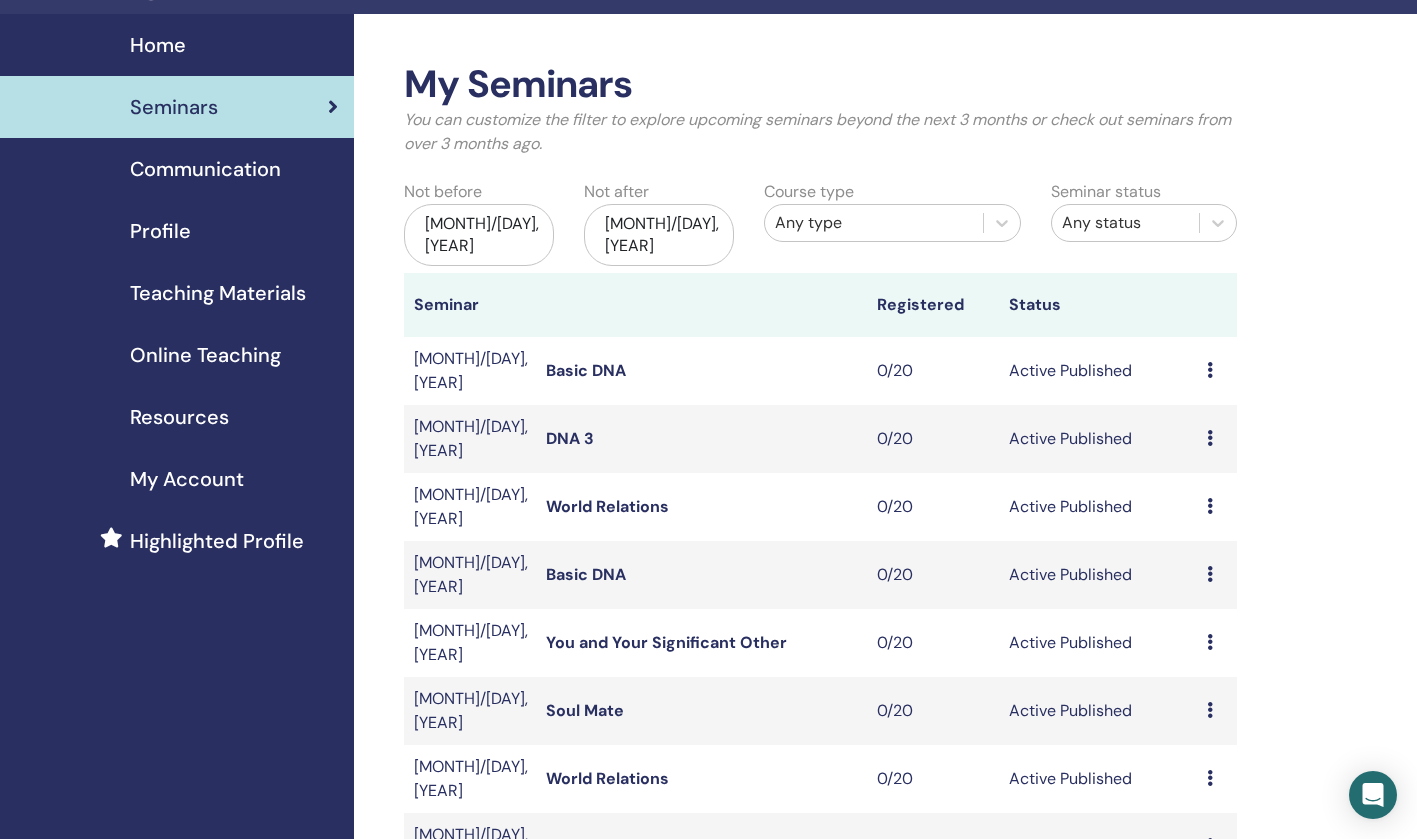 click on "DNA 3" at bounding box center (570, 438) 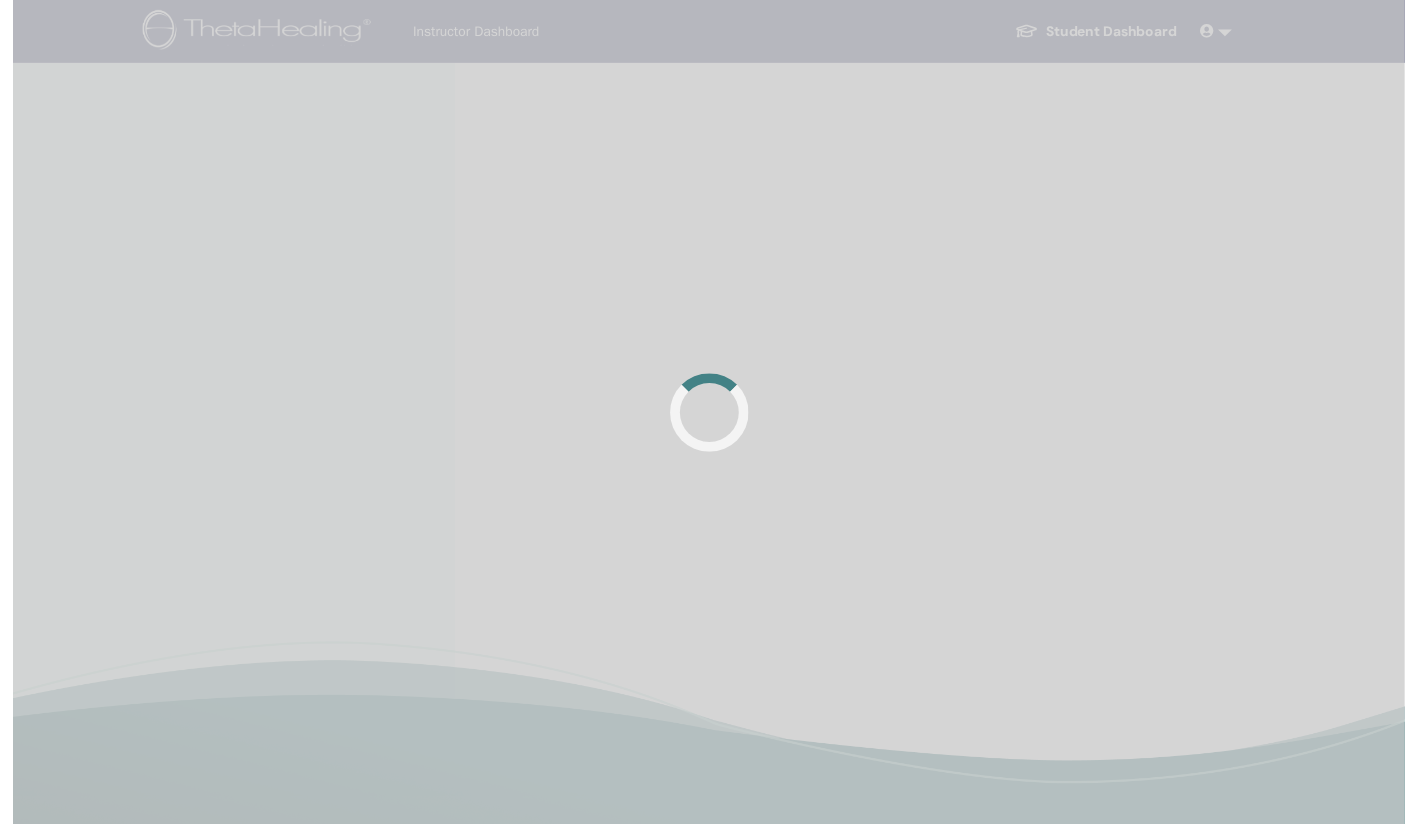 scroll, scrollTop: 0, scrollLeft: 0, axis: both 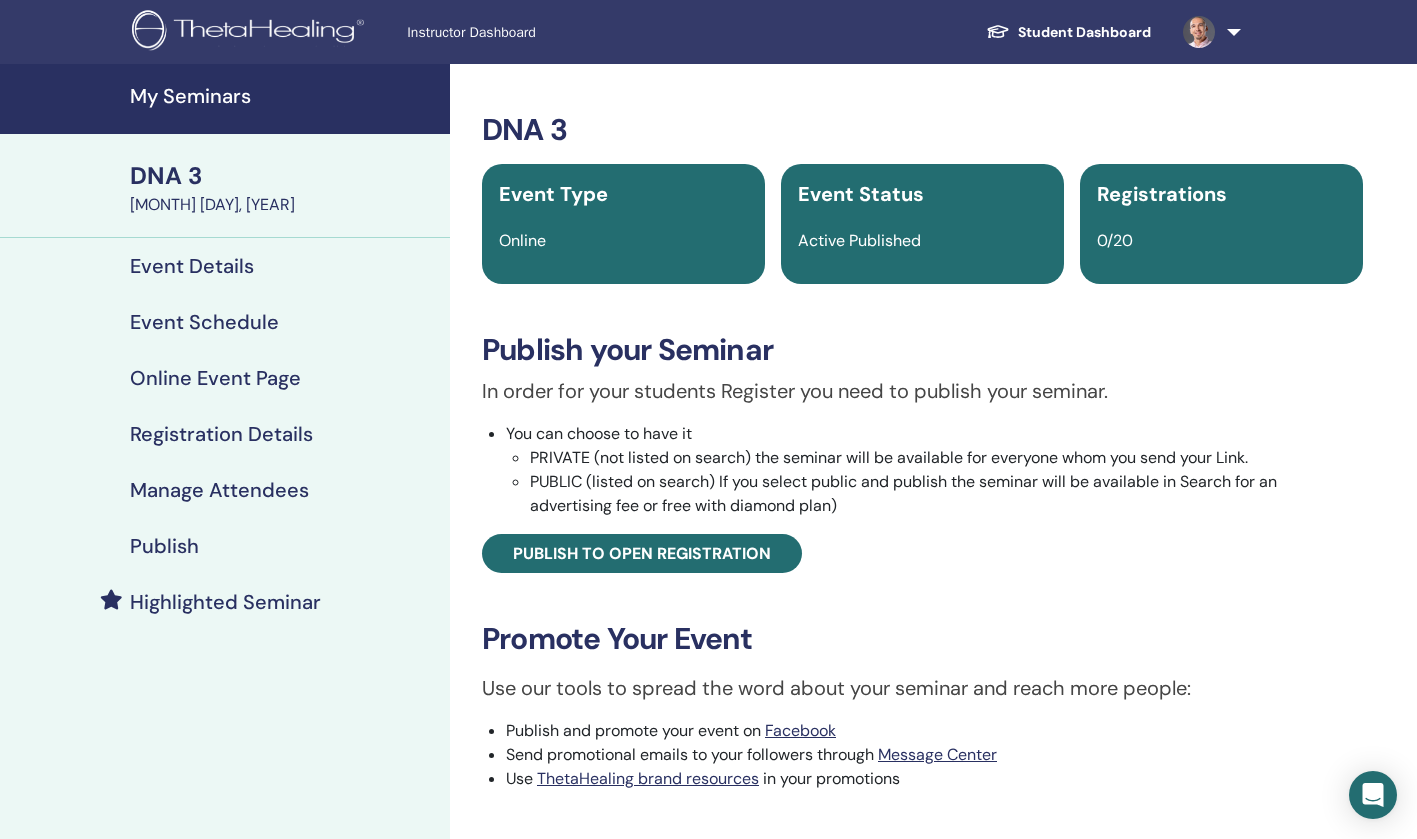 click on "Event Details" at bounding box center (192, 266) 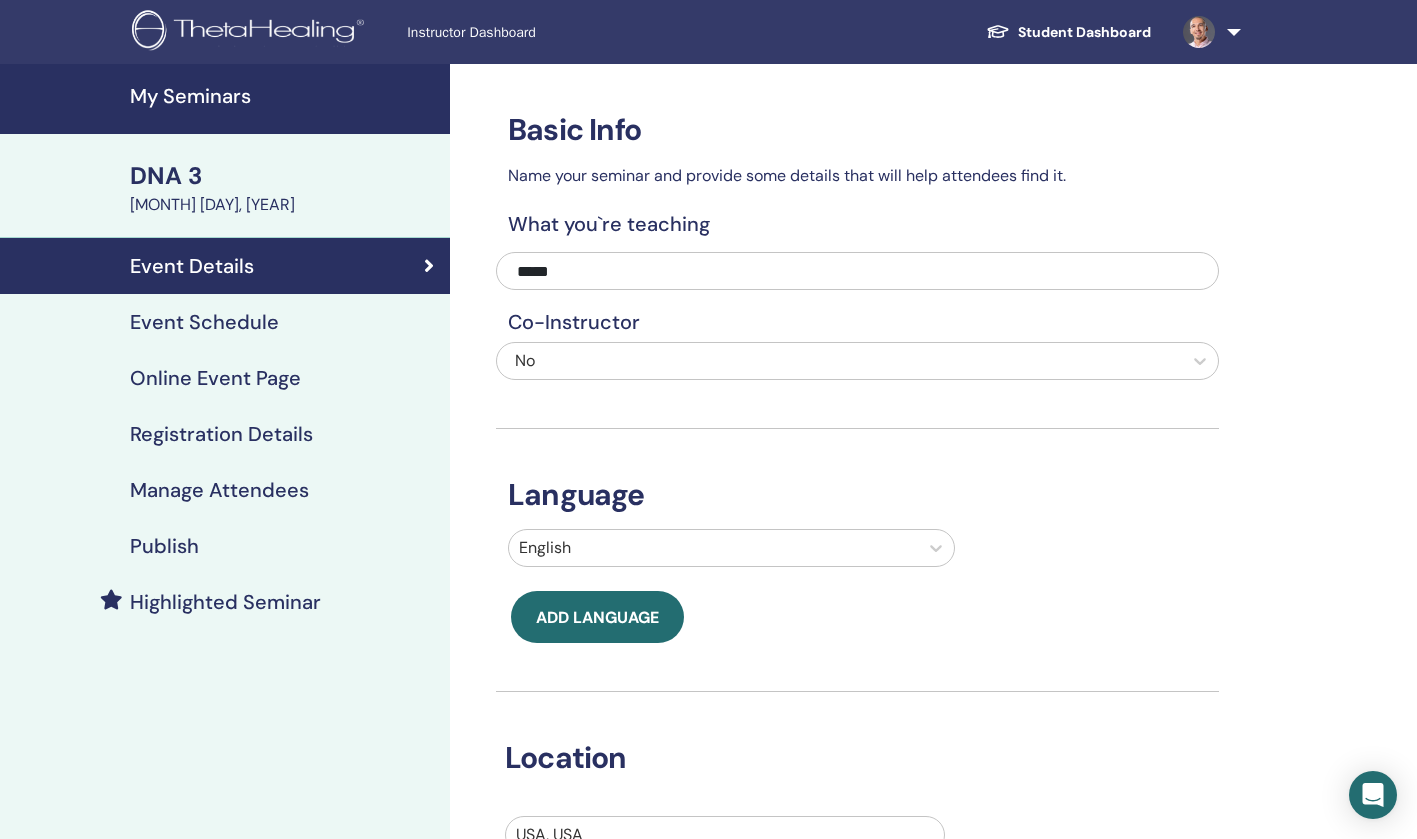click on "Event Schedule" at bounding box center [204, 322] 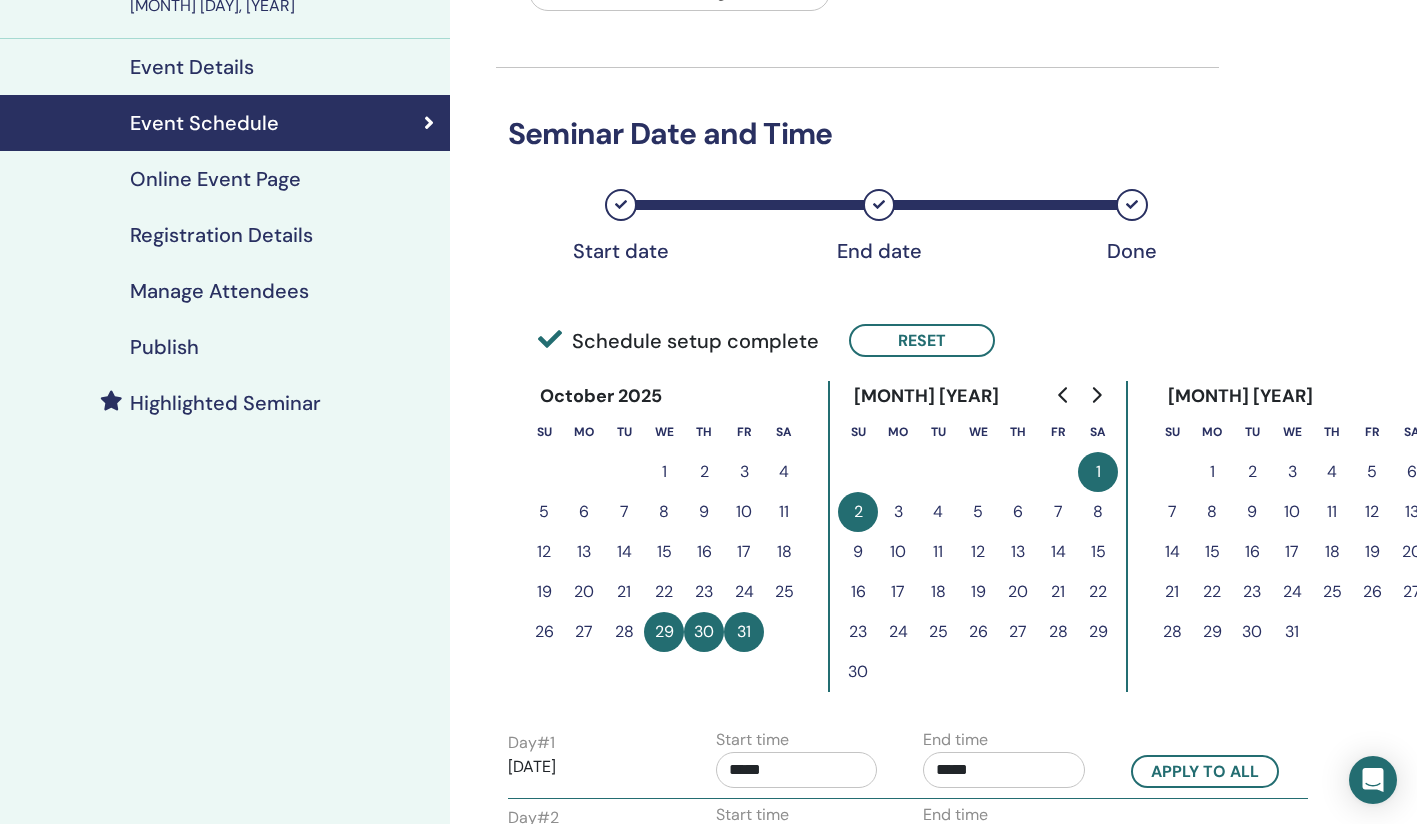 scroll, scrollTop: 329, scrollLeft: 0, axis: vertical 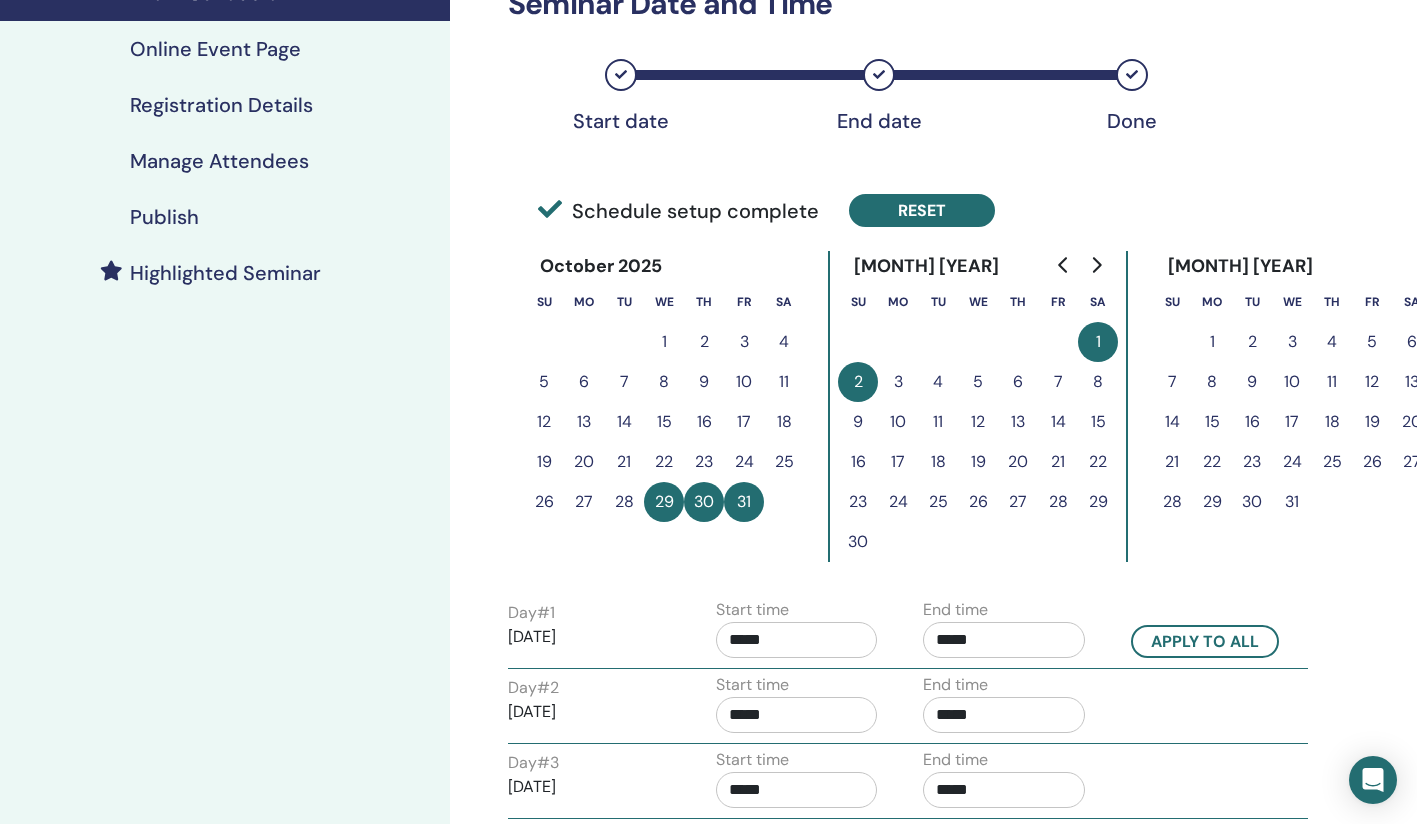click on "Reset" at bounding box center [922, 210] 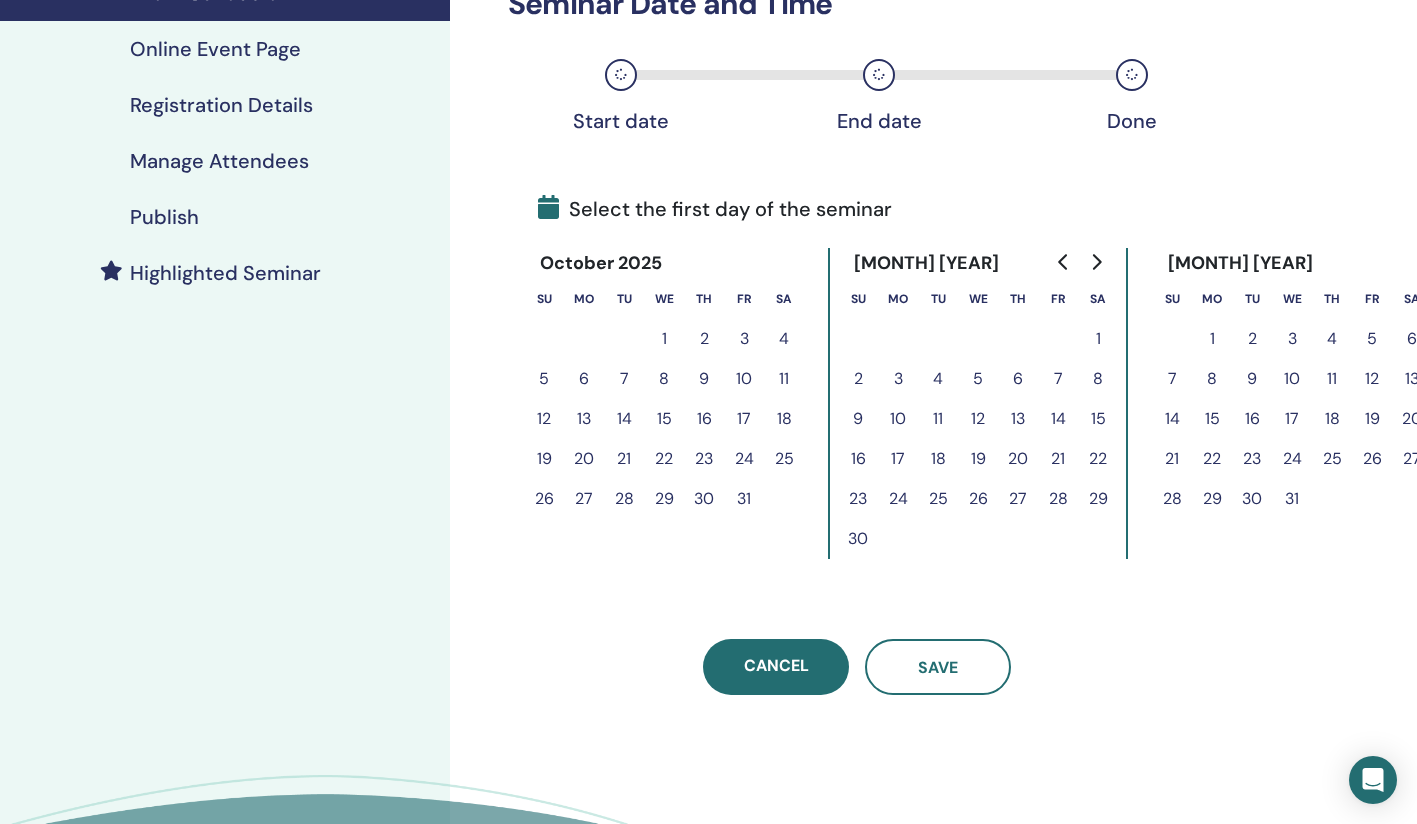 click on "26" at bounding box center (978, 499) 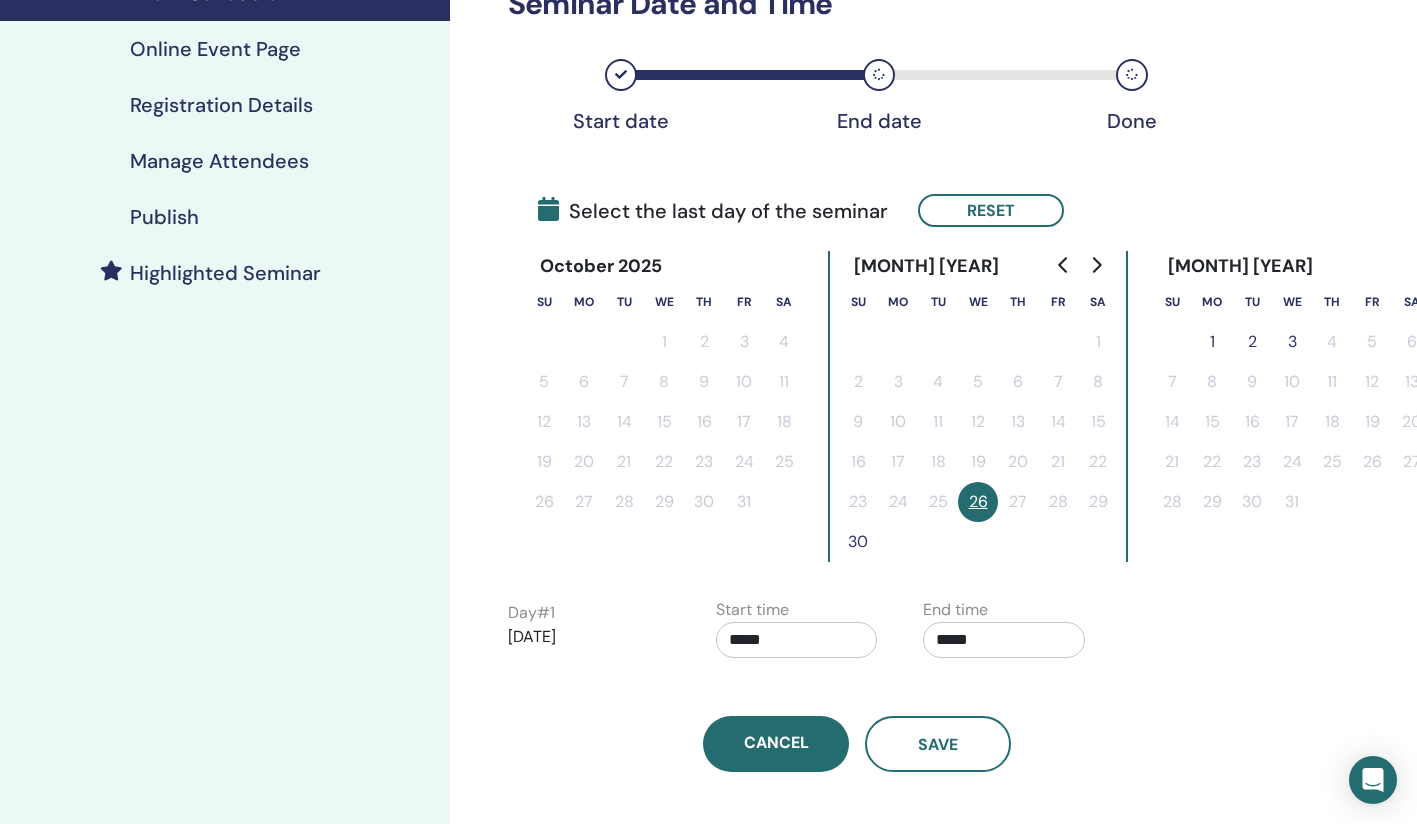 click on "30" at bounding box center [858, 542] 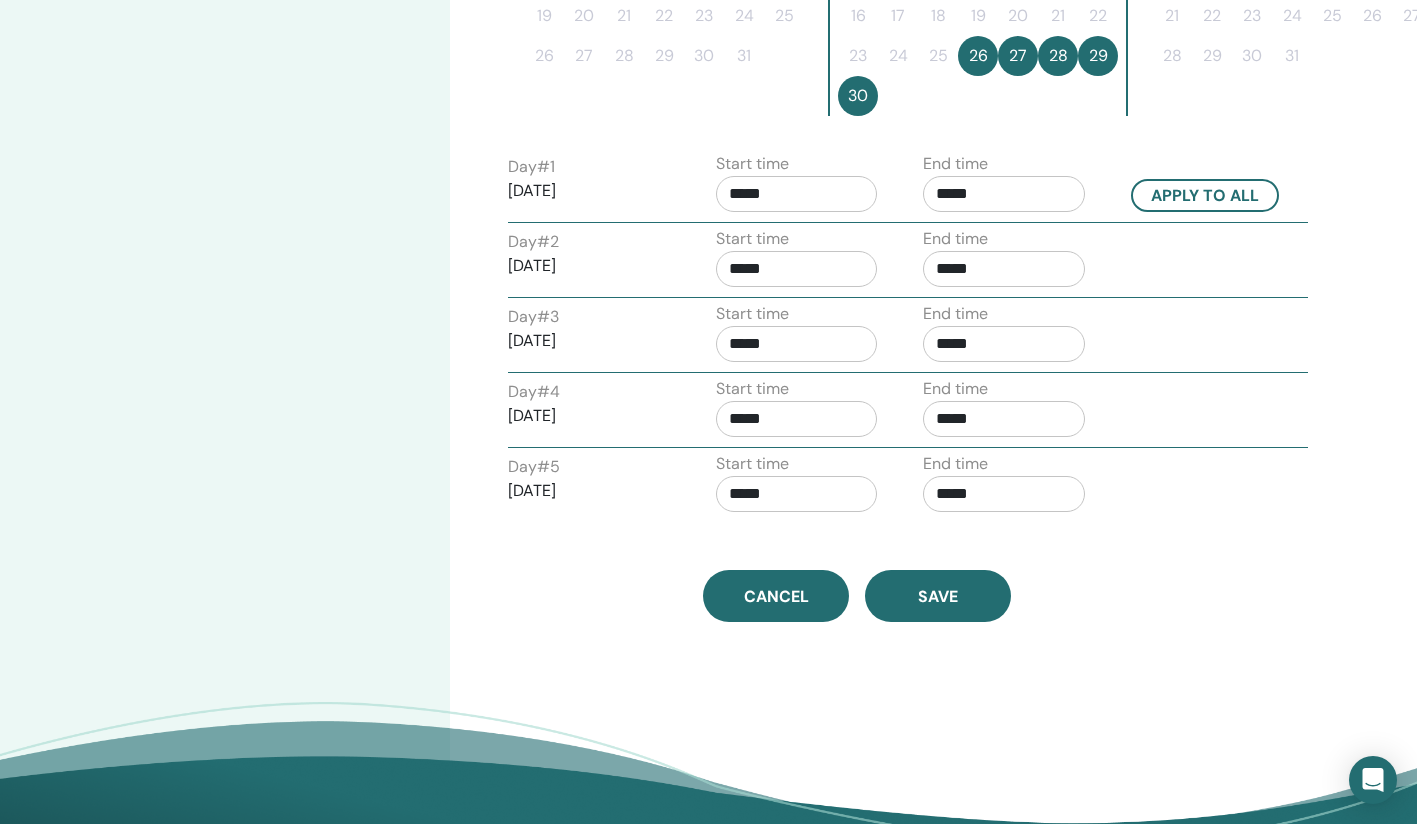 scroll, scrollTop: 818, scrollLeft: 0, axis: vertical 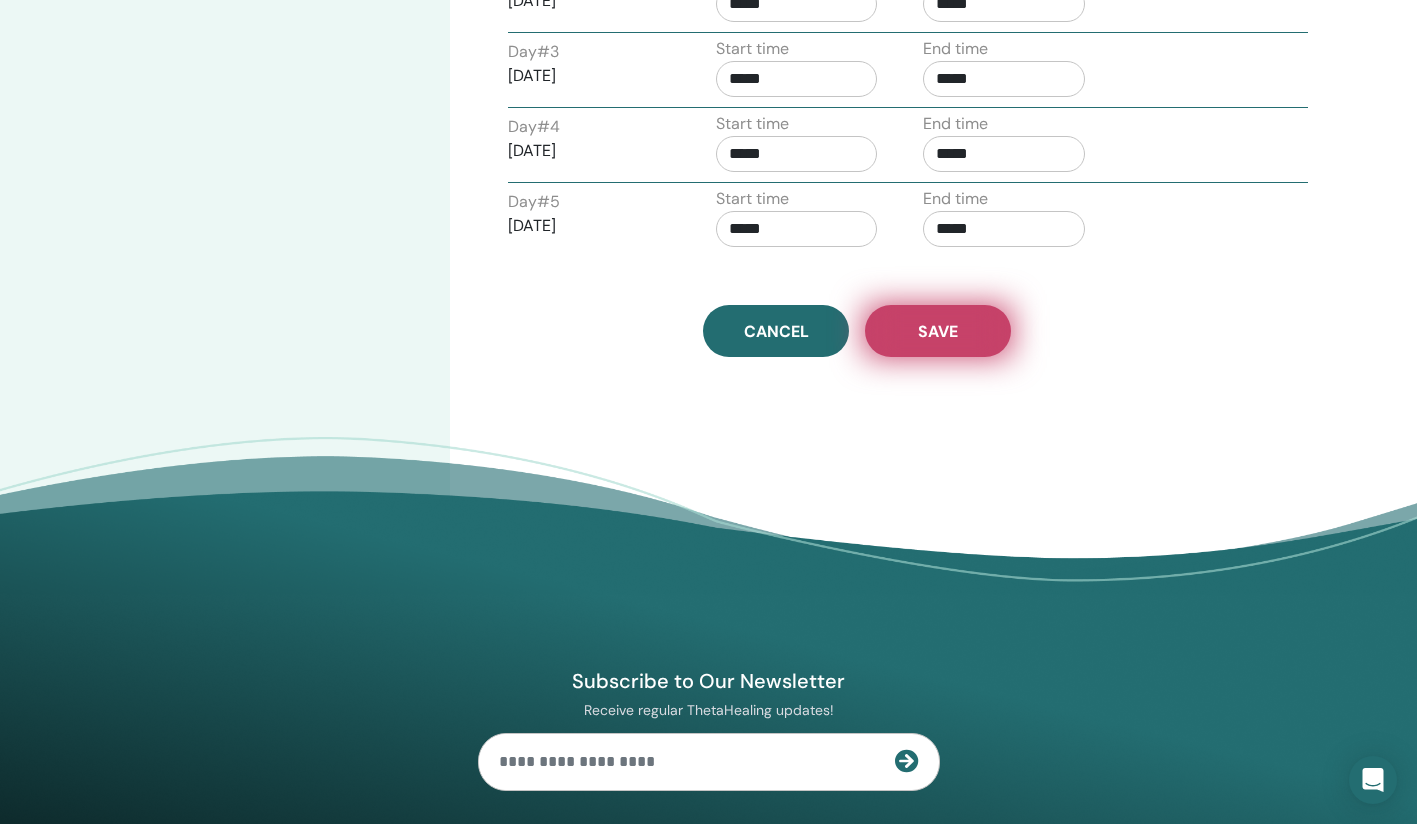 click on "Save" at bounding box center [938, 331] 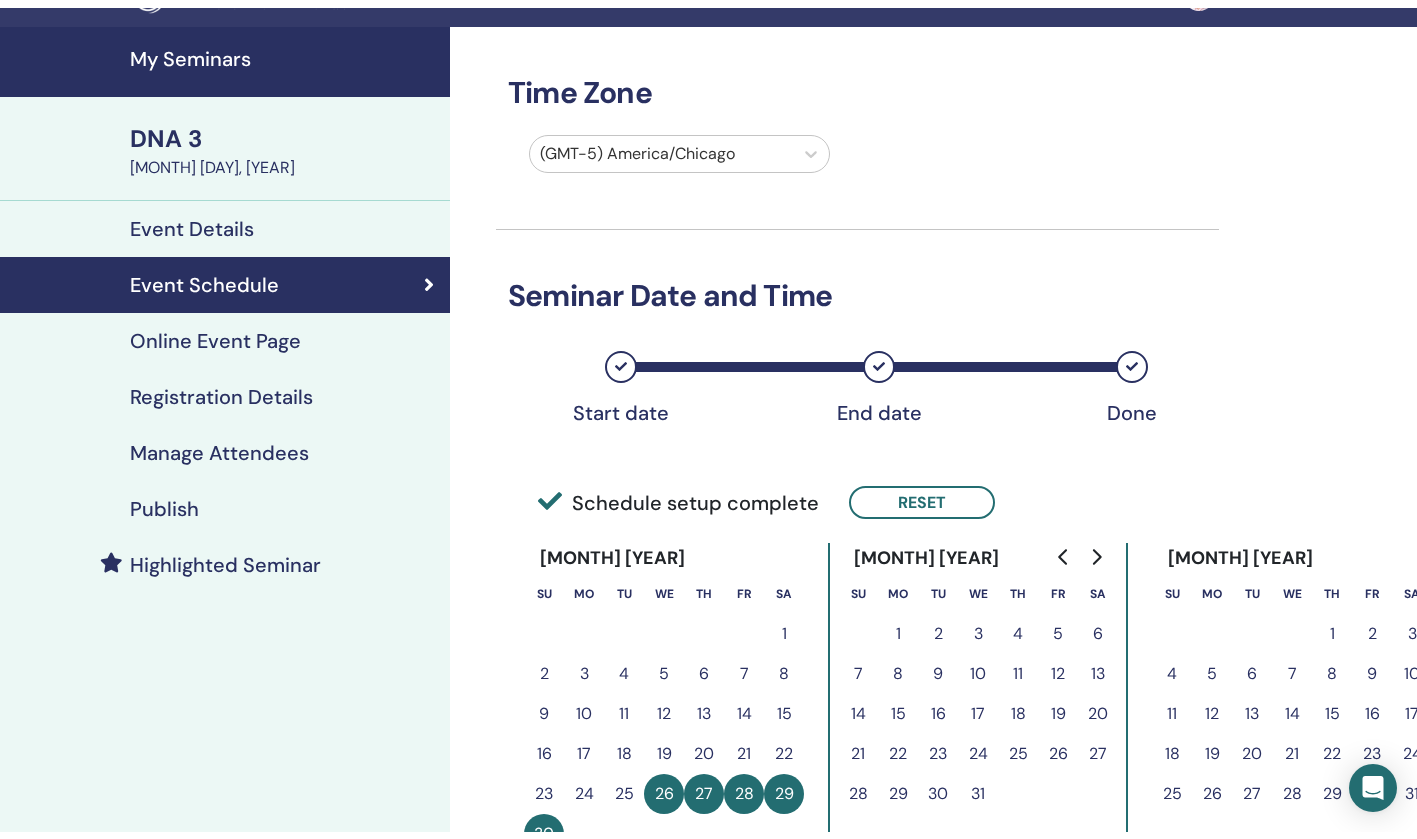 scroll, scrollTop: 37, scrollLeft: 0, axis: vertical 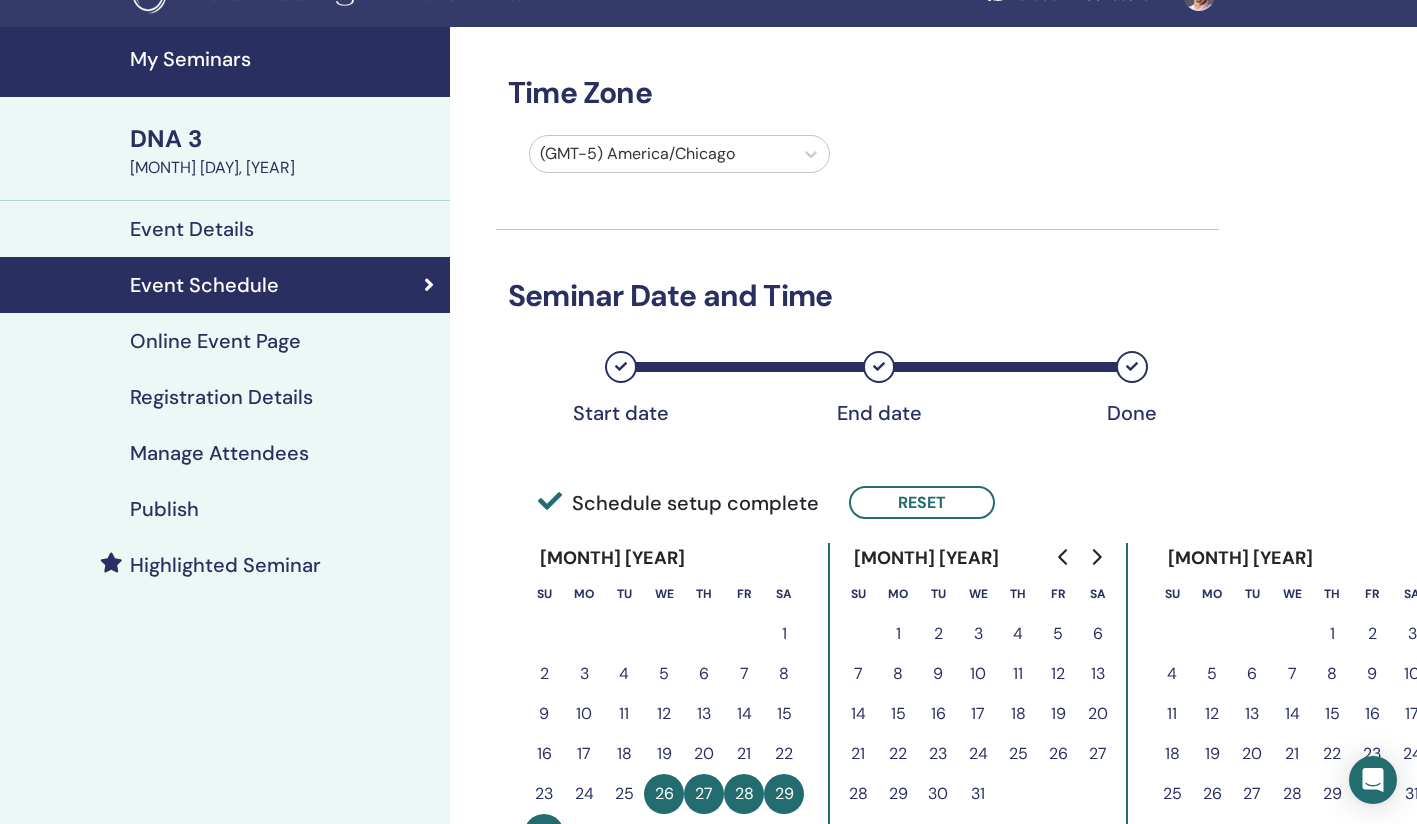 click on "Publish" at bounding box center (164, 509) 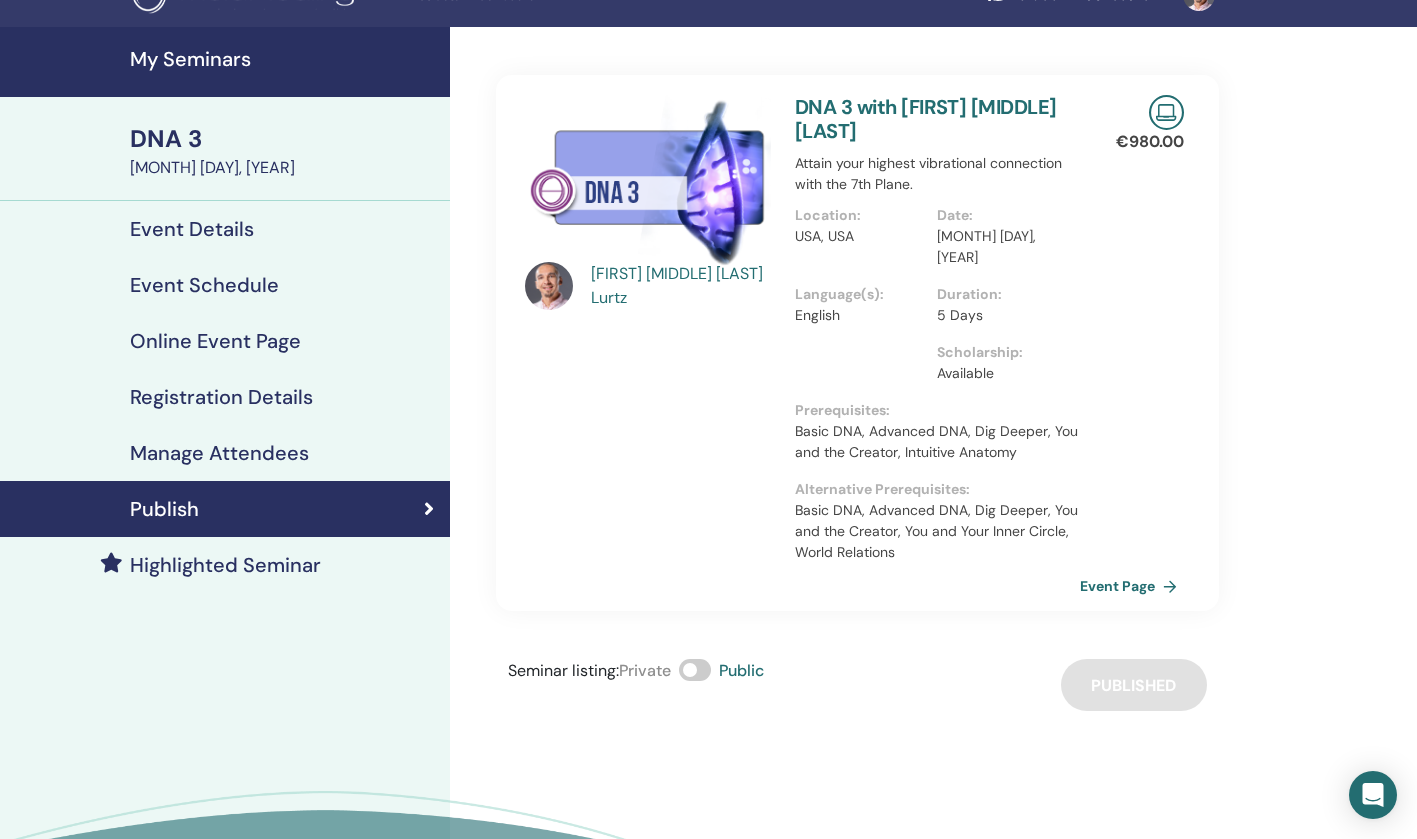 click on "My Seminars" at bounding box center [284, 59] 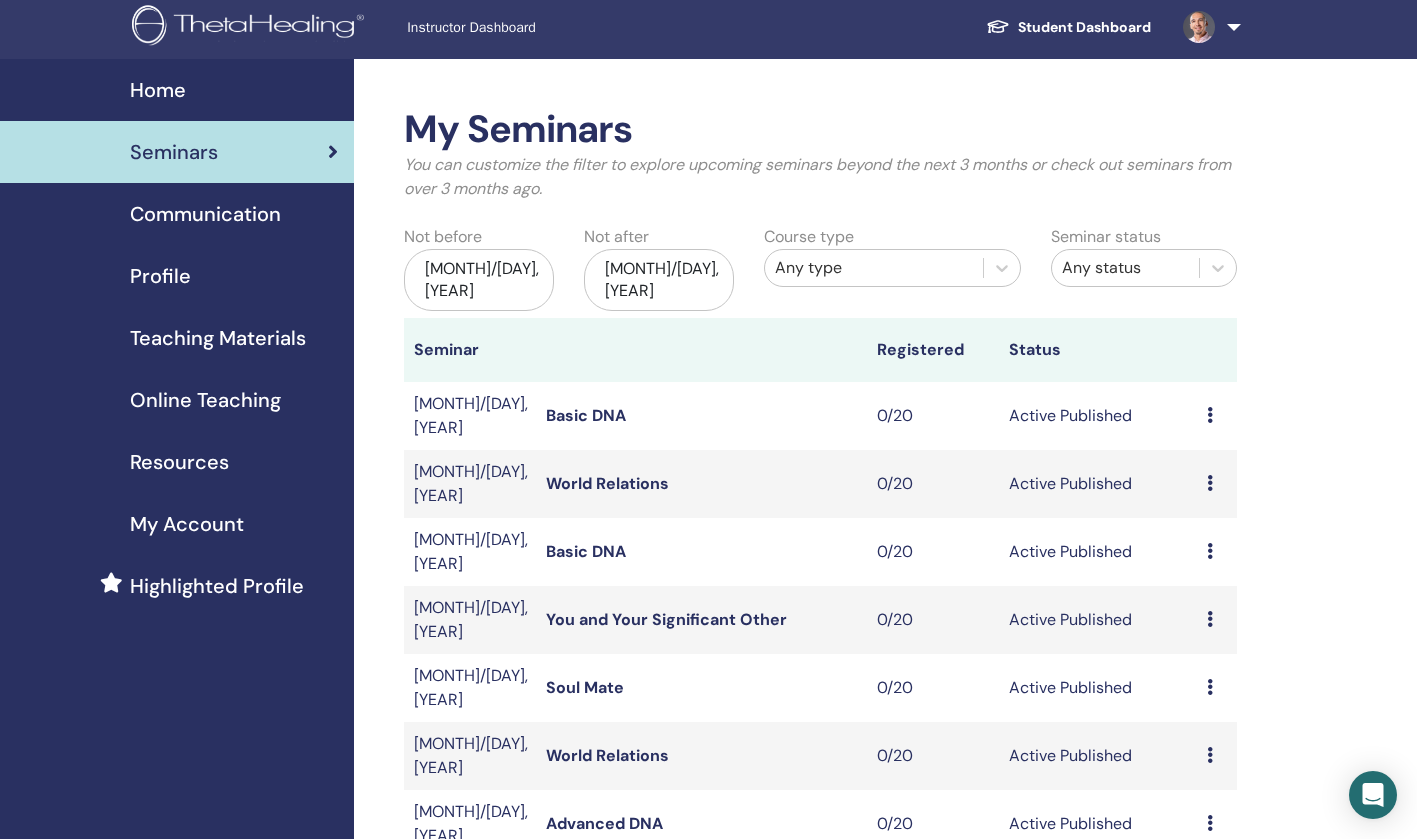 scroll, scrollTop: 7, scrollLeft: 0, axis: vertical 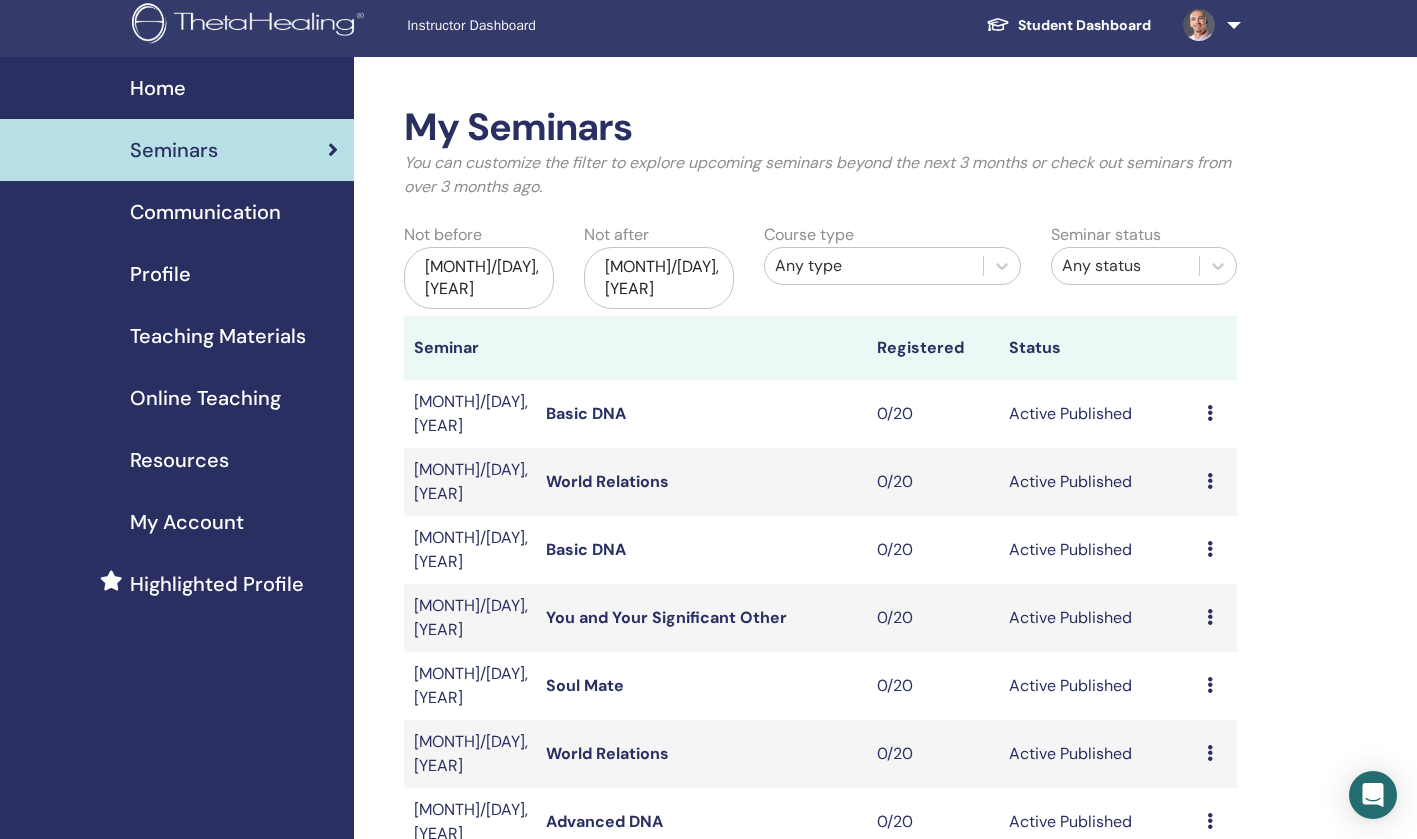 click on "[MONTH]/[DAY], [YEAR]" at bounding box center [659, 278] 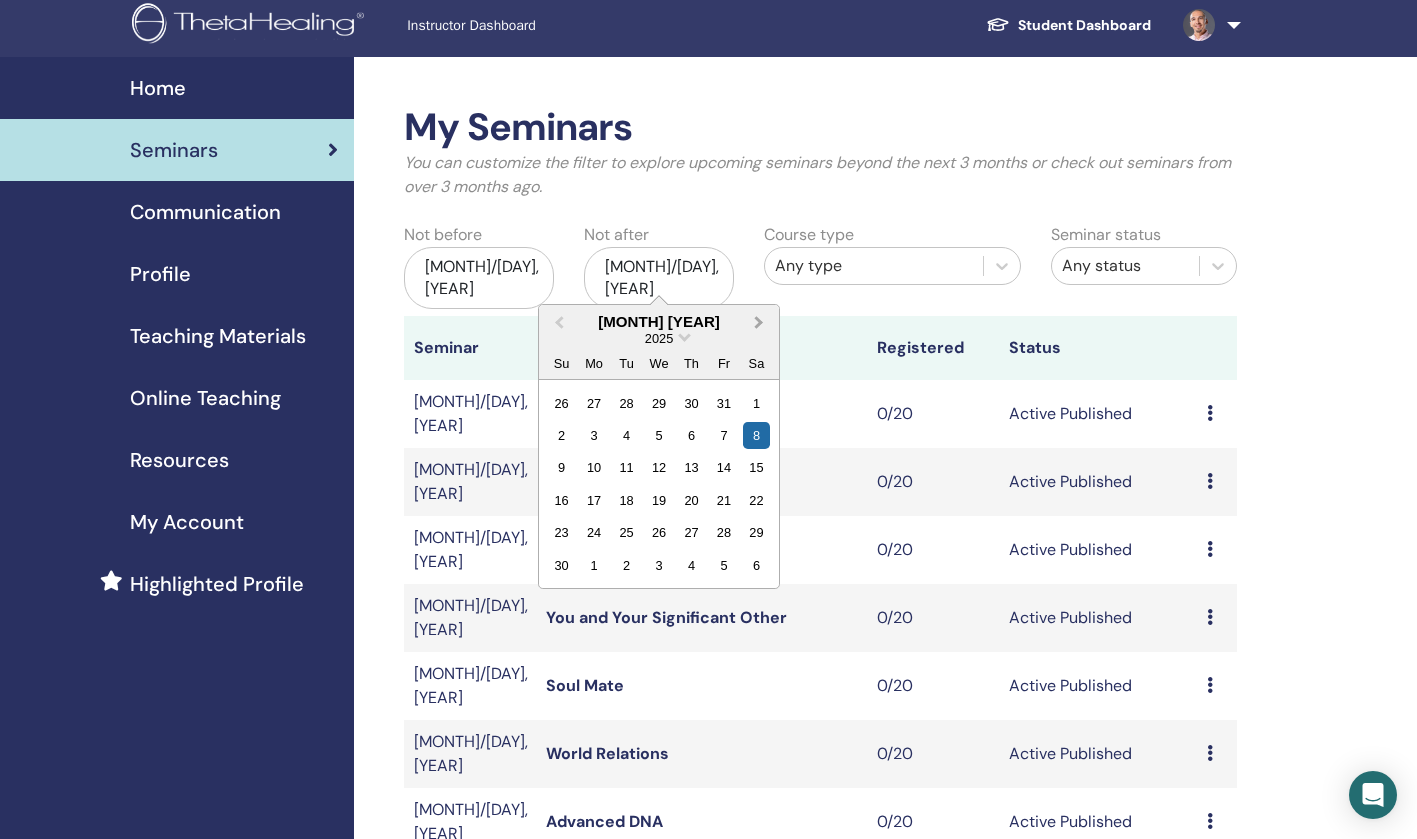click on "Next Month" at bounding box center [761, 323] 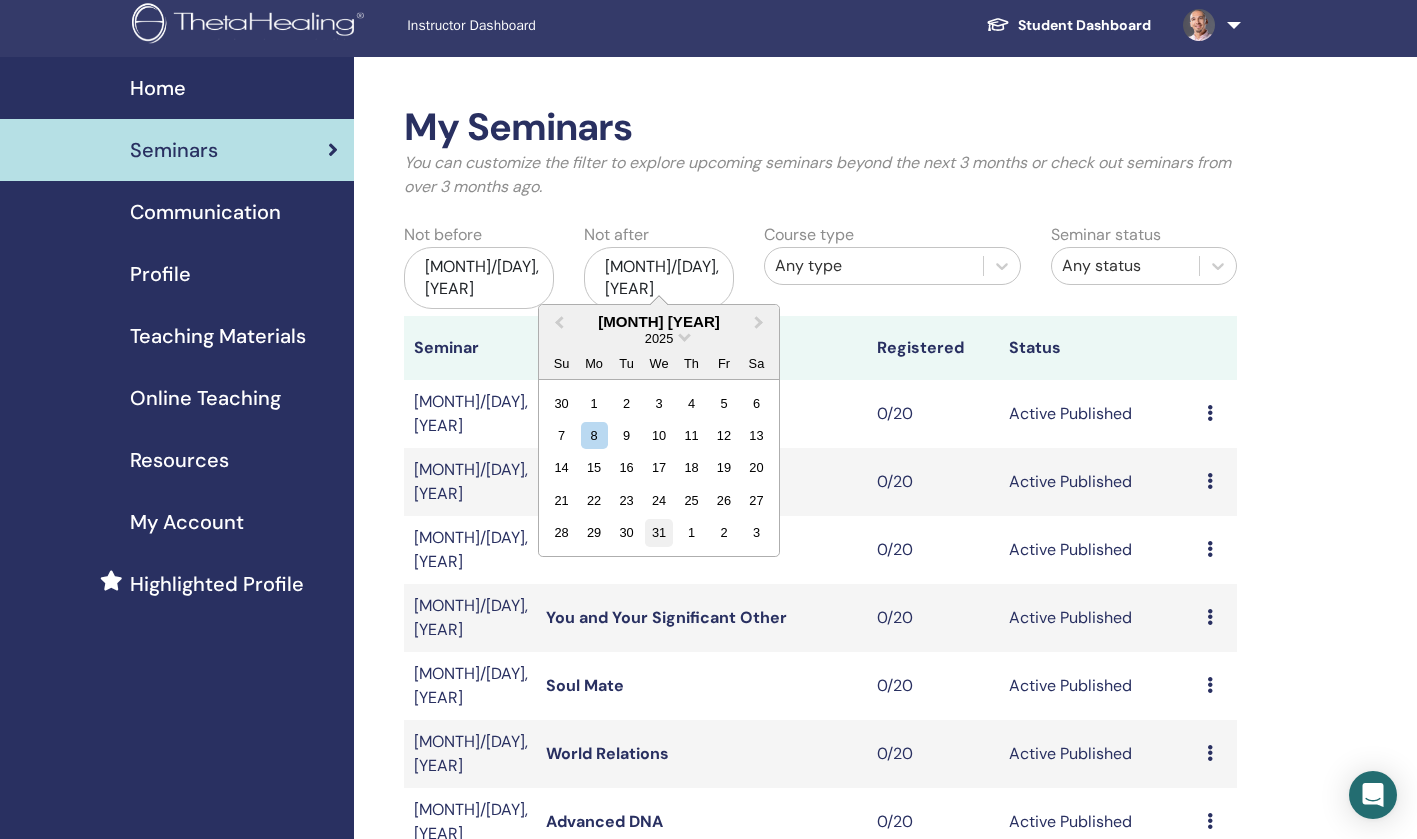click on "31" at bounding box center (658, 532) 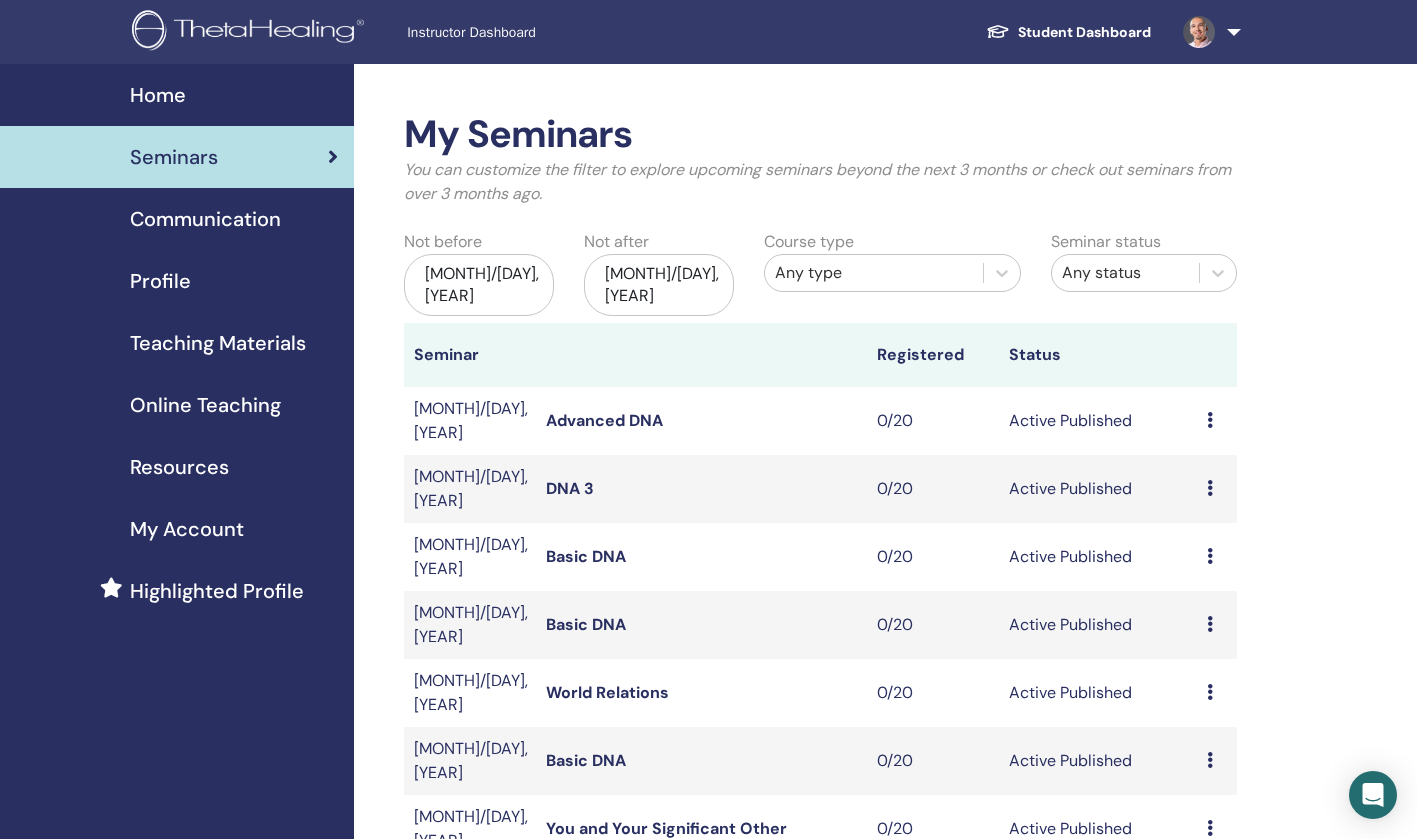 scroll, scrollTop: 0, scrollLeft: 0, axis: both 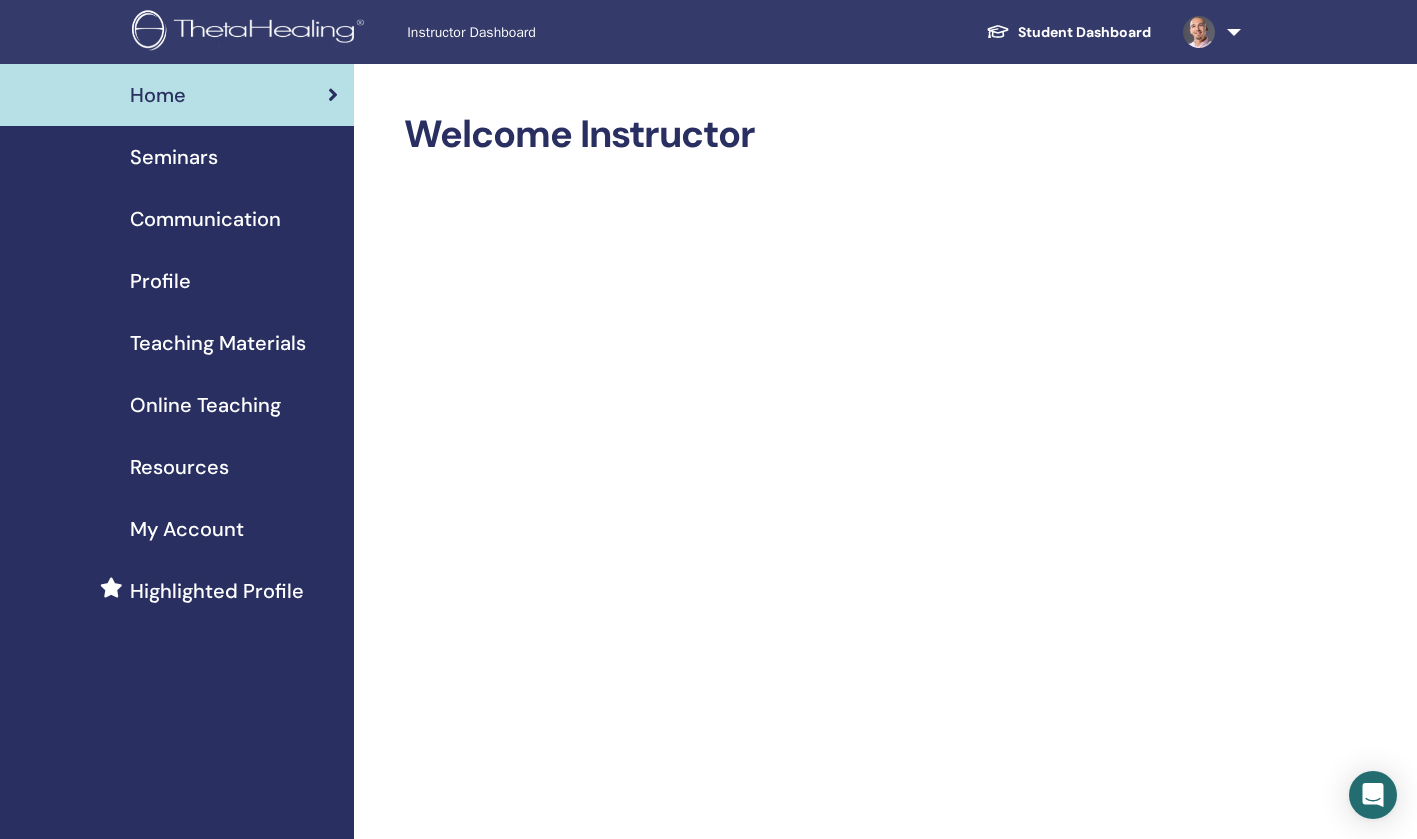 click at bounding box center [1208, 32] 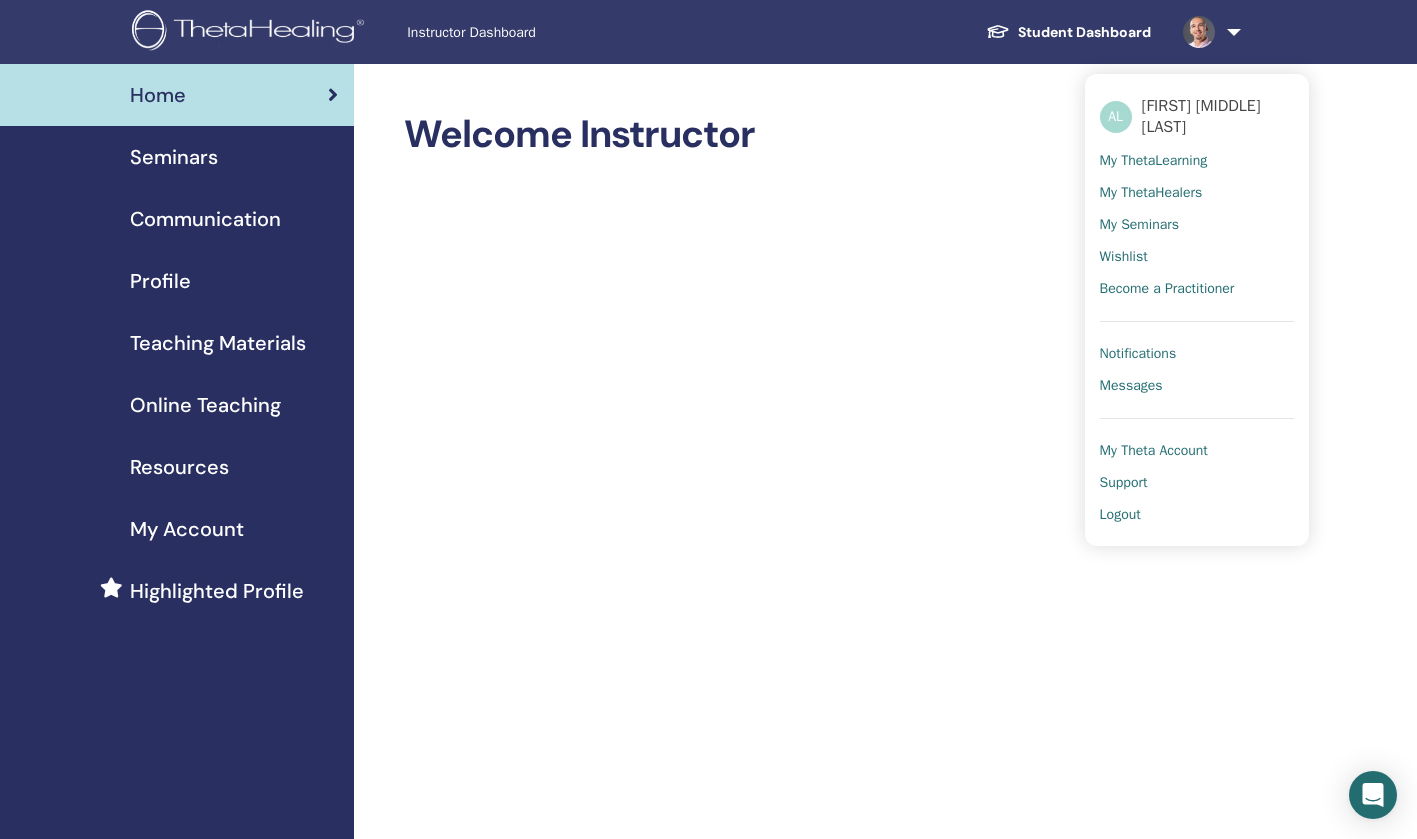 click on "Welcome Instructor" at bounding box center (885, 1466) 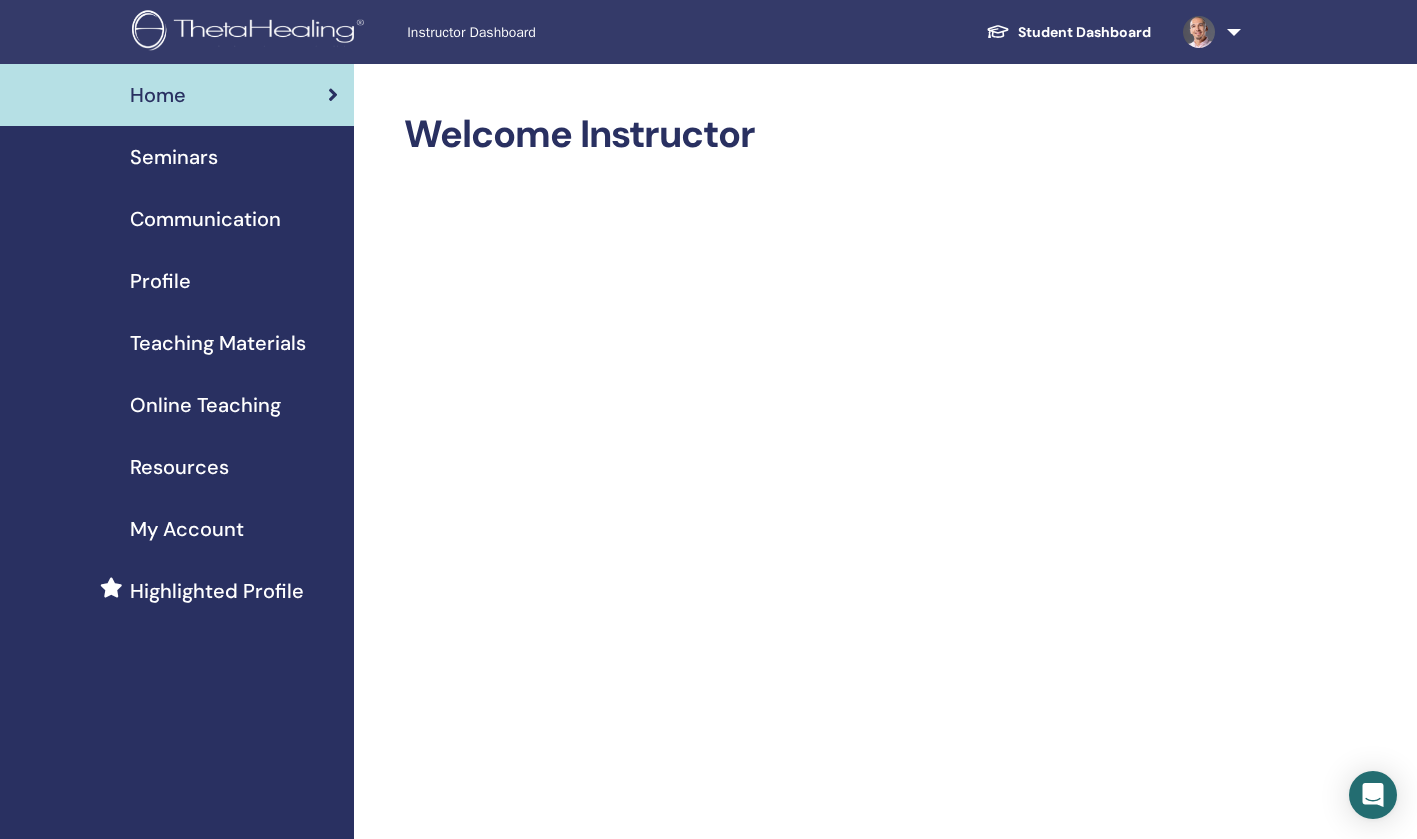 click at bounding box center [1208, 32] 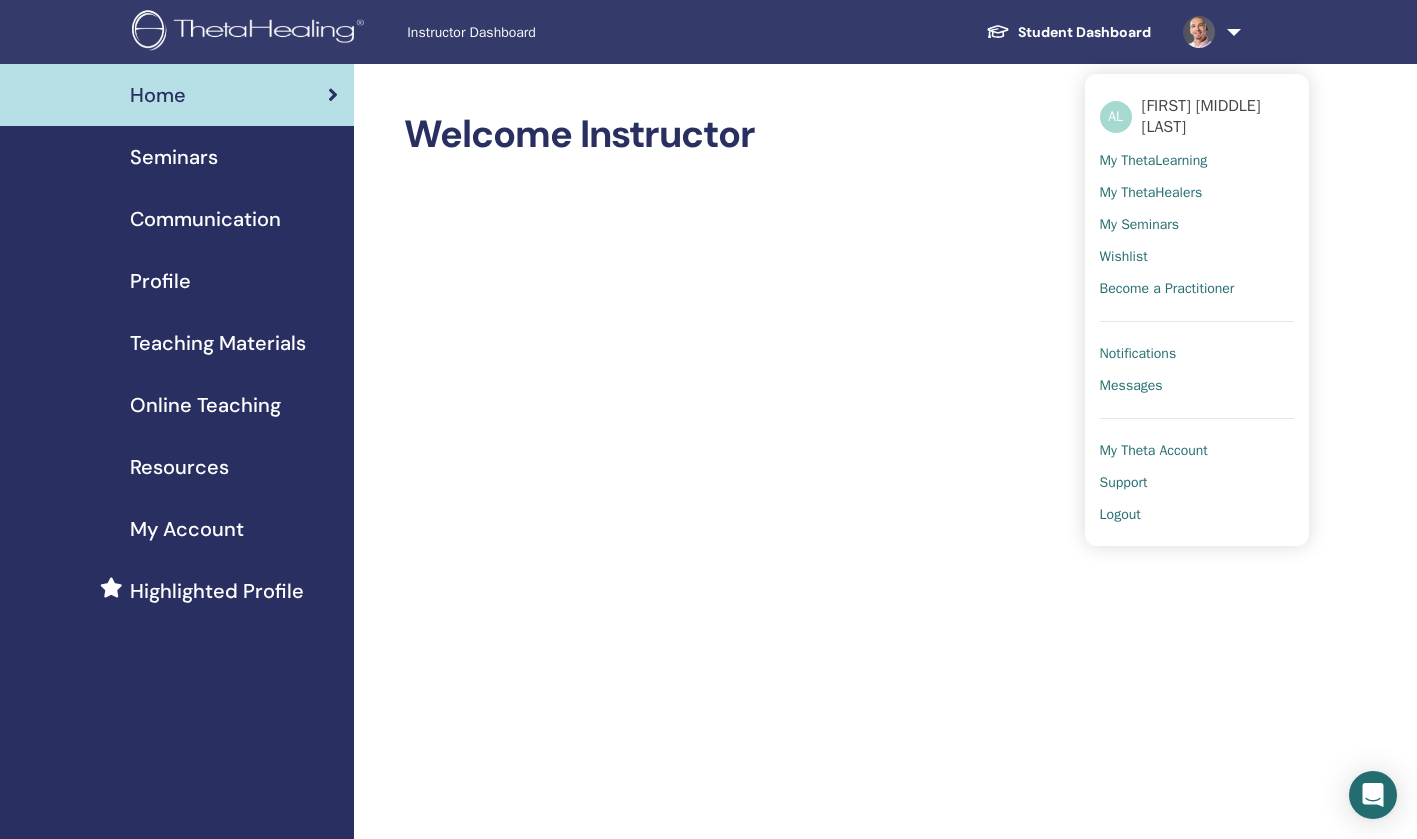 click on "Logout" at bounding box center [1120, 515] 